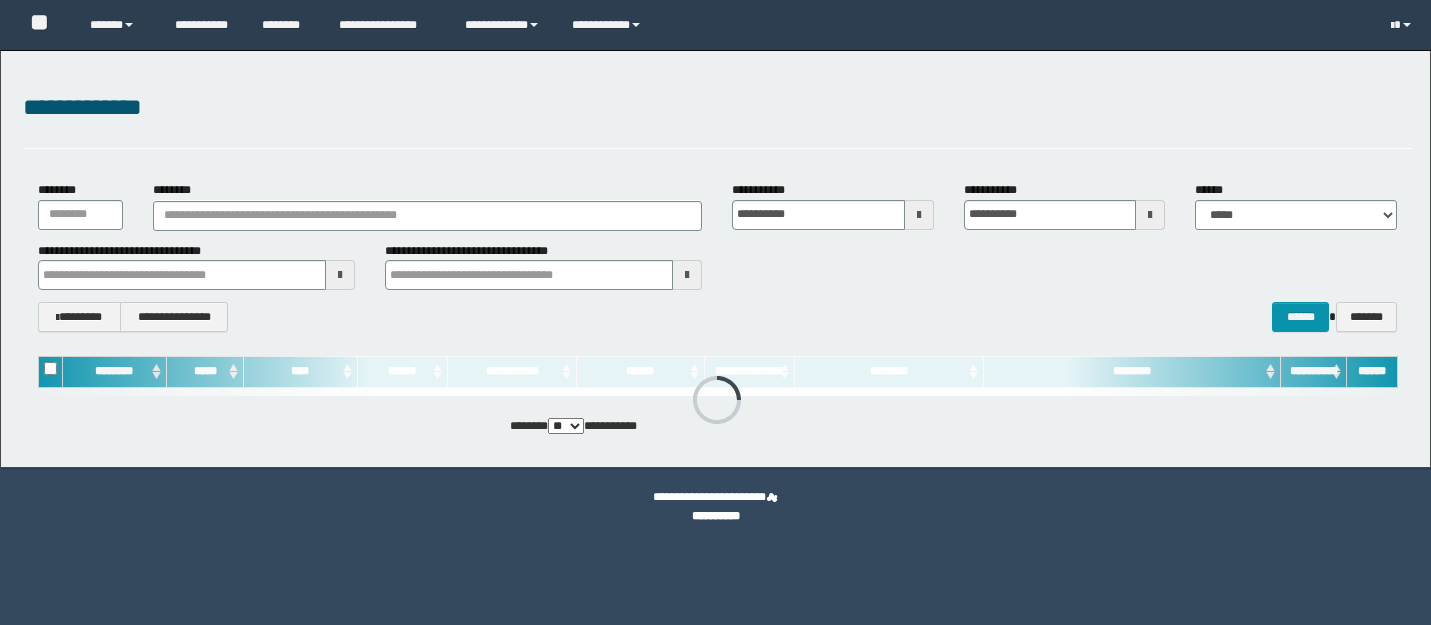 scroll, scrollTop: 0, scrollLeft: 0, axis: both 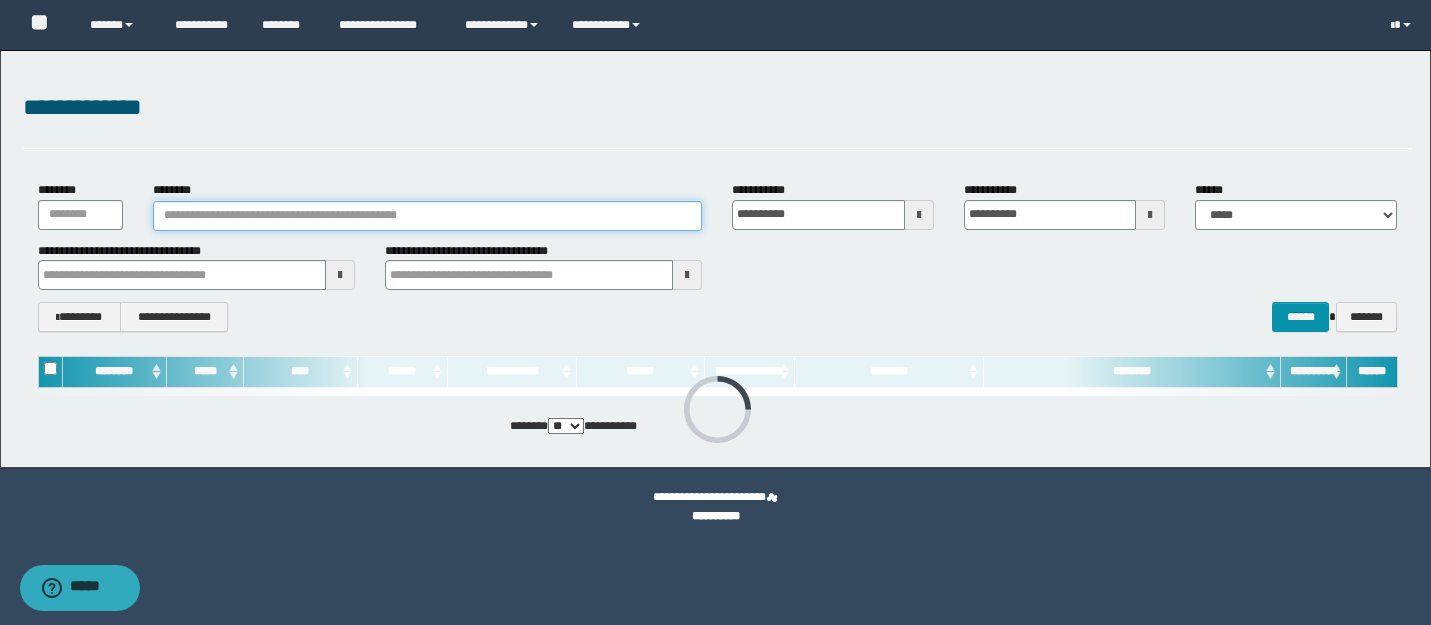 click on "********" at bounding box center [427, 216] 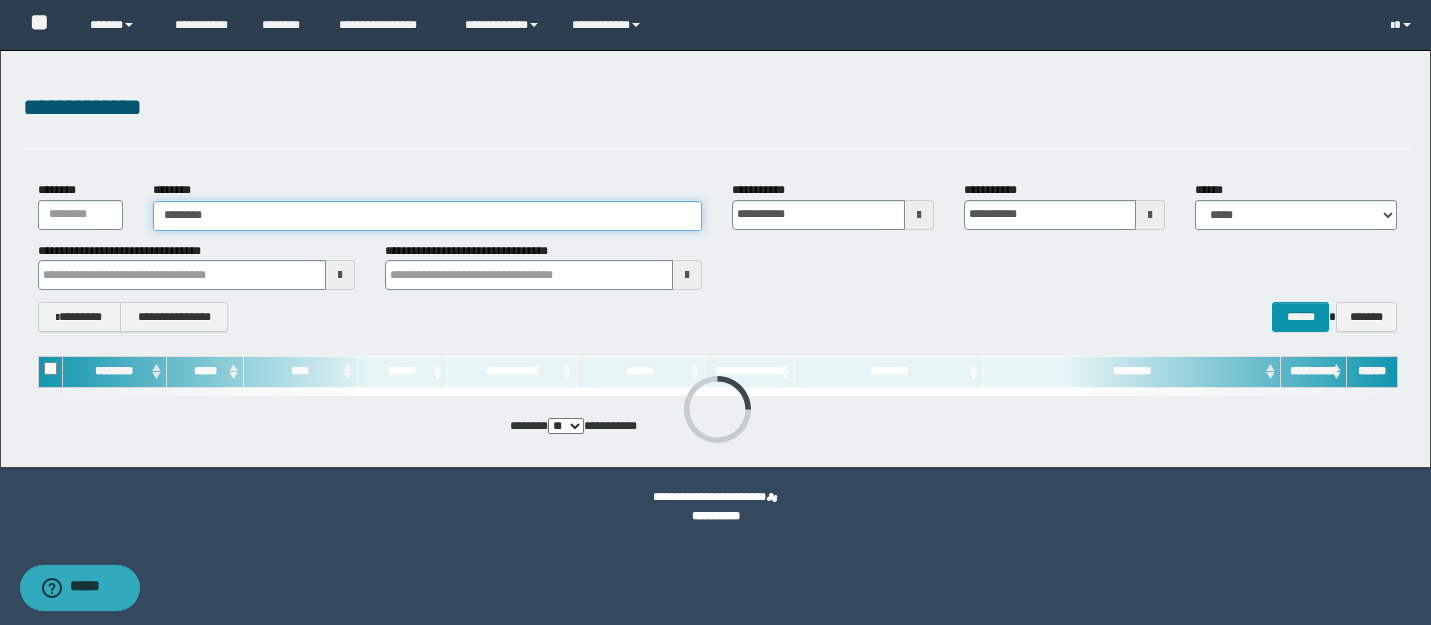 type on "********" 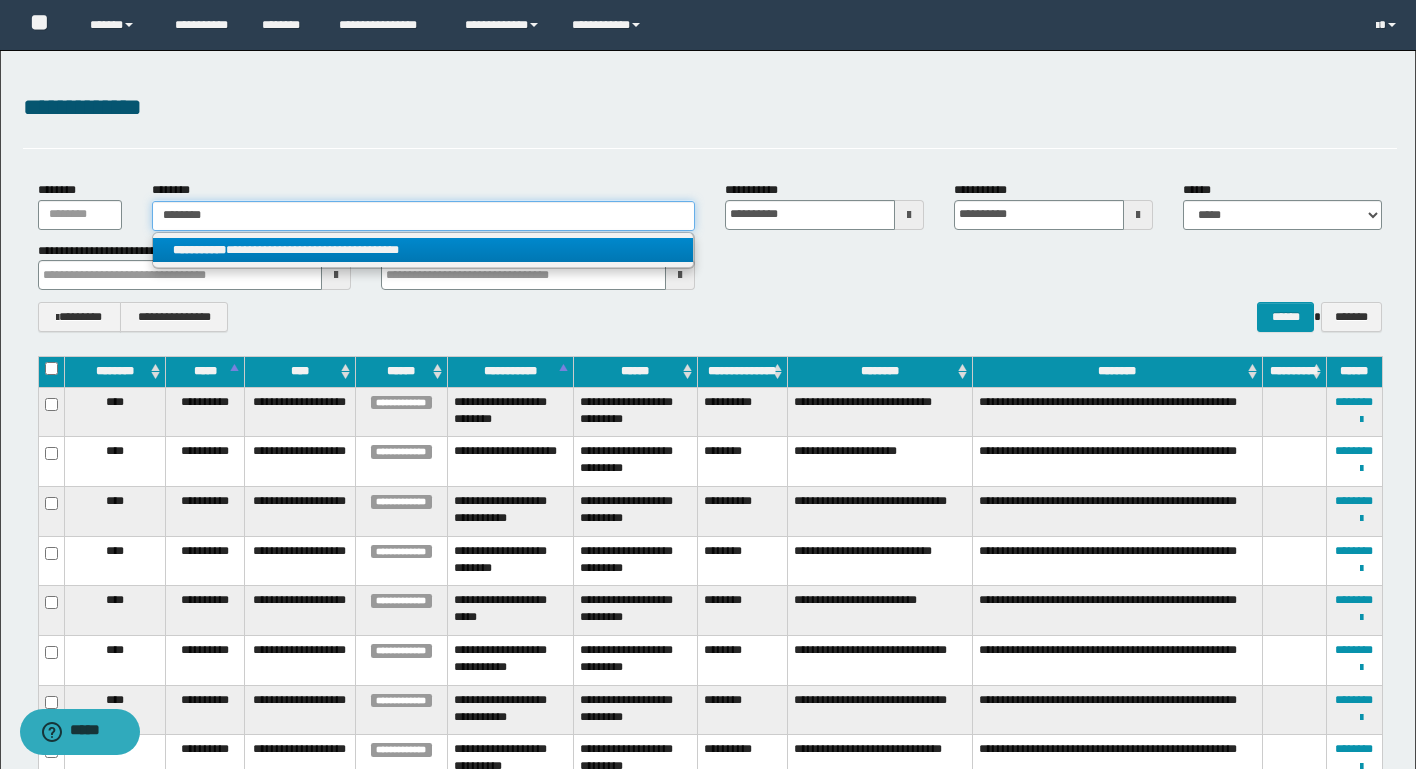 type on "********" 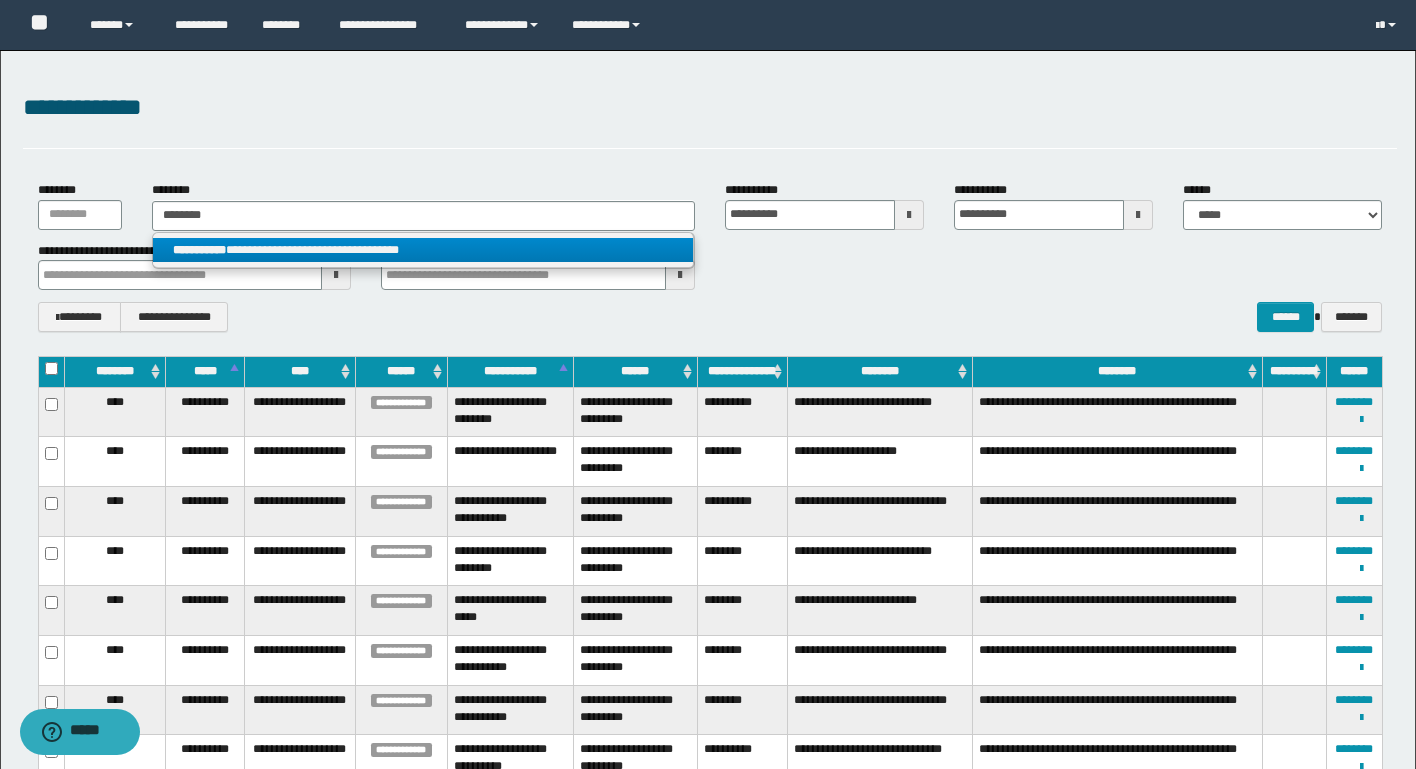 click on "**********" at bounding box center (423, 250) 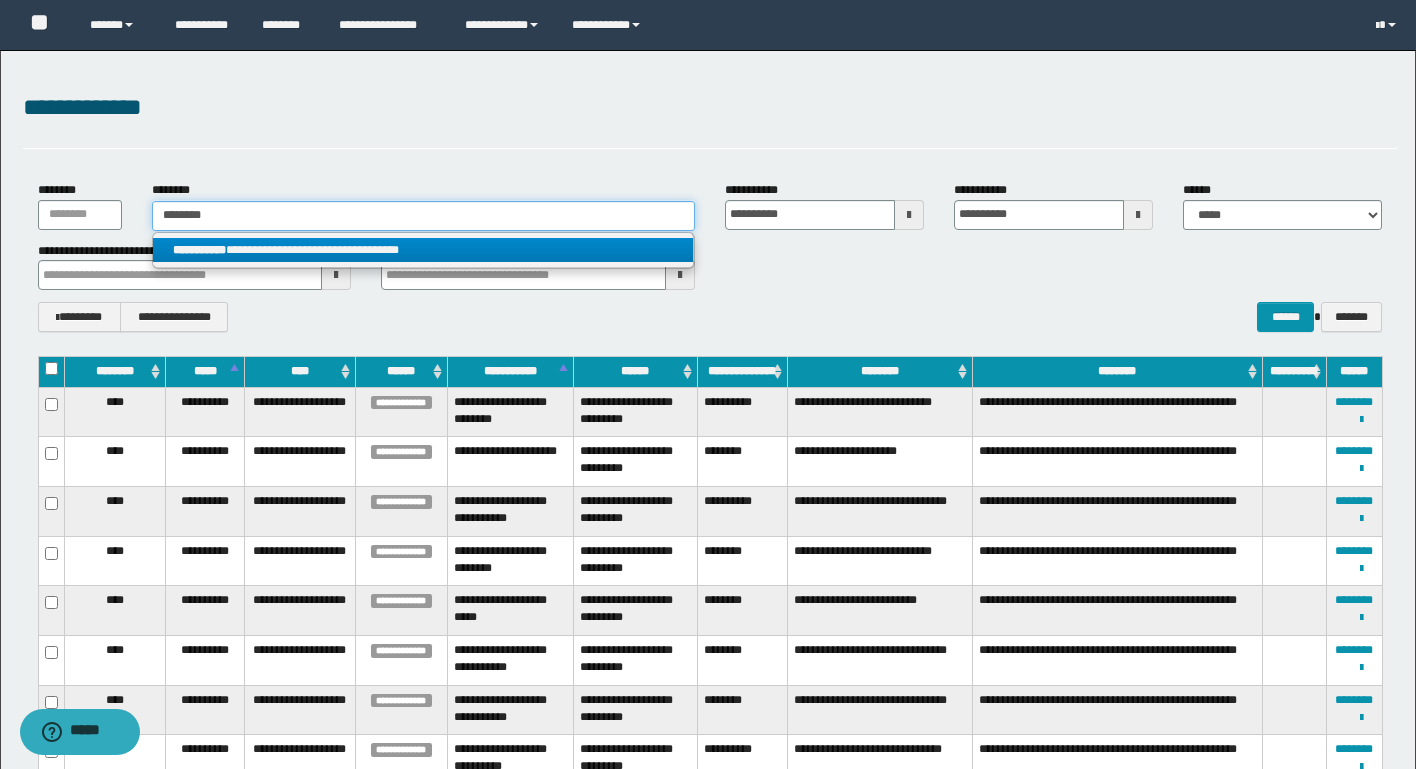 type 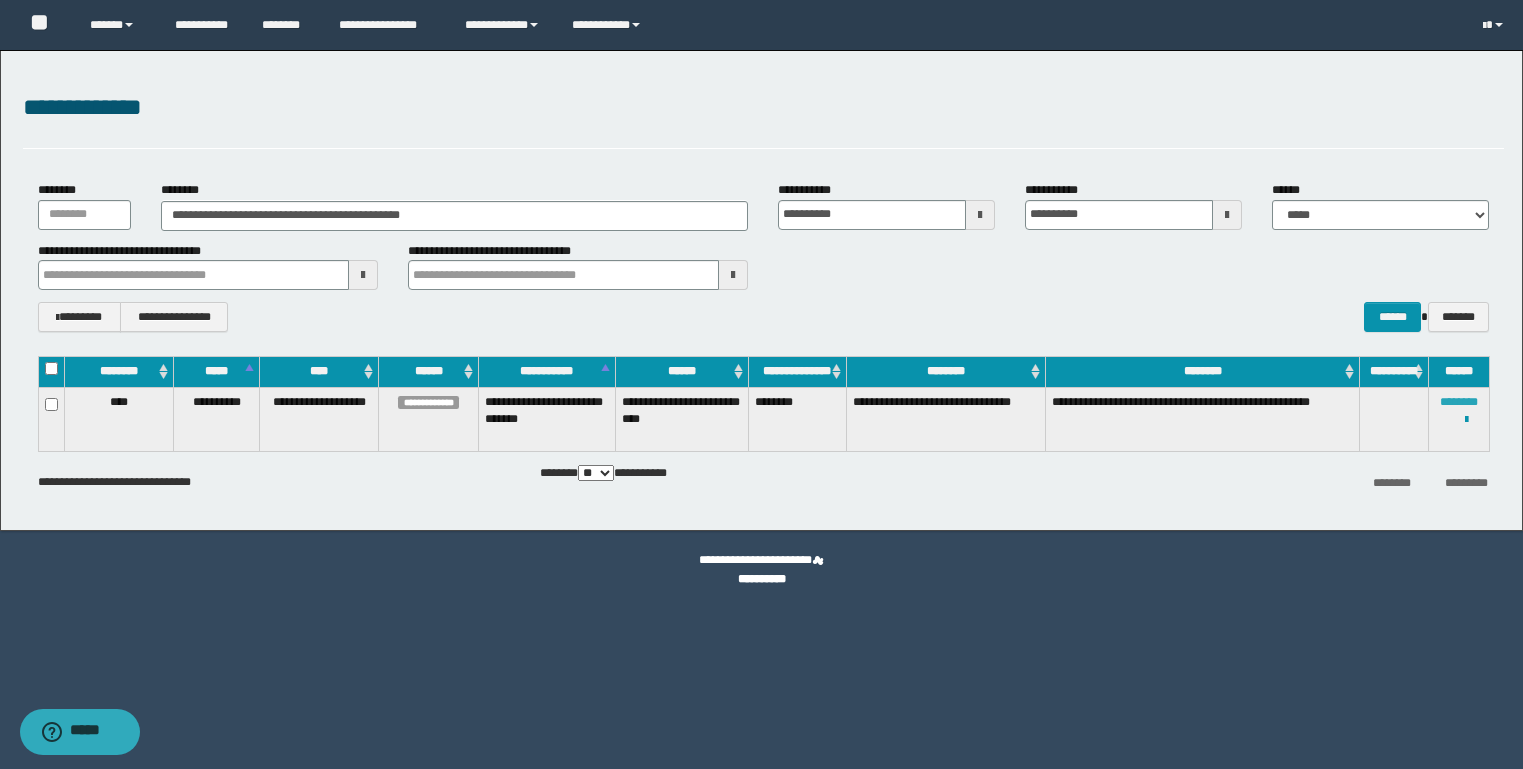 click on "********" at bounding box center [1459, 402] 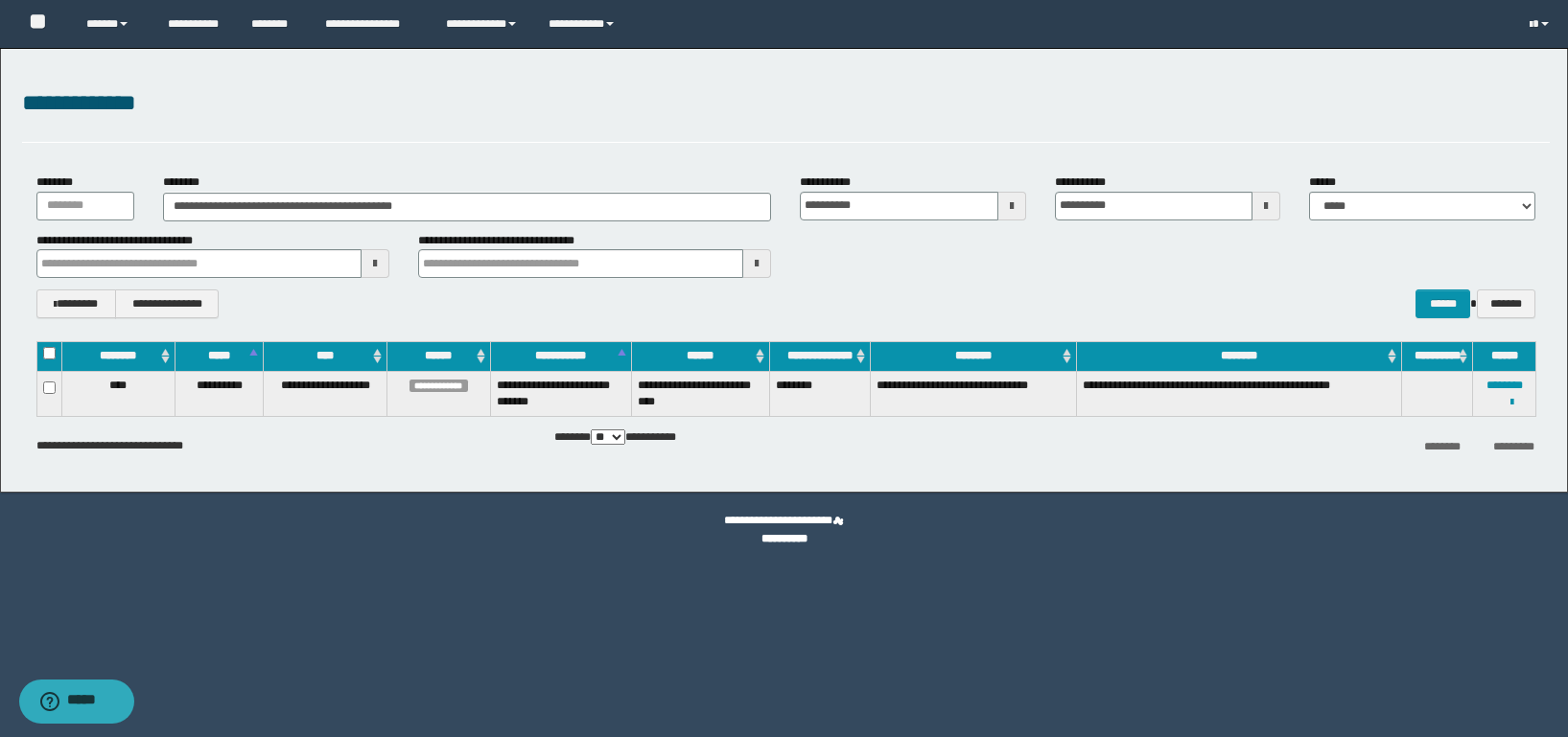 click on "**********" at bounding box center [785, 304] 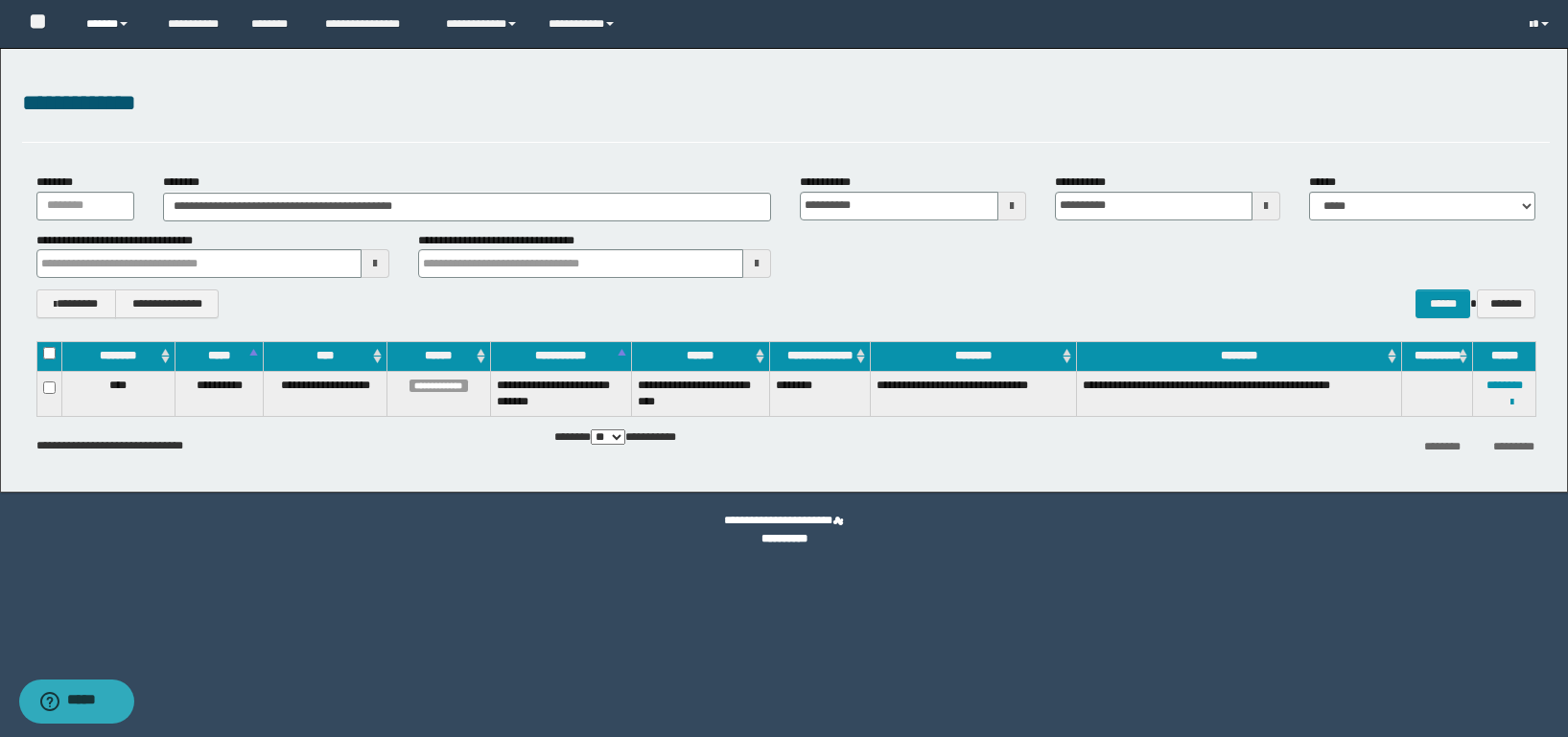 click on "******" at bounding box center (112, 24) 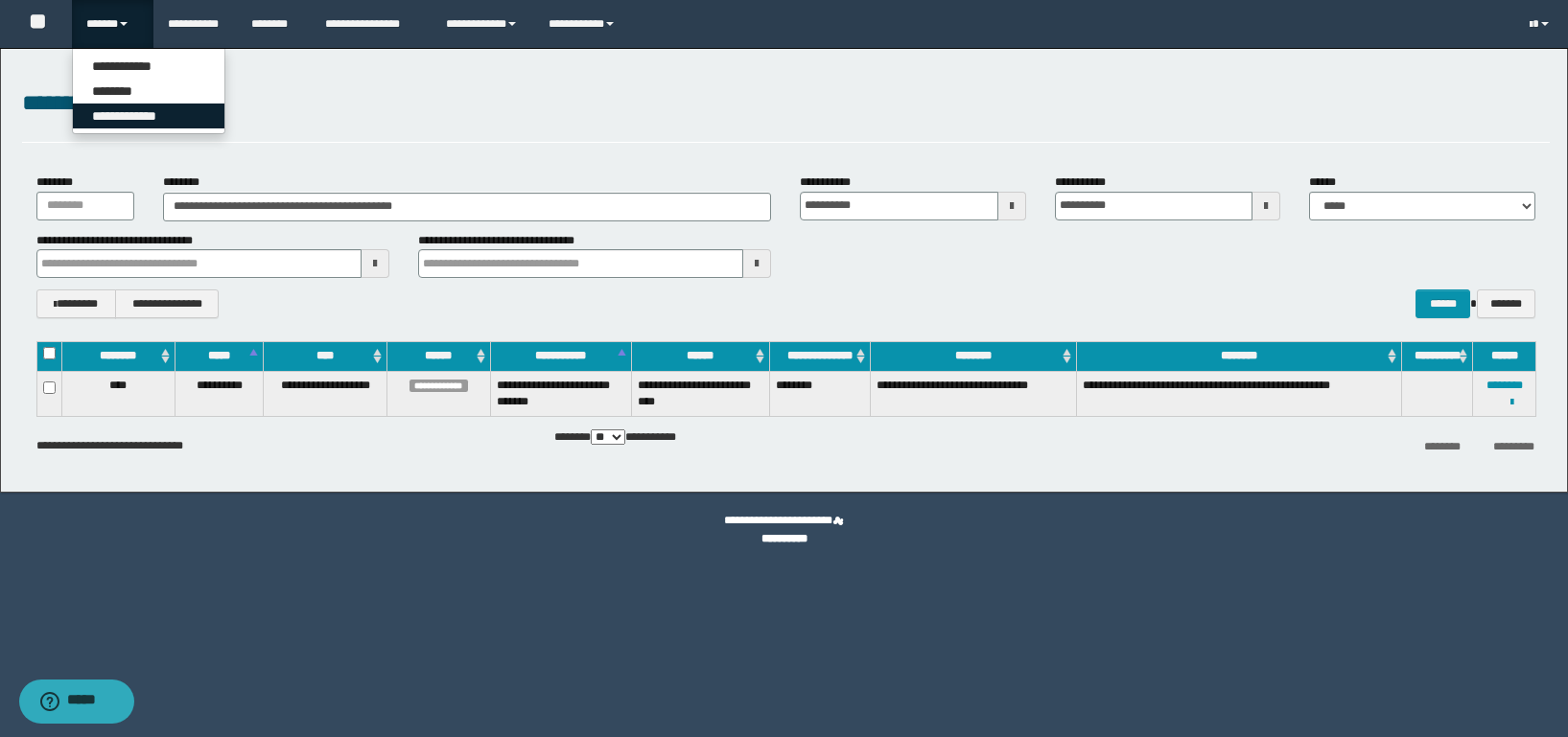 click on "**********" at bounding box center [149, 116] 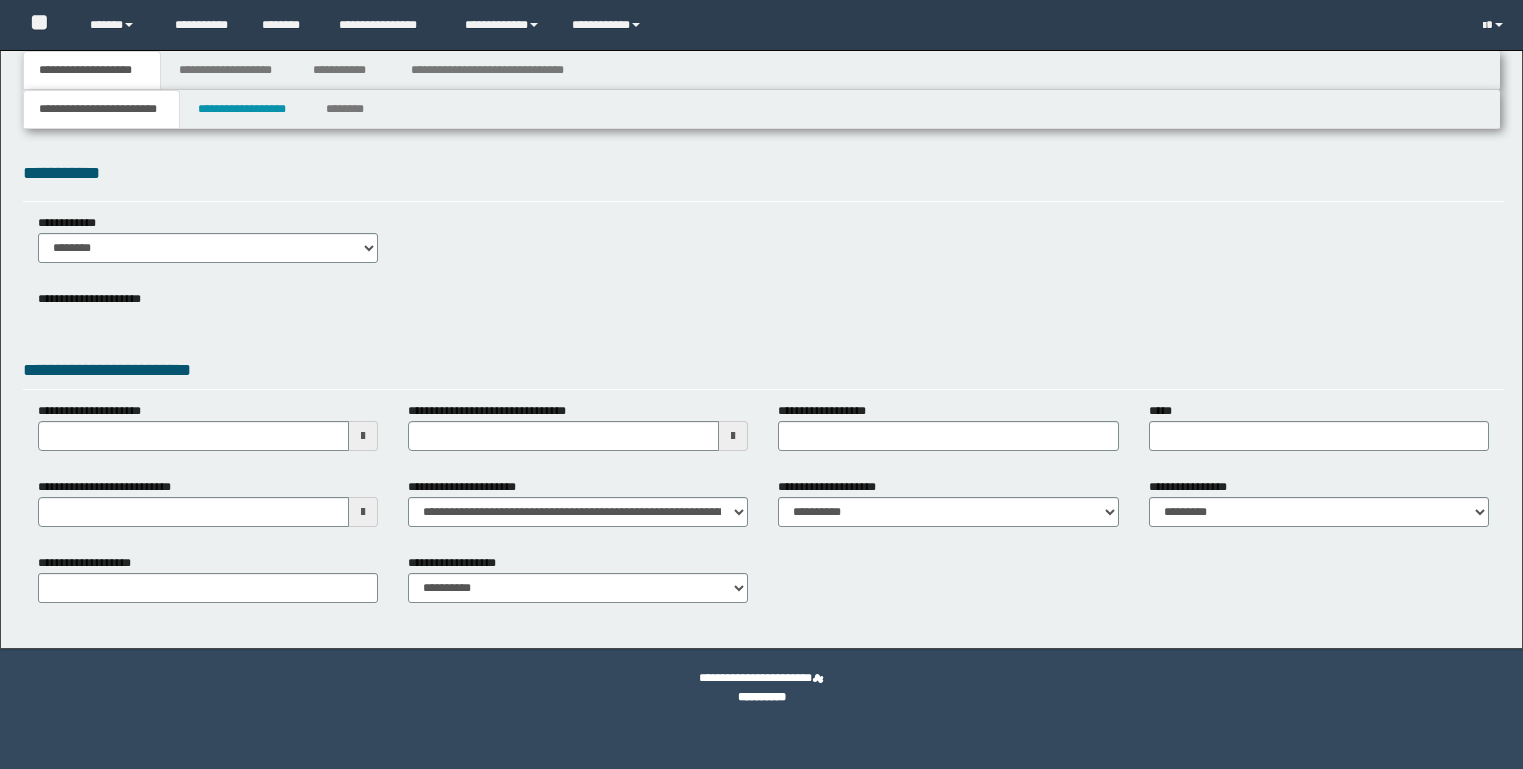 scroll, scrollTop: 0, scrollLeft: 0, axis: both 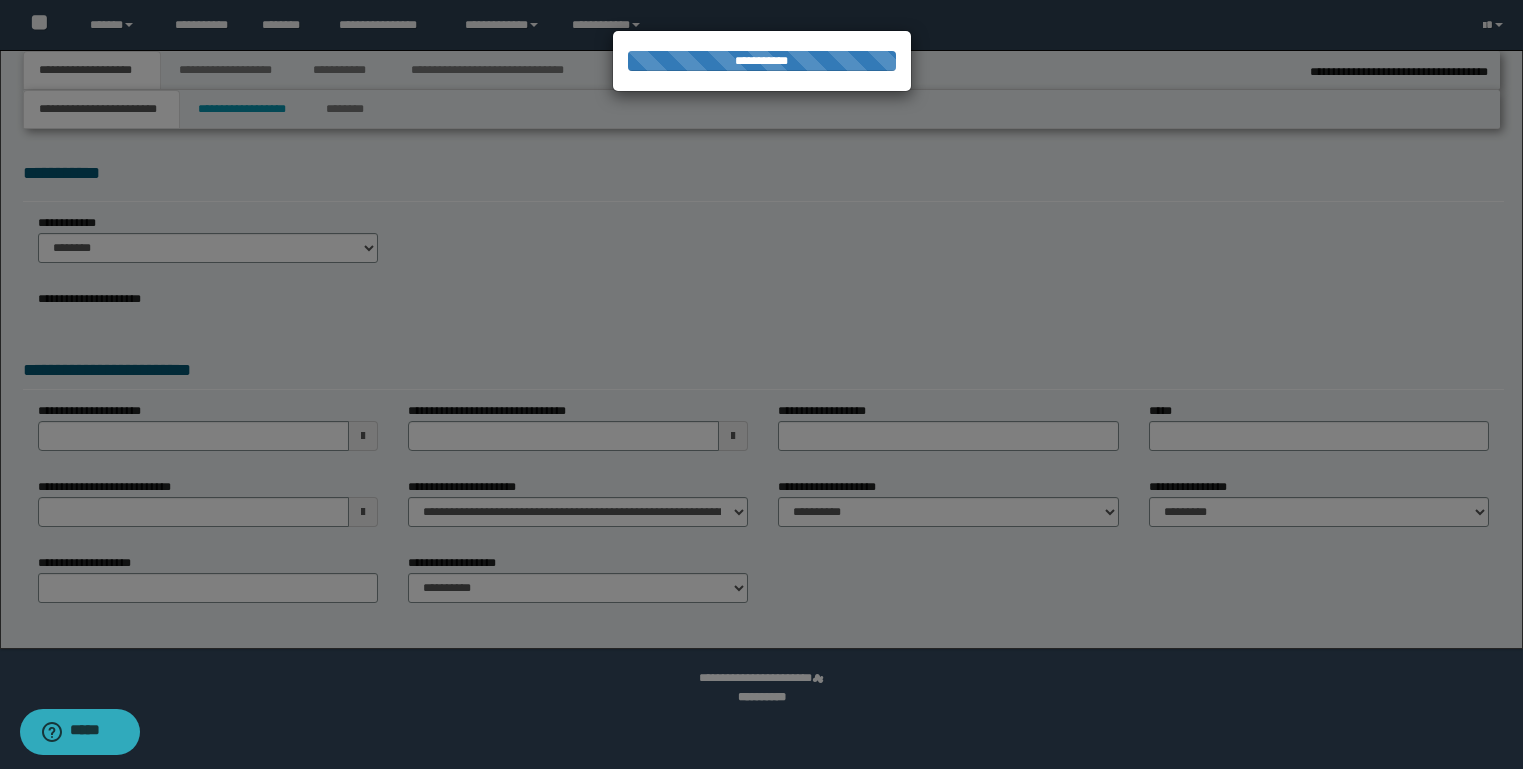 select on "*" 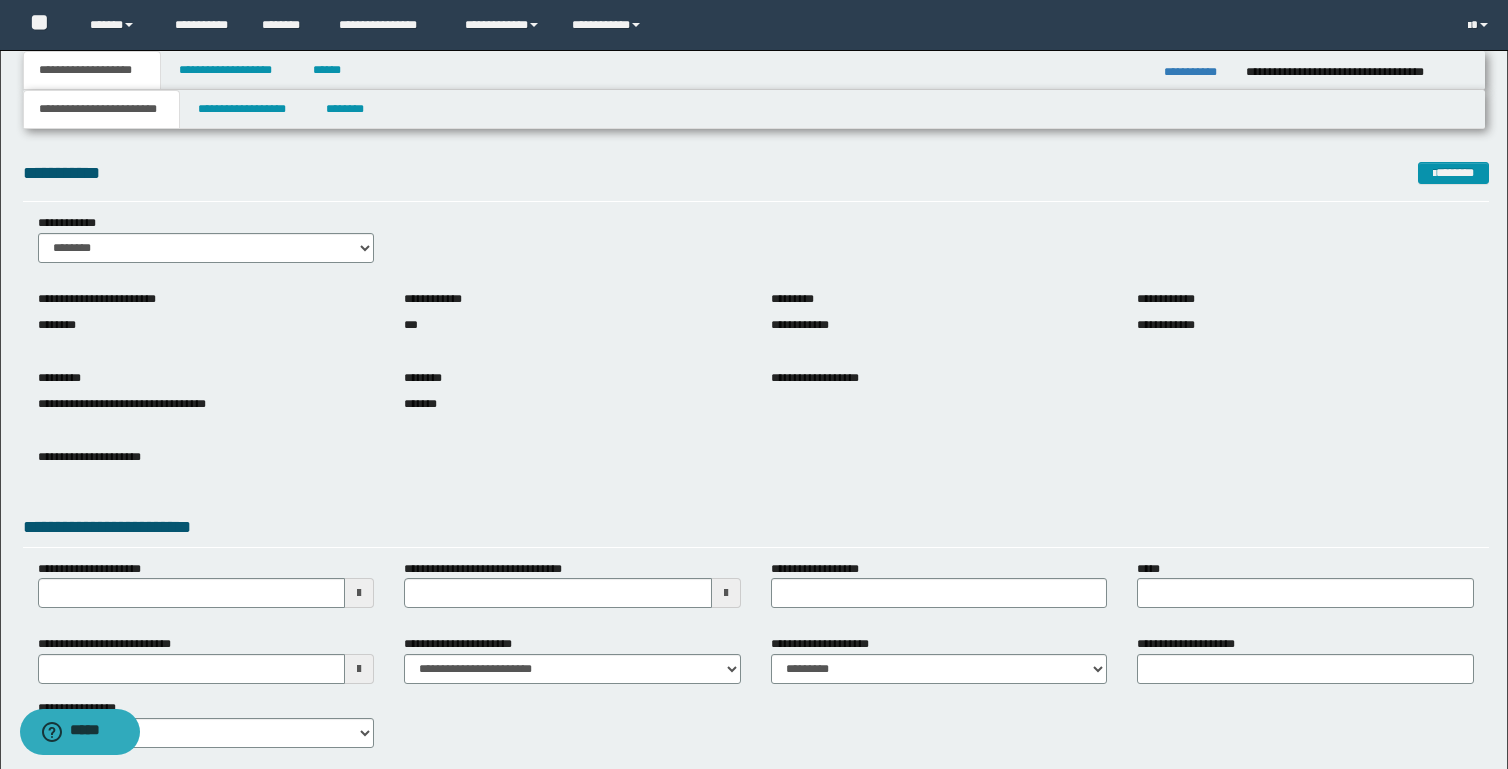 drag, startPoint x: 625, startPoint y: 352, endPoint x: 596, endPoint y: 340, distance: 31.38471 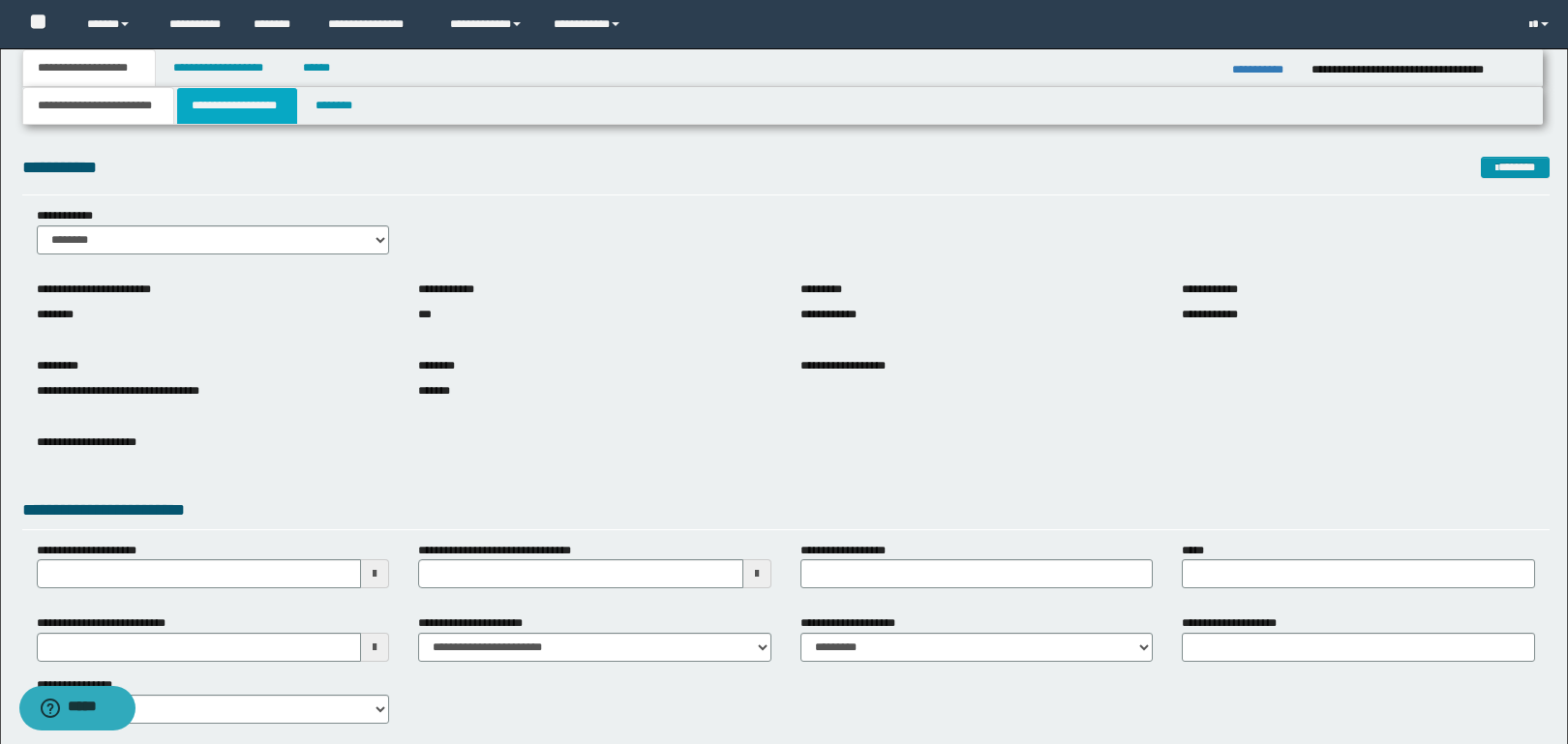 click on "**********" at bounding box center [237, 105] 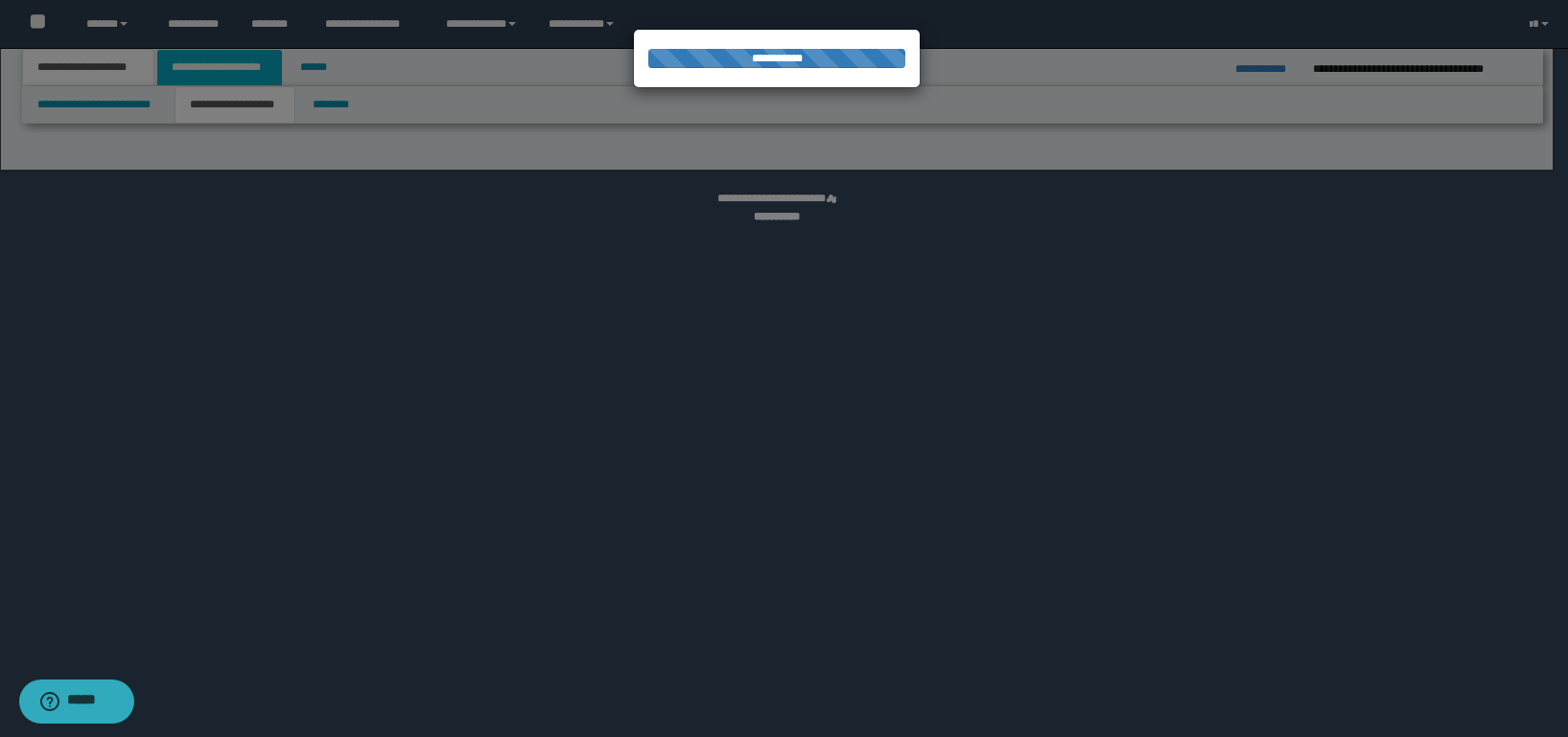 select on "*" 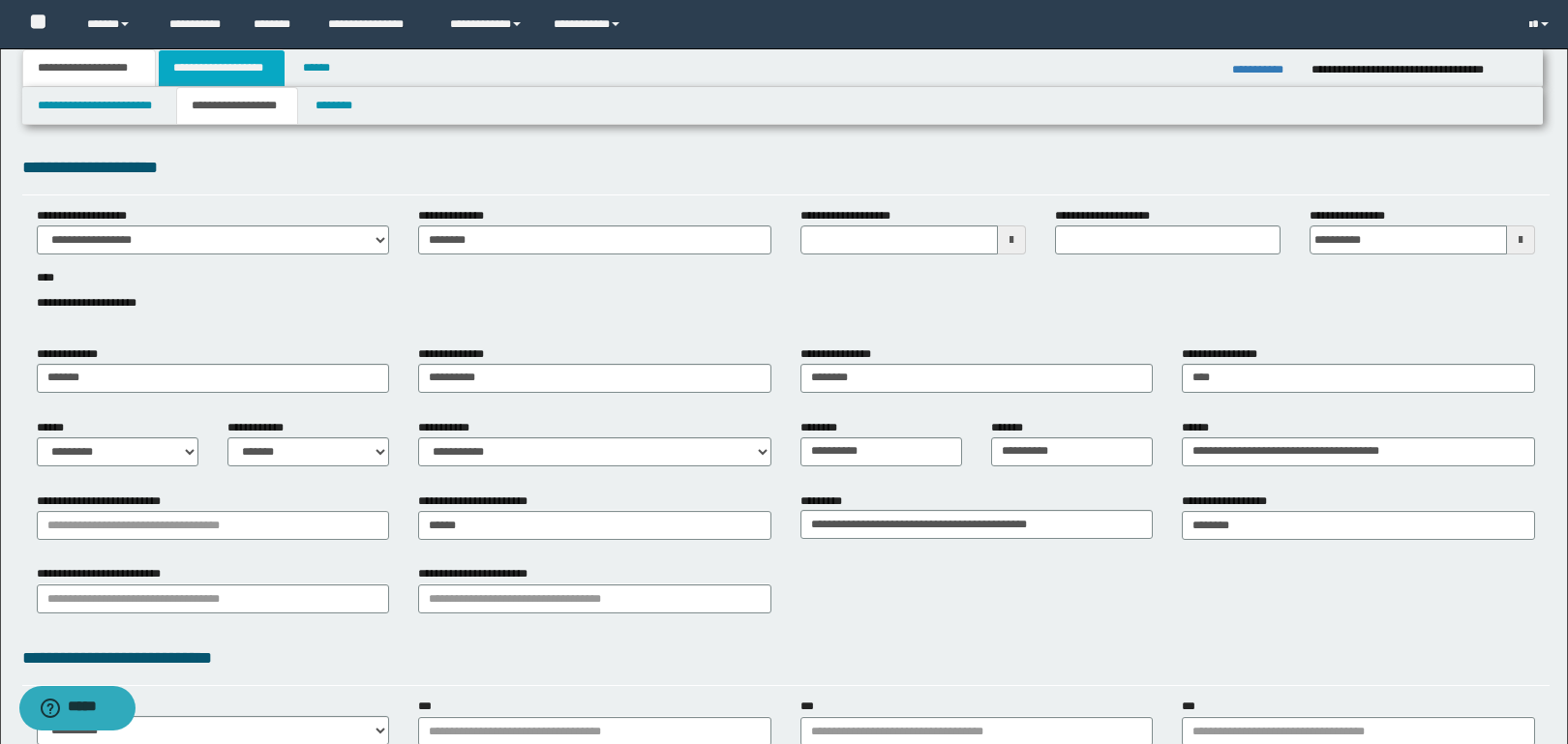 click on "**********" at bounding box center (222, 68) 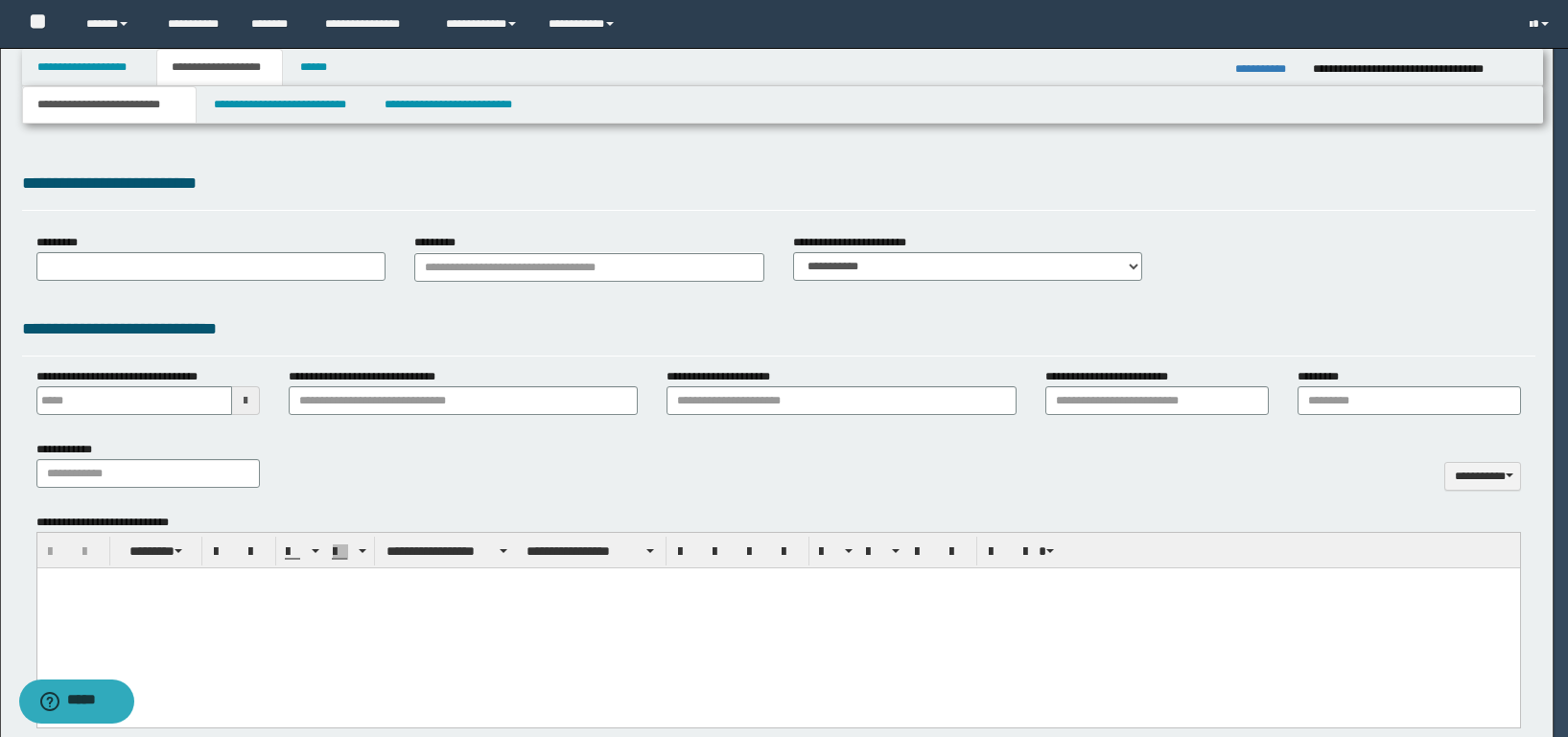 scroll, scrollTop: 0, scrollLeft: 0, axis: both 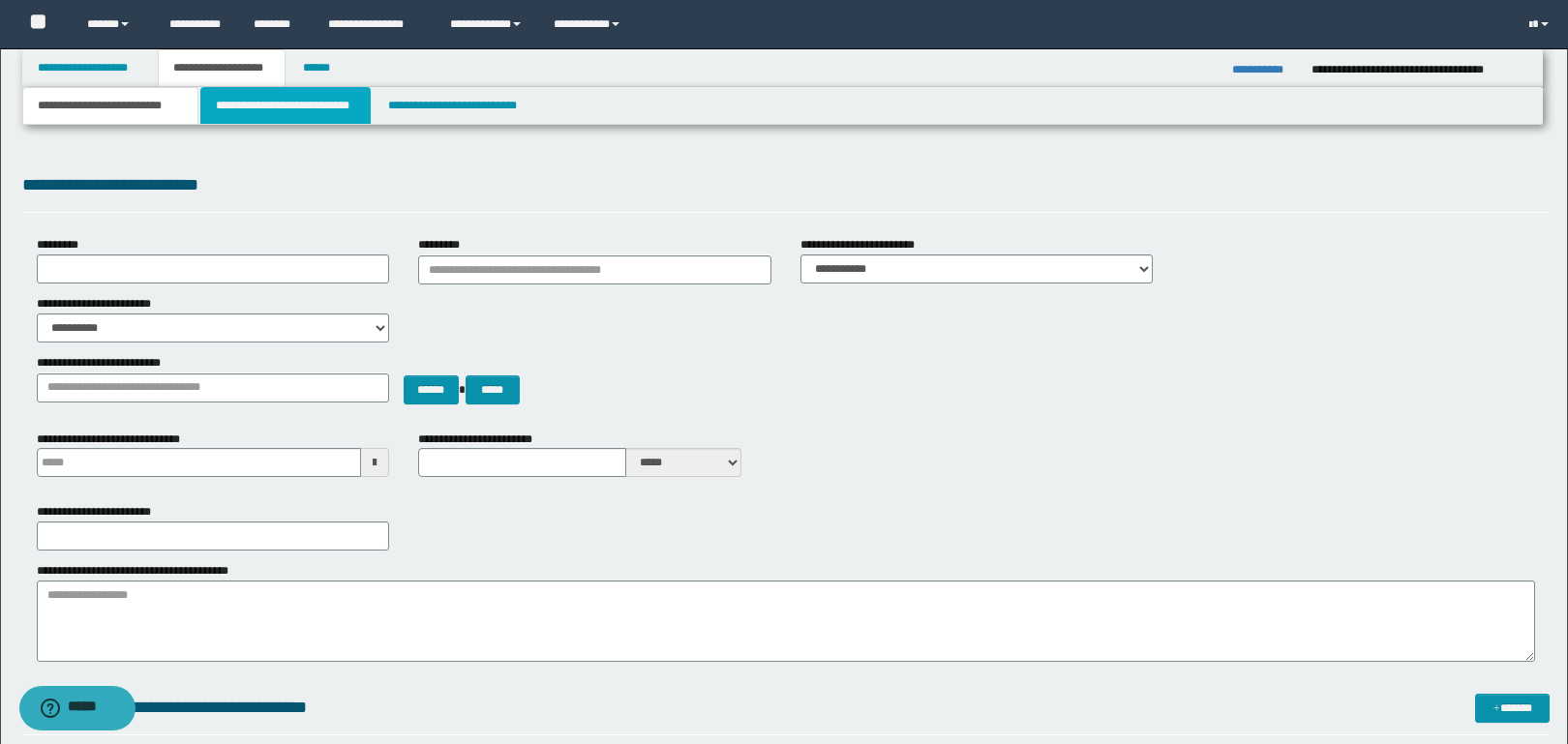 type 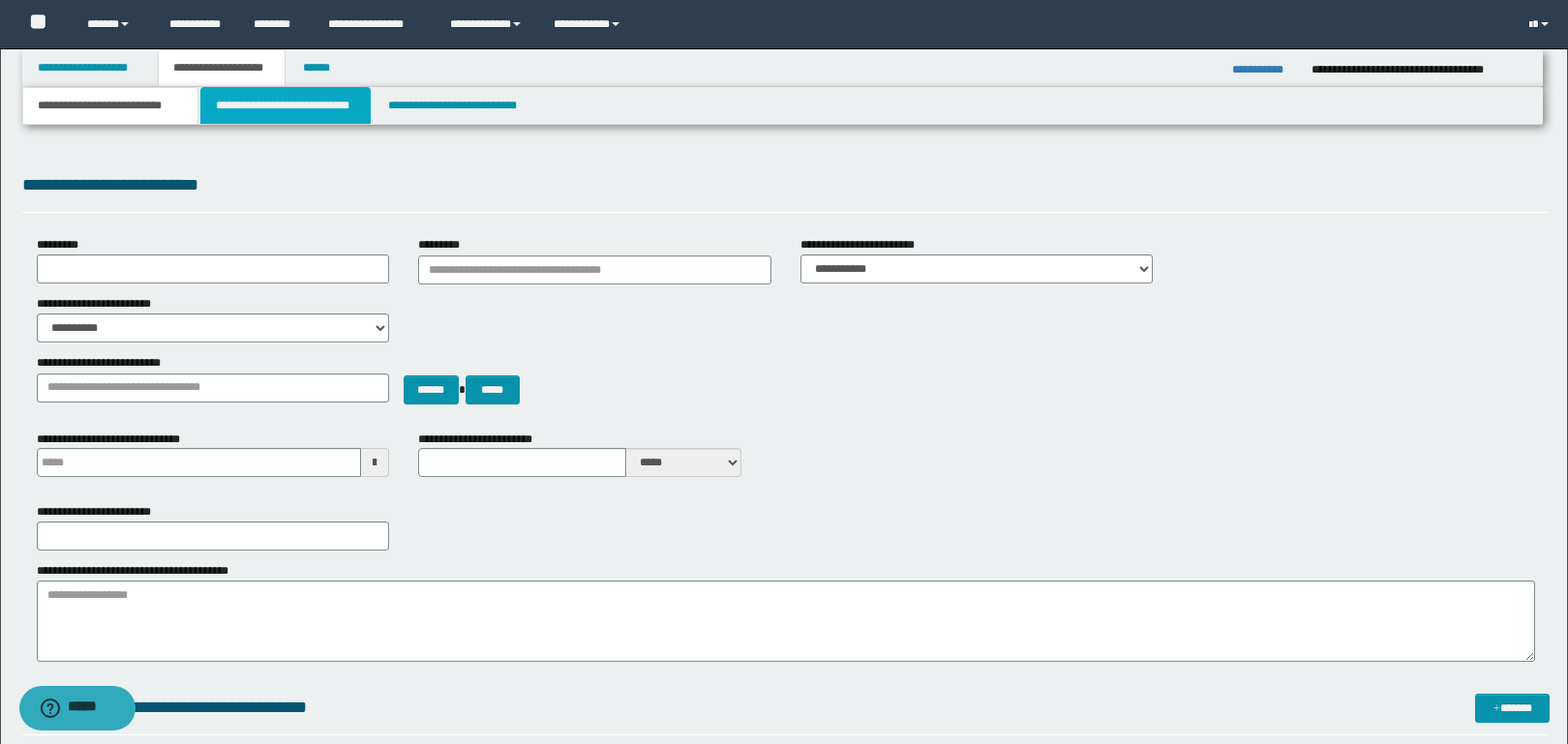 click on "**********" at bounding box center [286, 105] 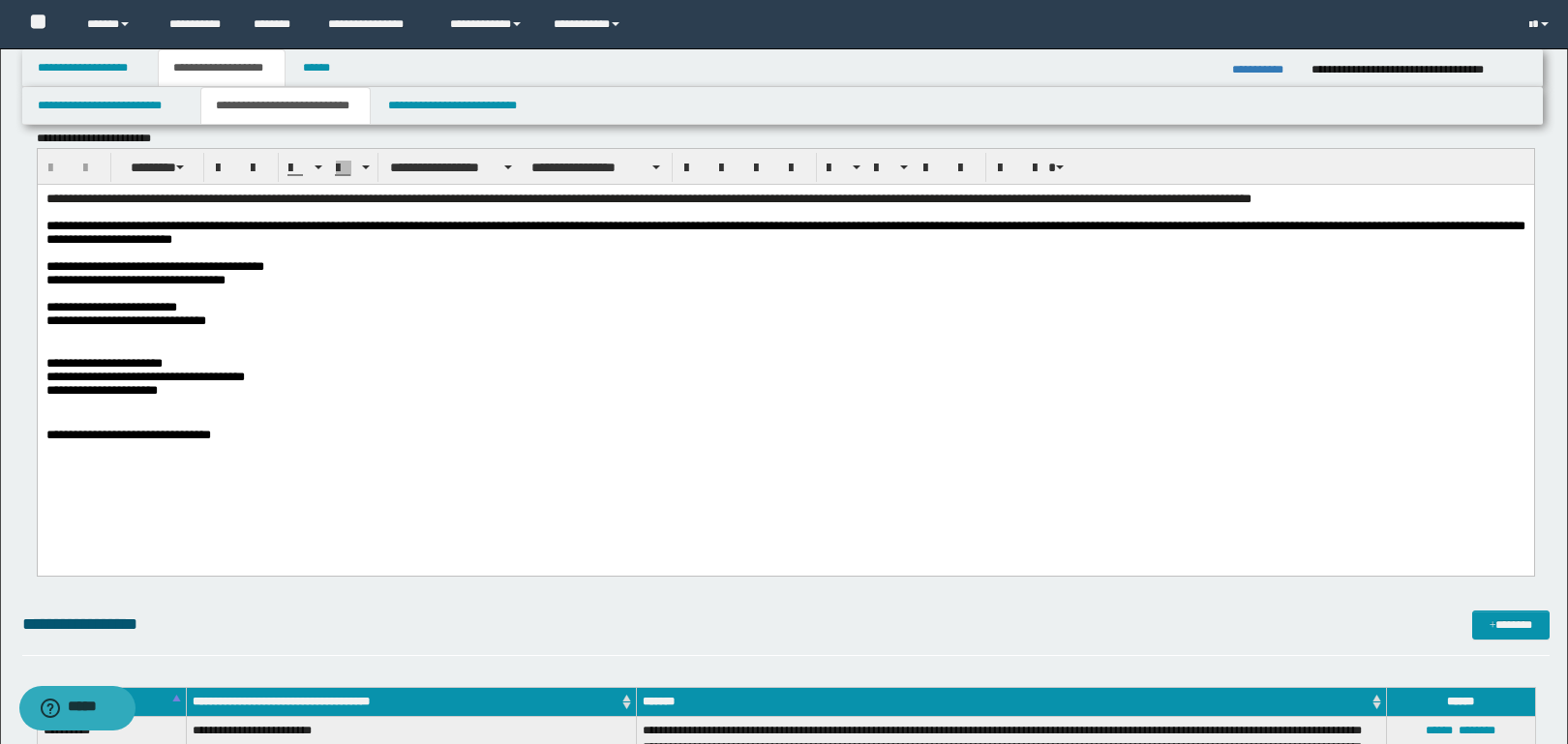 scroll, scrollTop: 387, scrollLeft: 0, axis: vertical 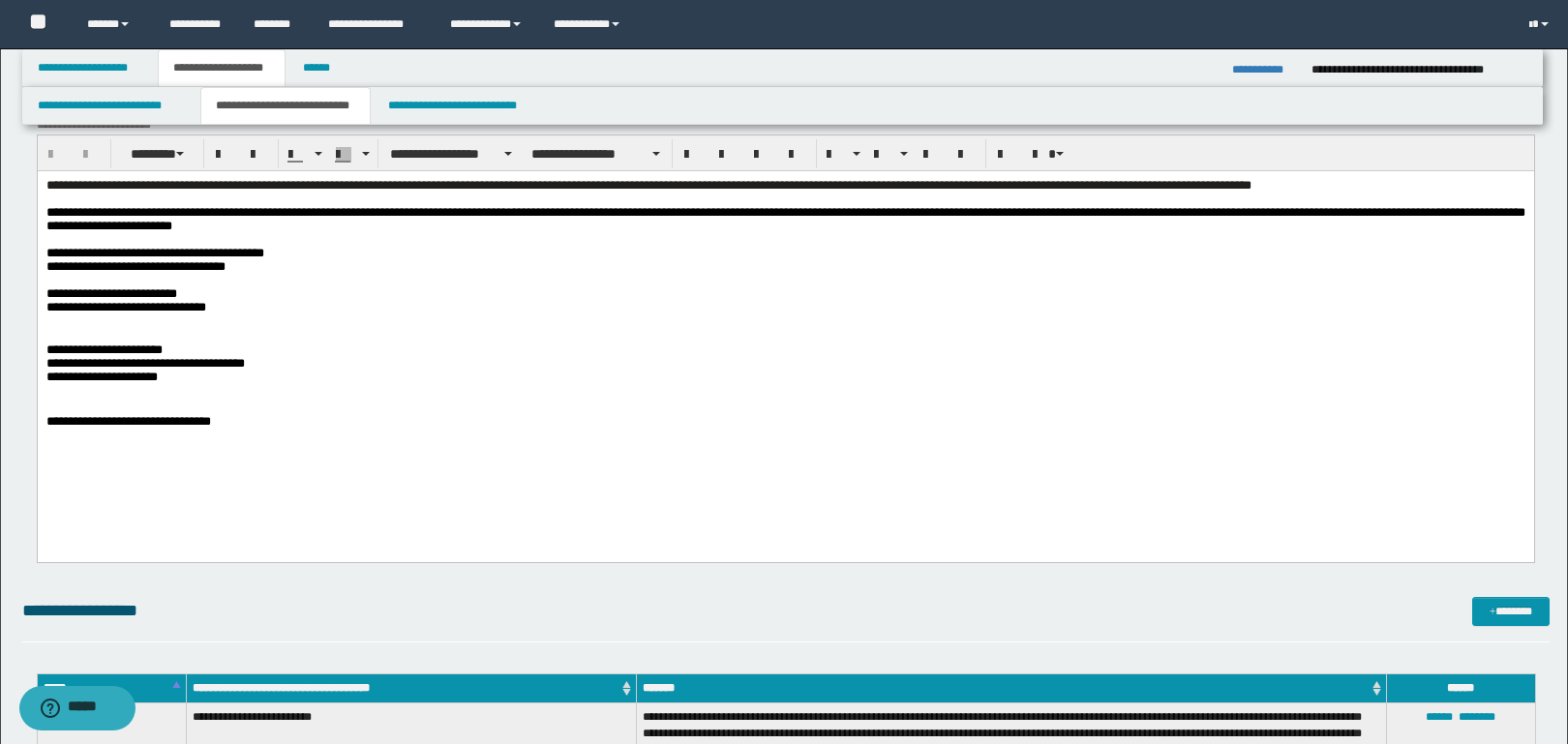 click on "**********" at bounding box center (1264, 70) 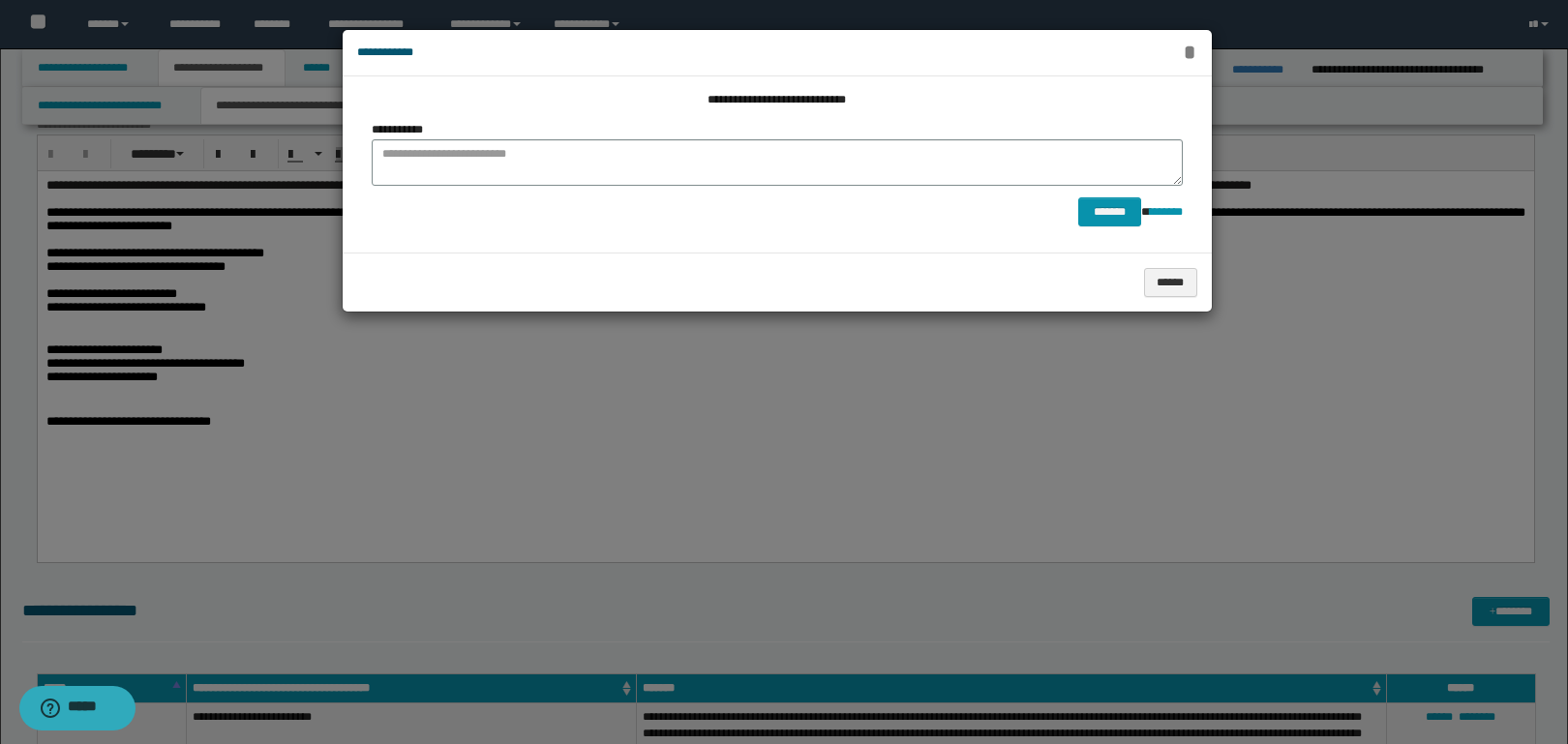 click on "*" at bounding box center [1190, 52] 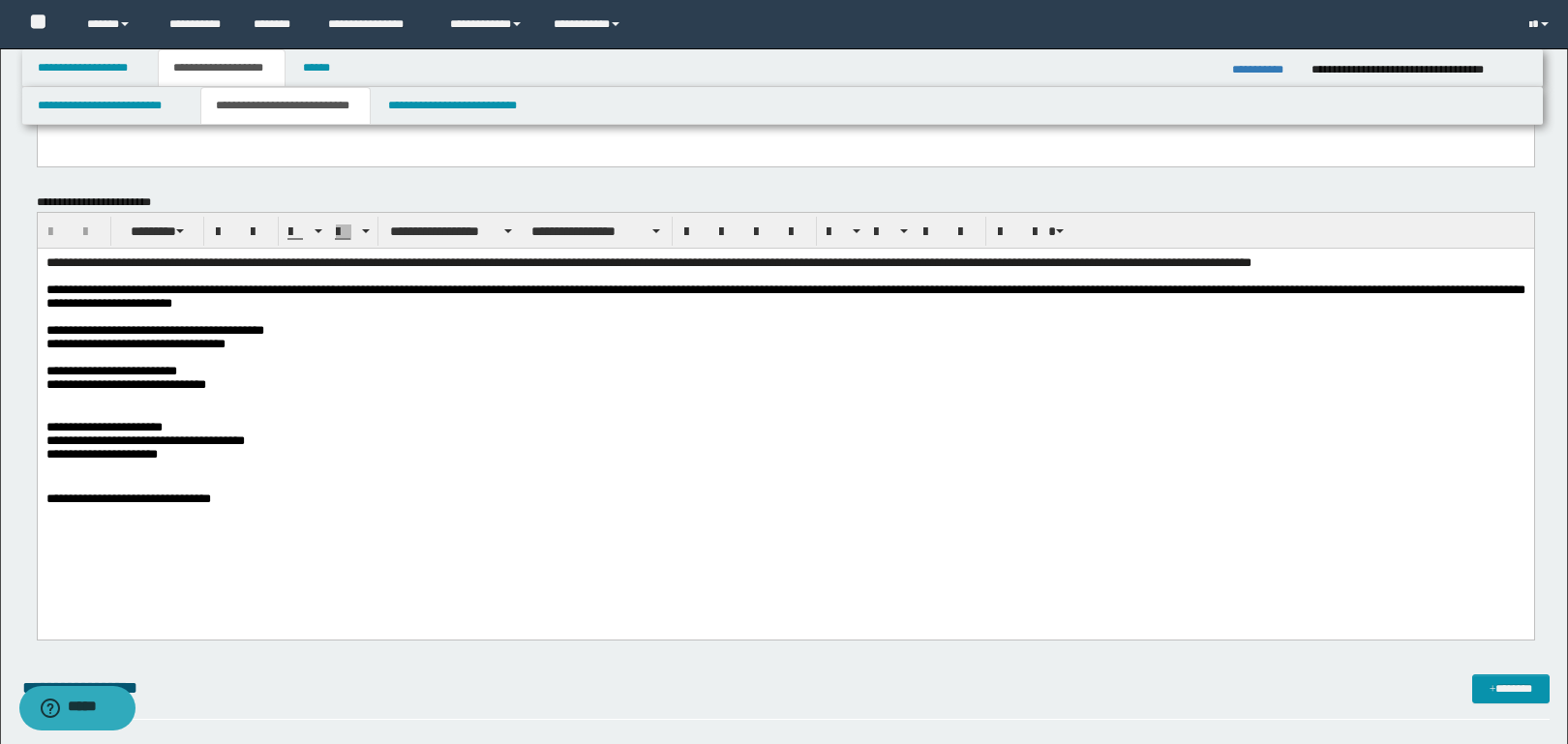 scroll, scrollTop: 290, scrollLeft: 0, axis: vertical 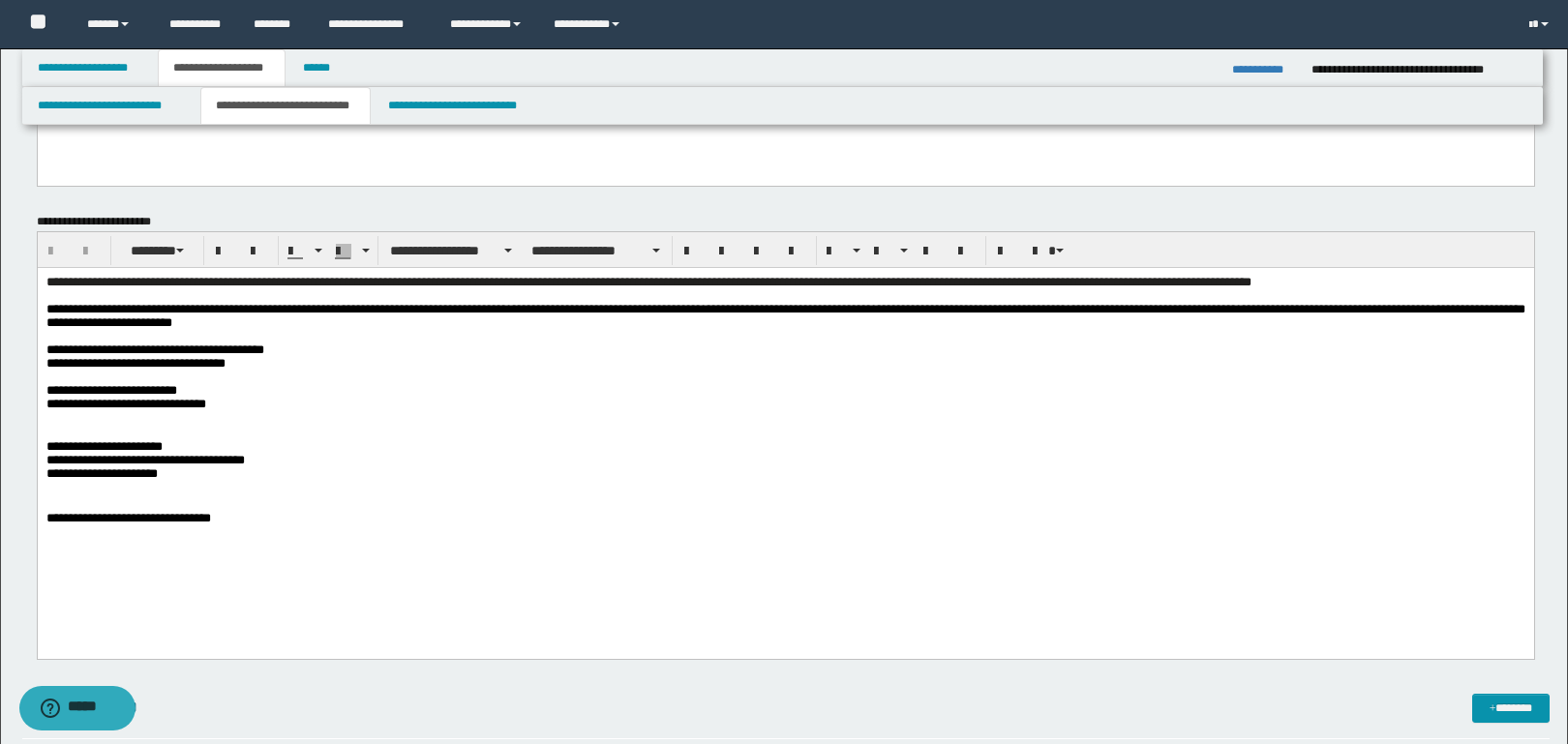 click on "**********" at bounding box center (785, 473) 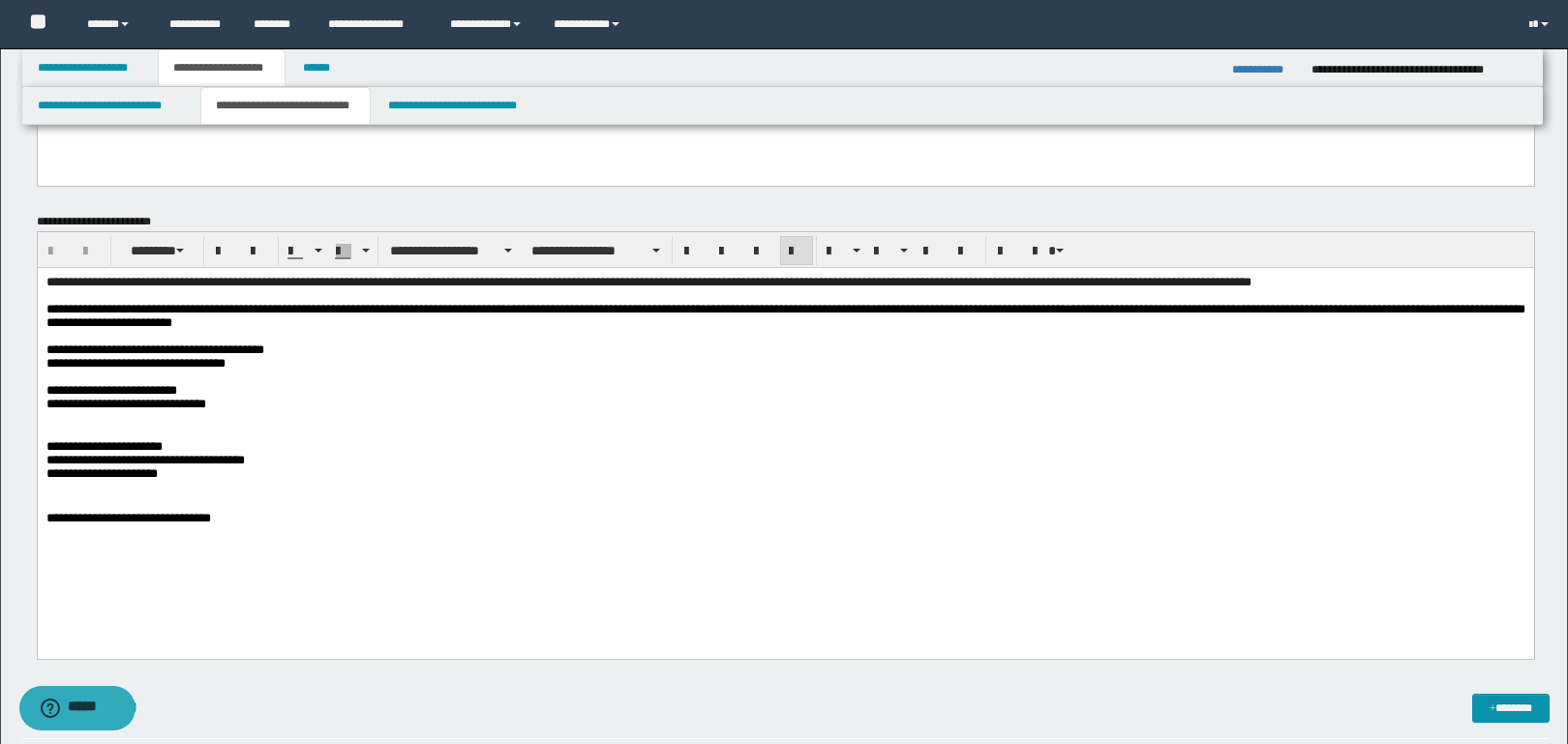 click on "**********" at bounding box center [1264, 70] 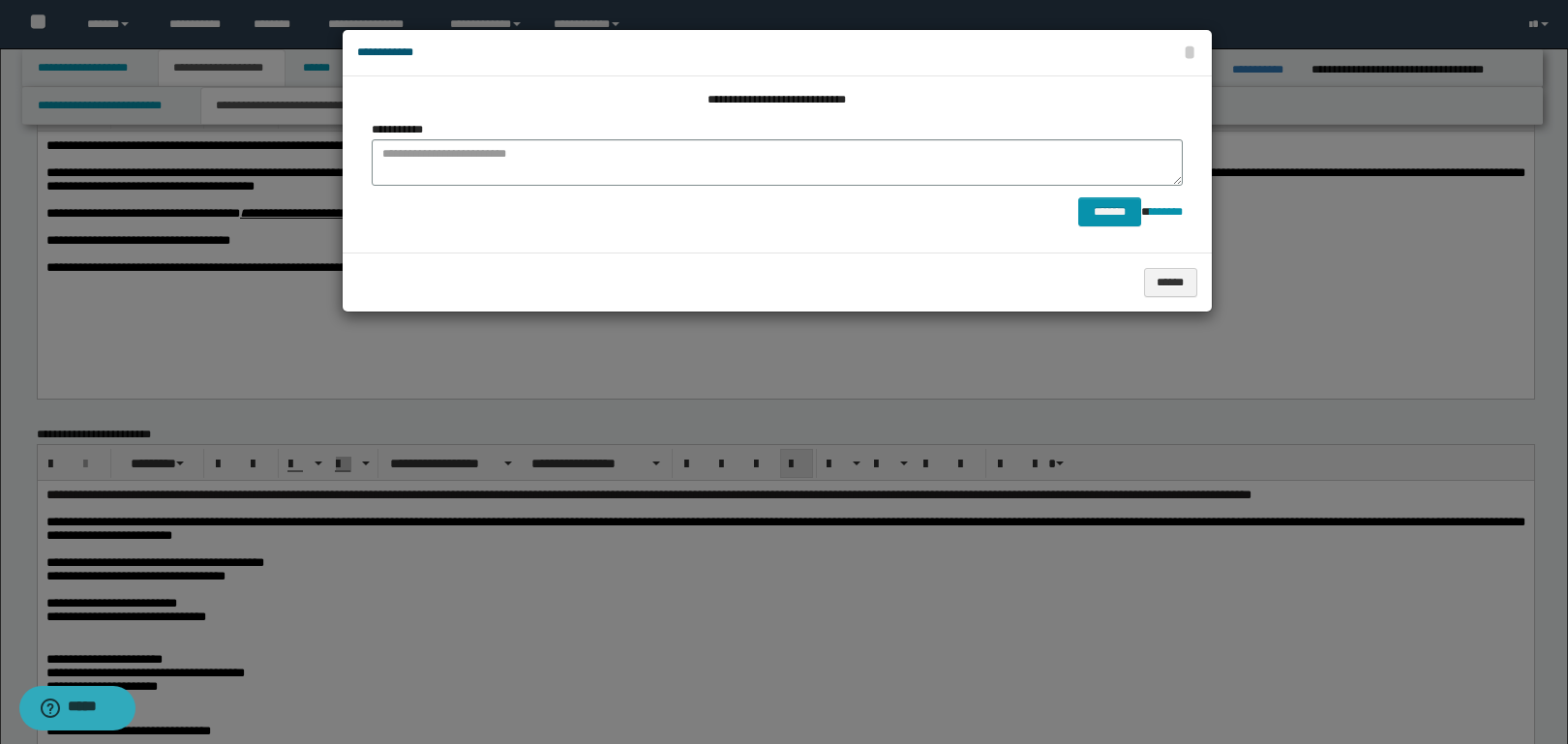 scroll, scrollTop: 0, scrollLeft: 0, axis: both 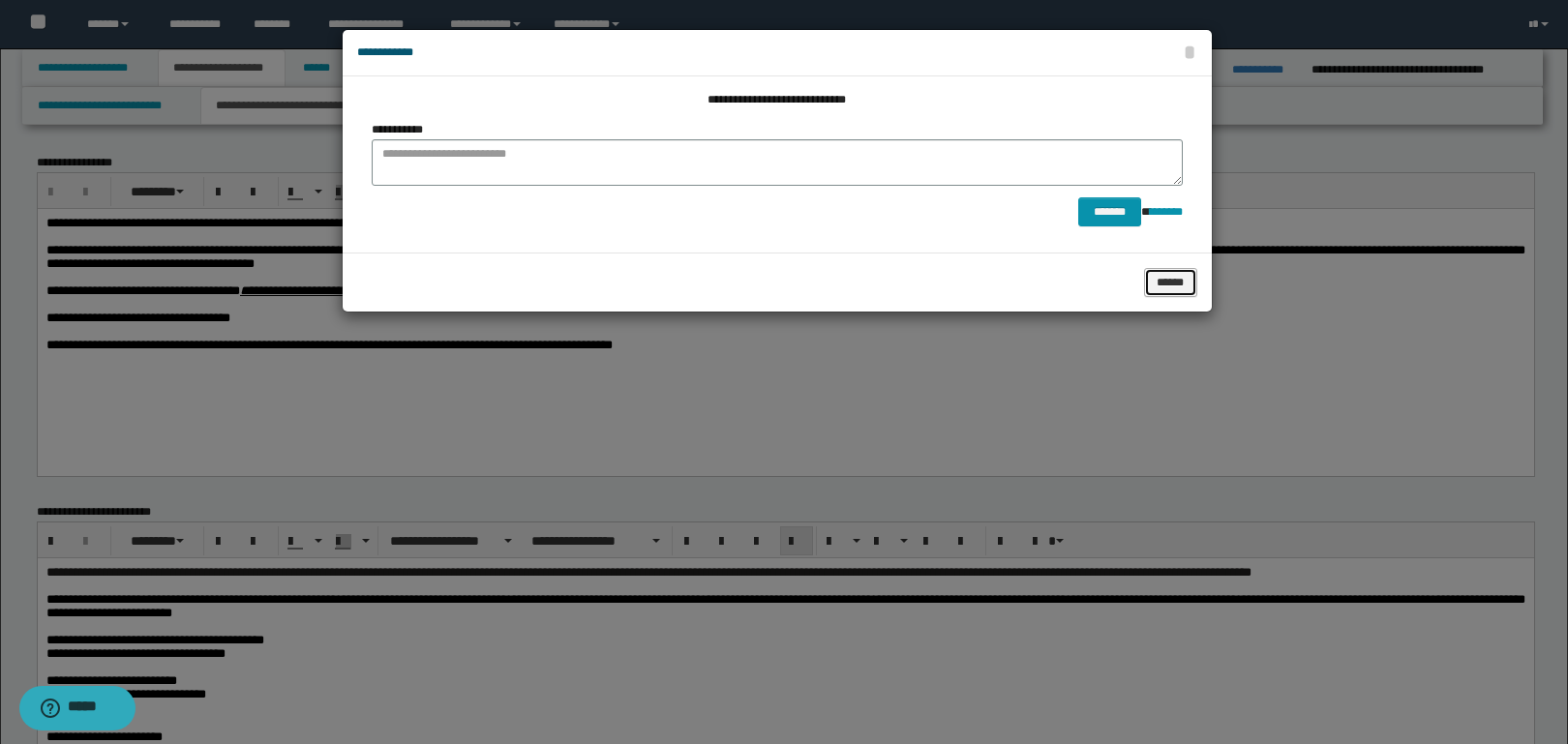 click on "******" at bounding box center (1170, 283) 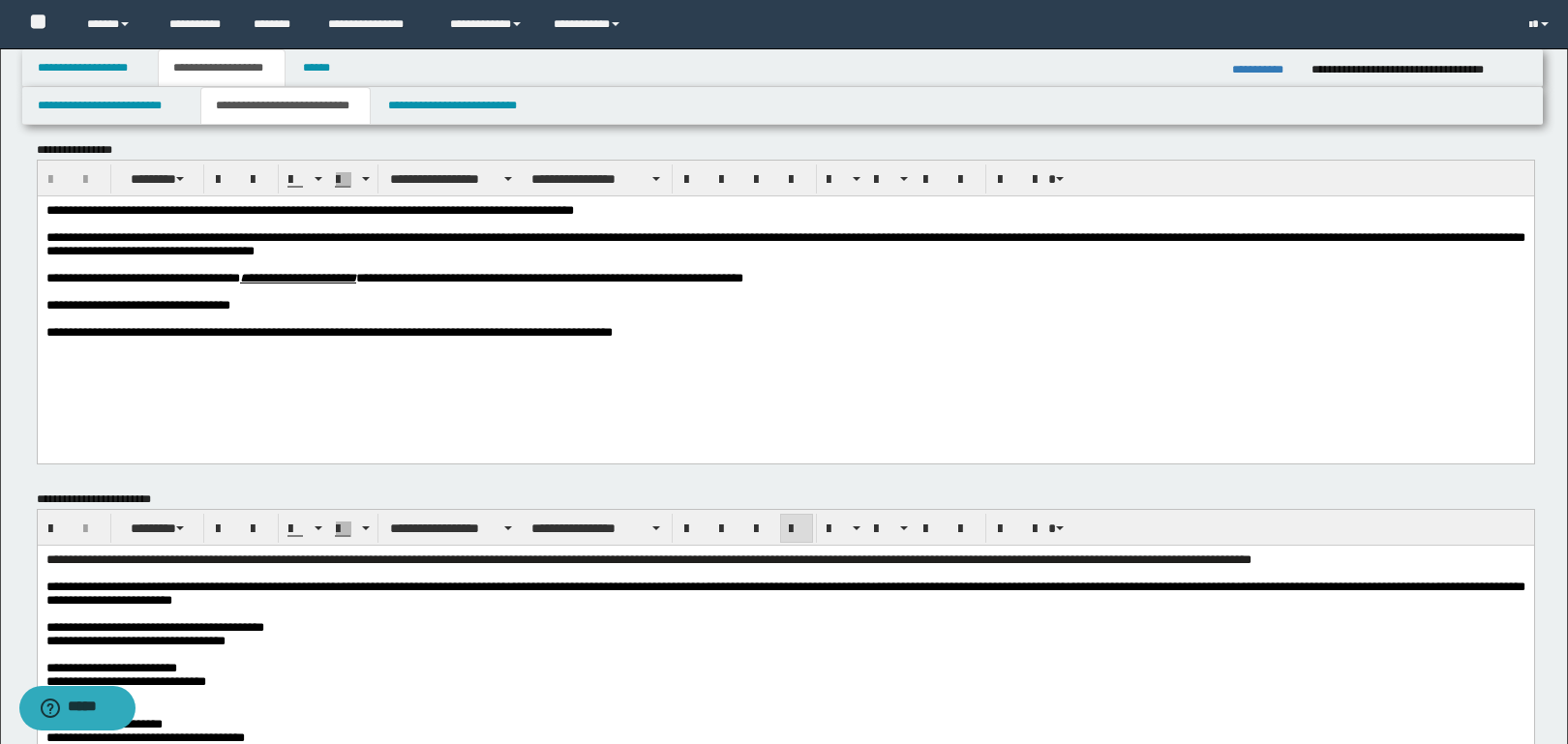 scroll, scrollTop: 0, scrollLeft: 0, axis: both 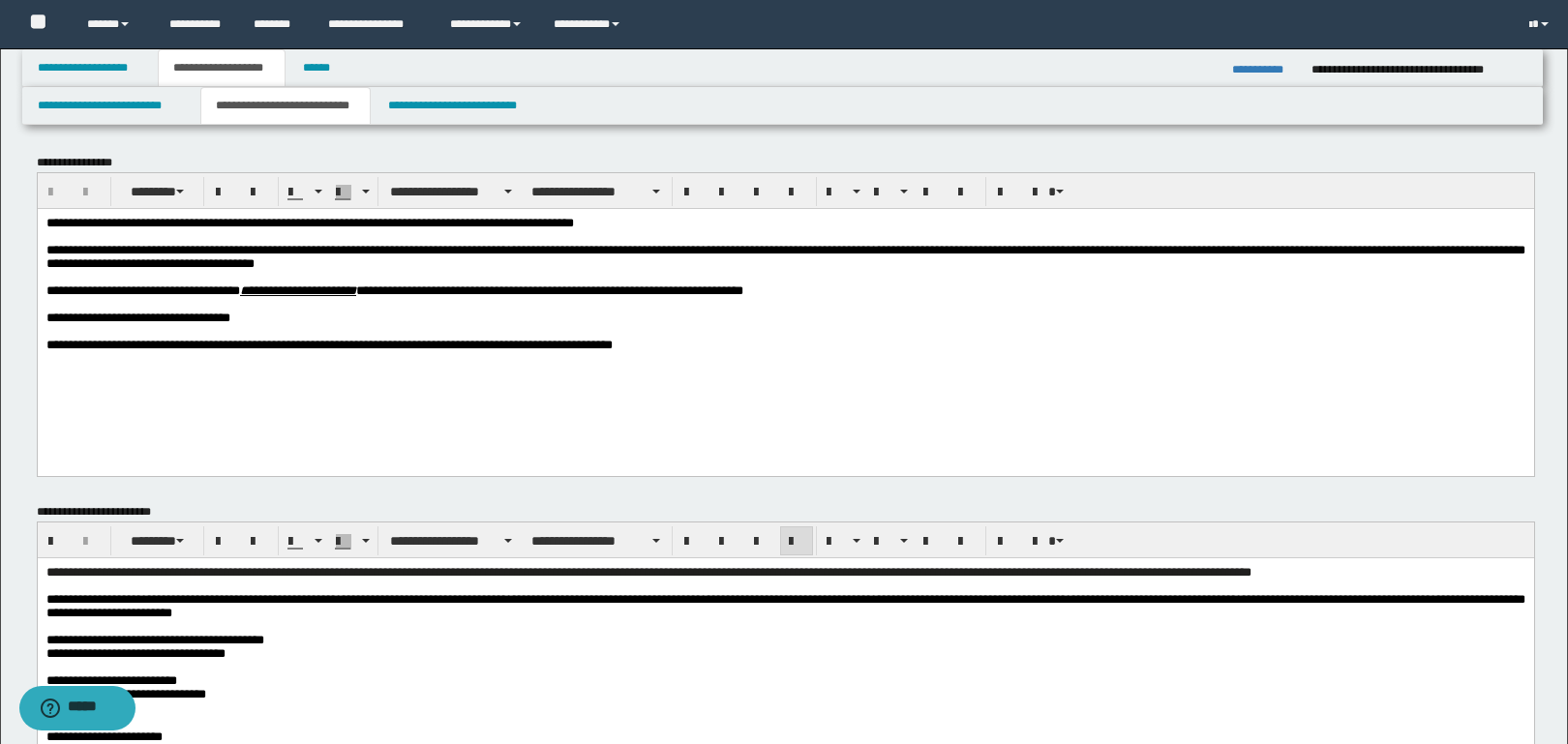 click on "**********" at bounding box center [1272, 64] 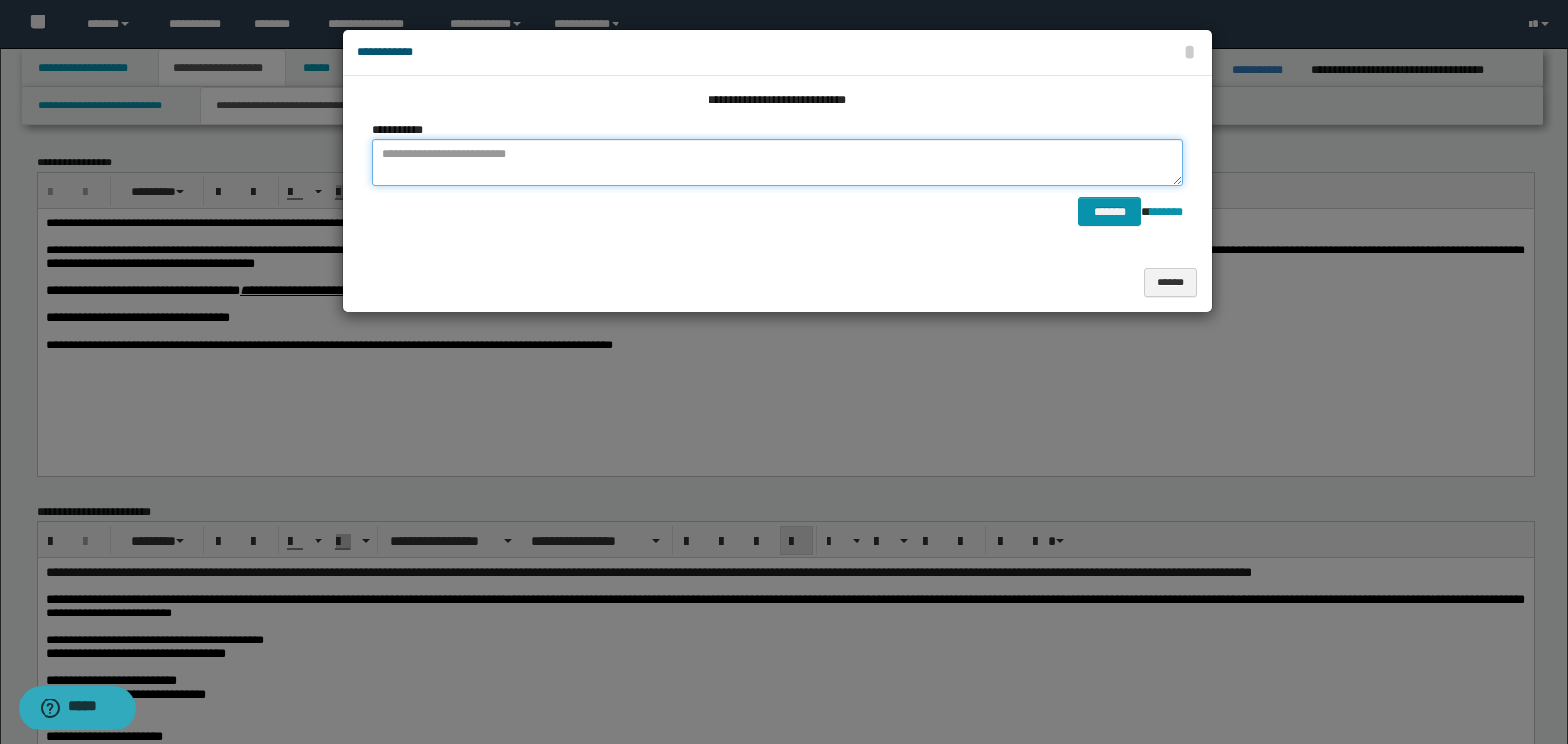 click at bounding box center (777, 163) 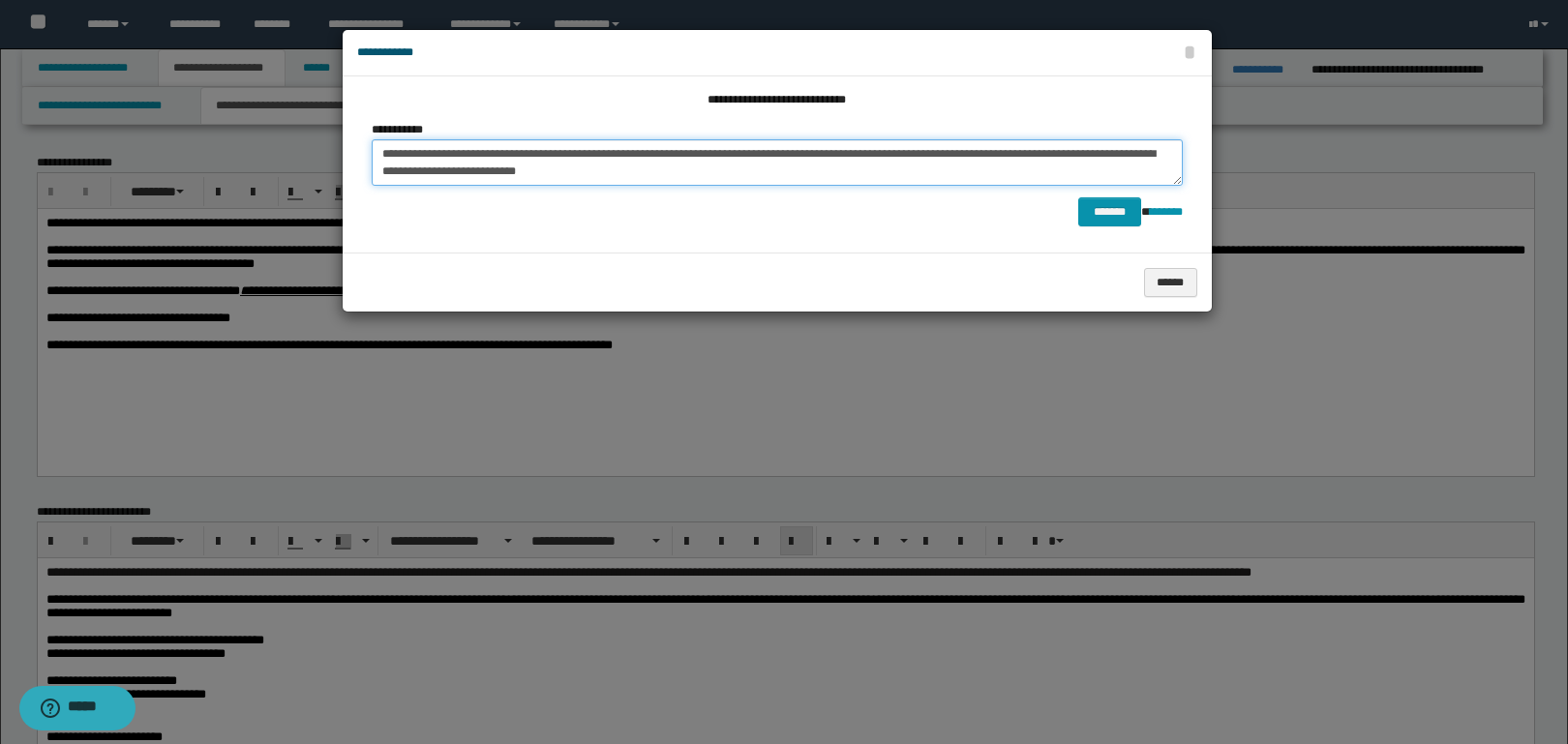 scroll, scrollTop: 0, scrollLeft: 0, axis: both 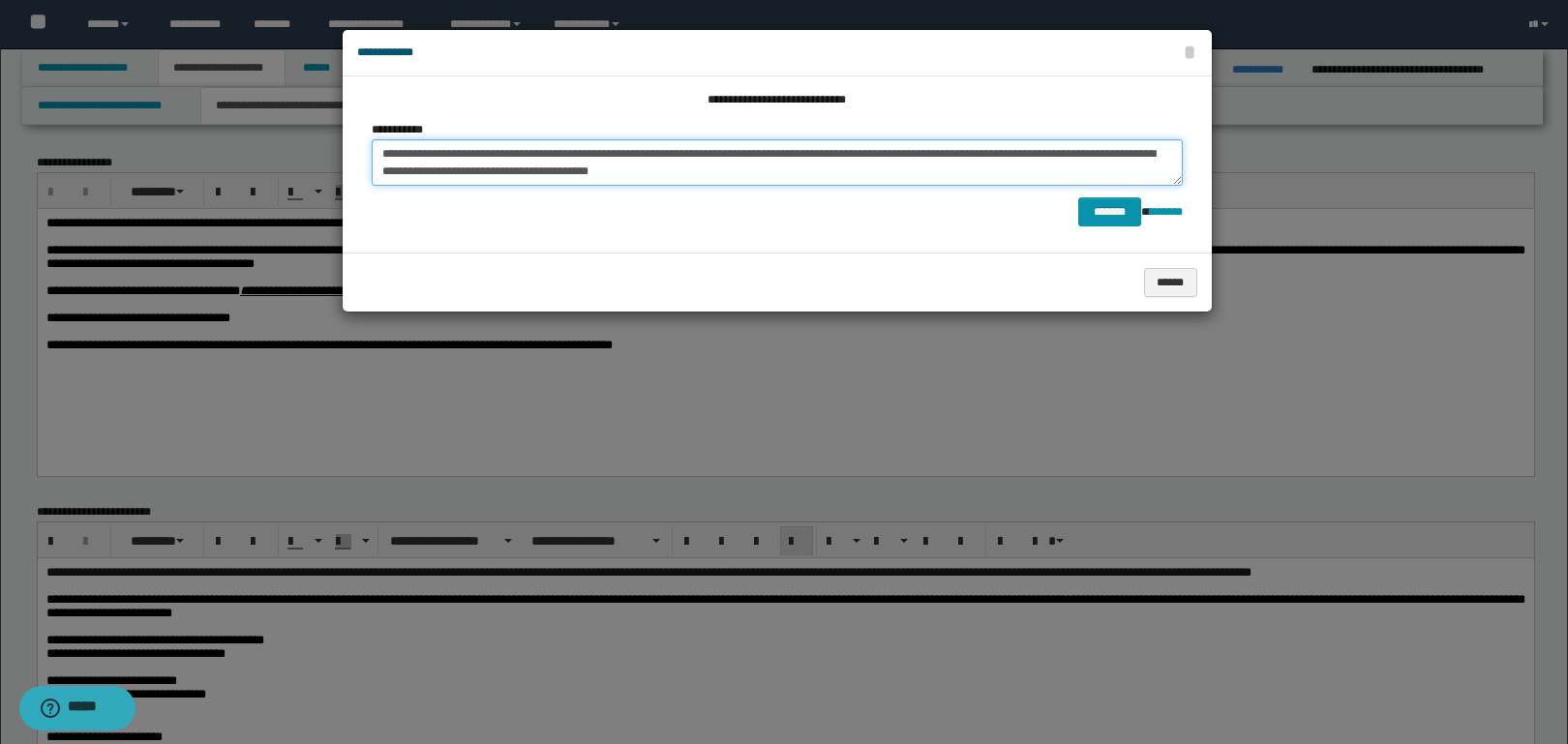 click on "**********" at bounding box center (777, 163) 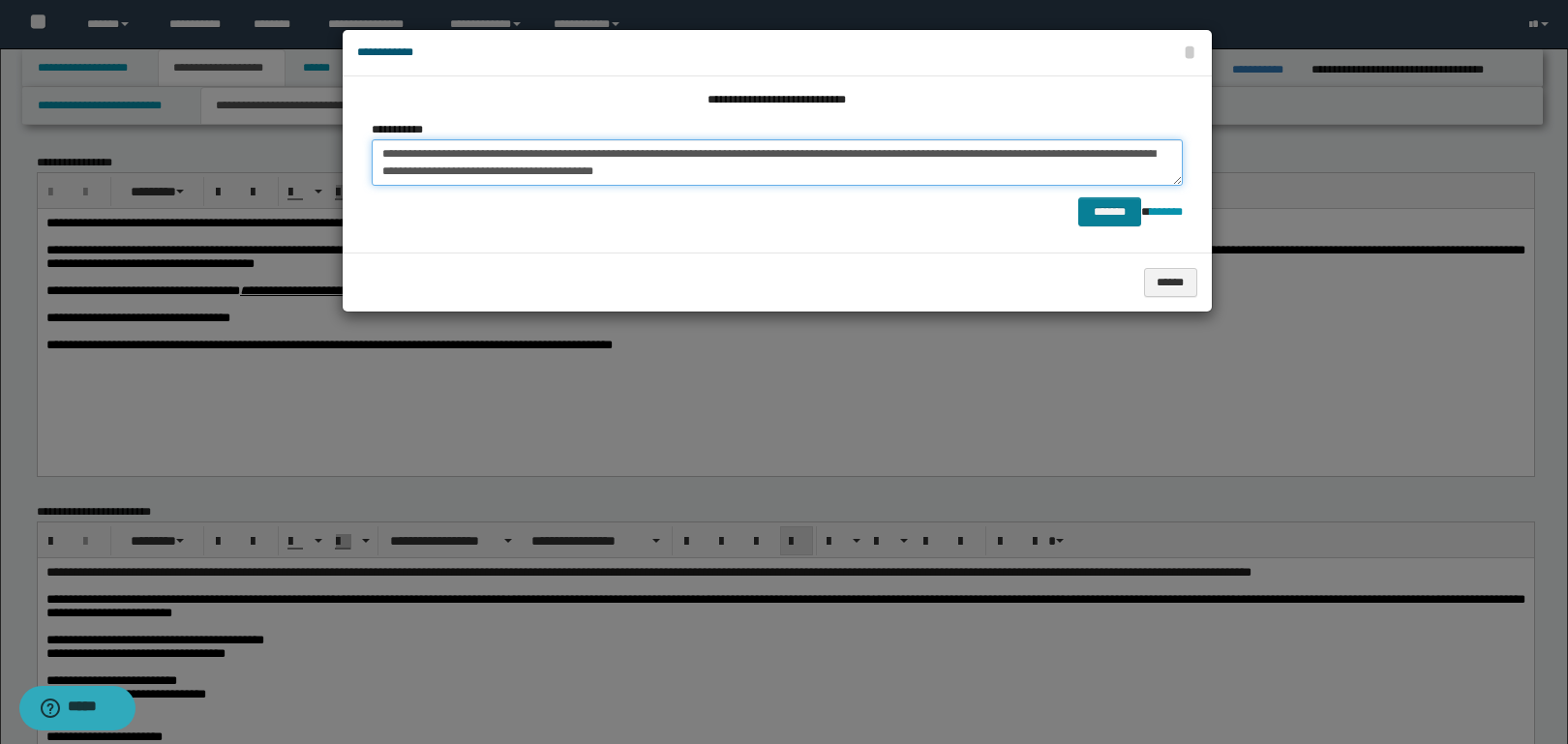 type on "**********" 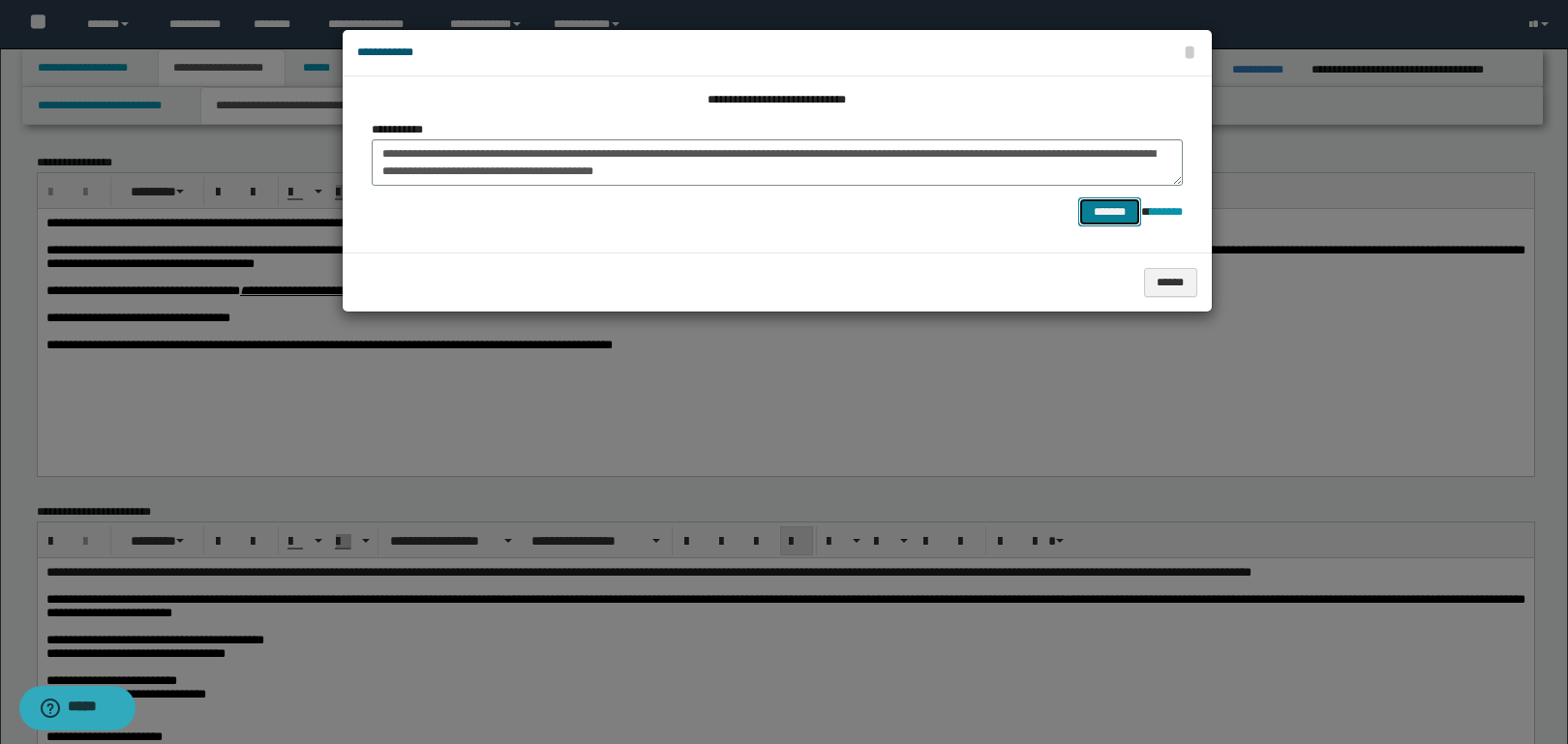 click on "*******" at bounding box center (1109, 212) 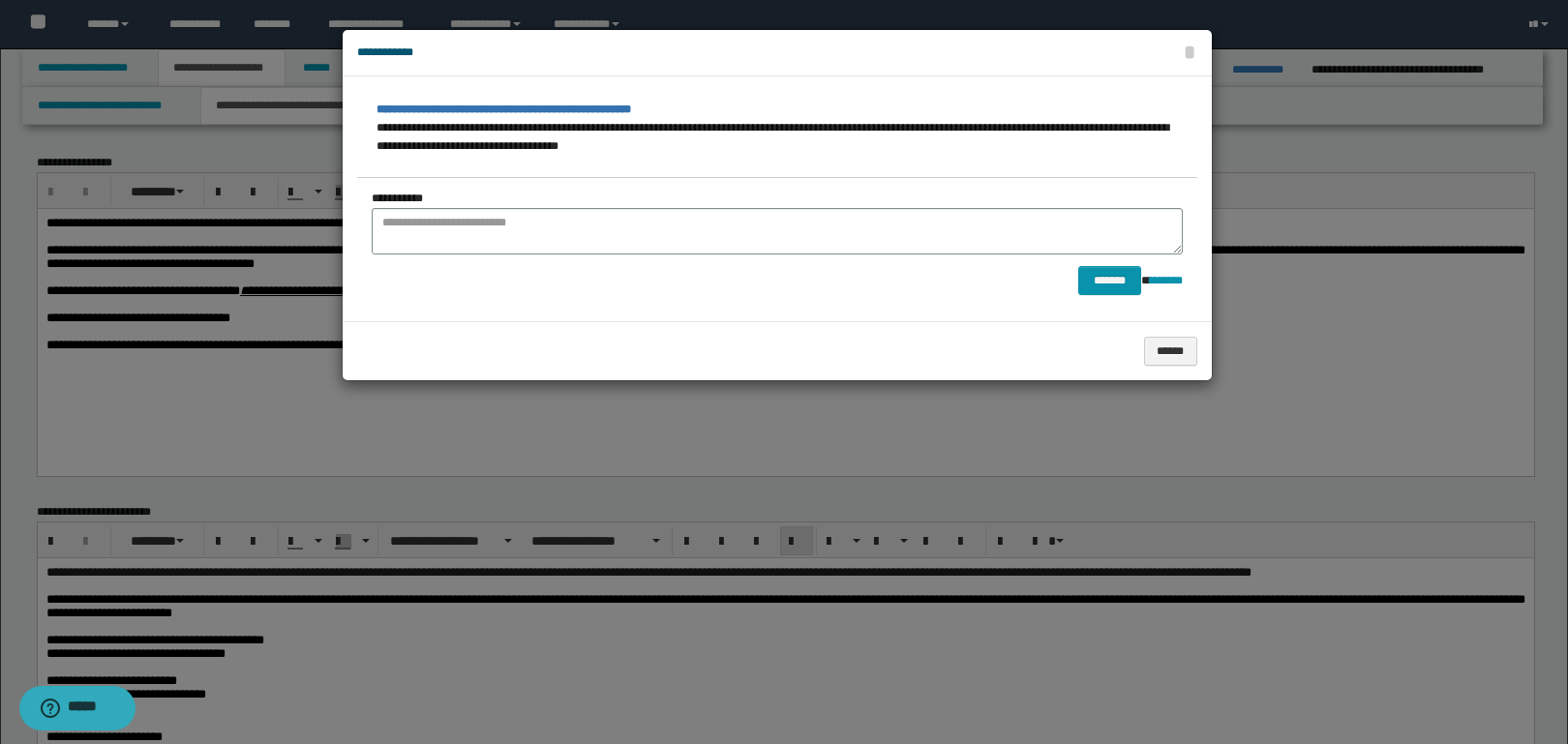 click at bounding box center [784, 372] 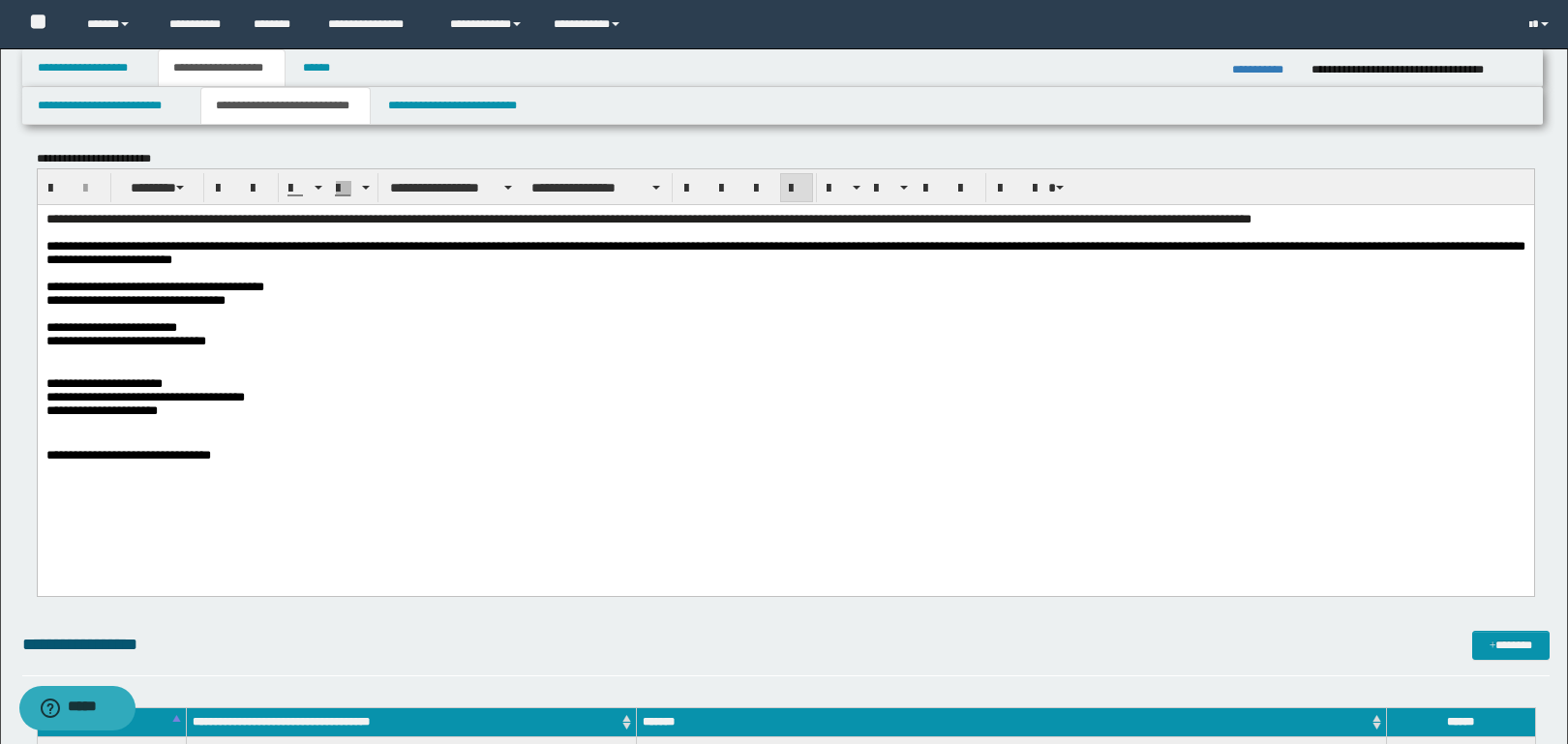 scroll, scrollTop: 387, scrollLeft: 0, axis: vertical 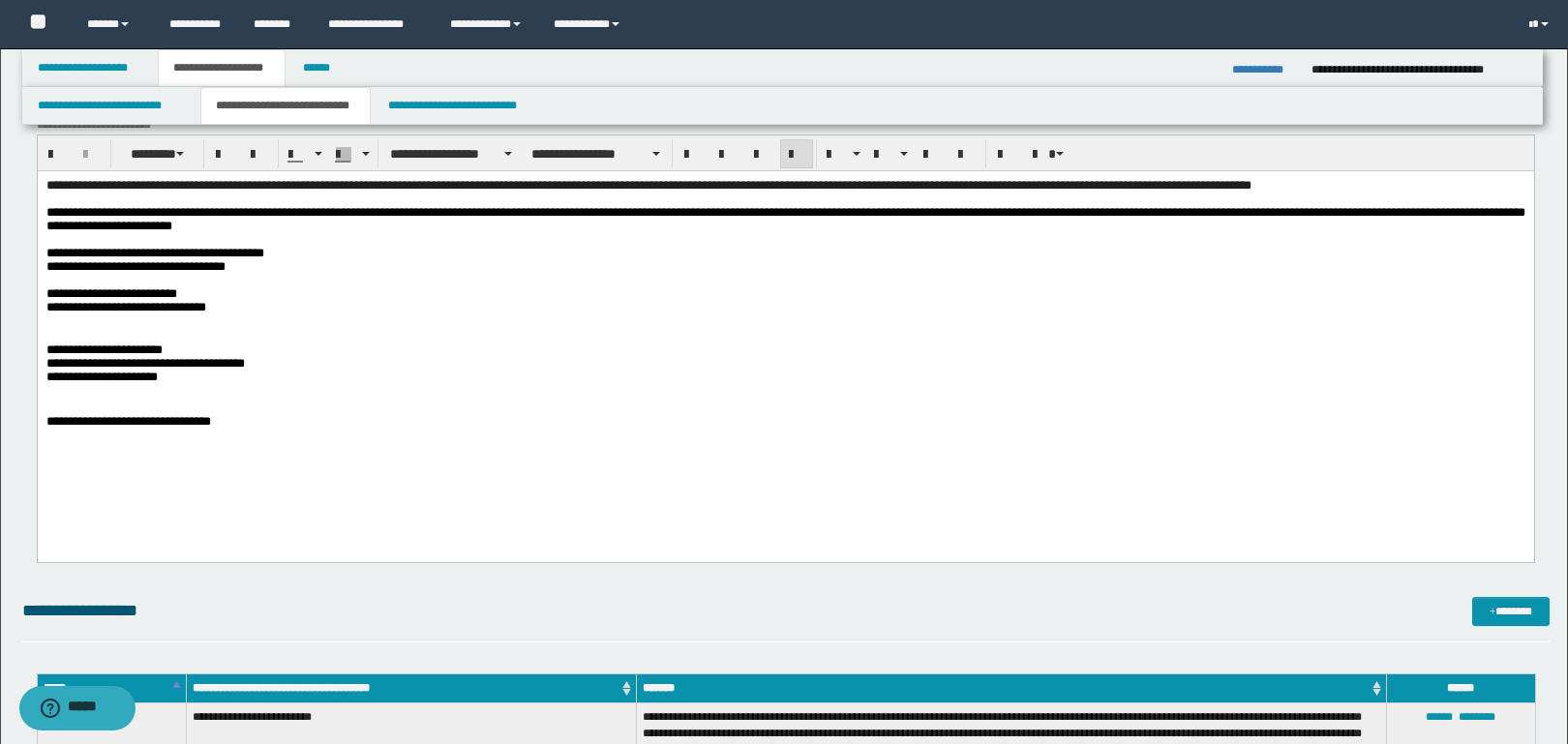 click on "**********" at bounding box center (785, 421) 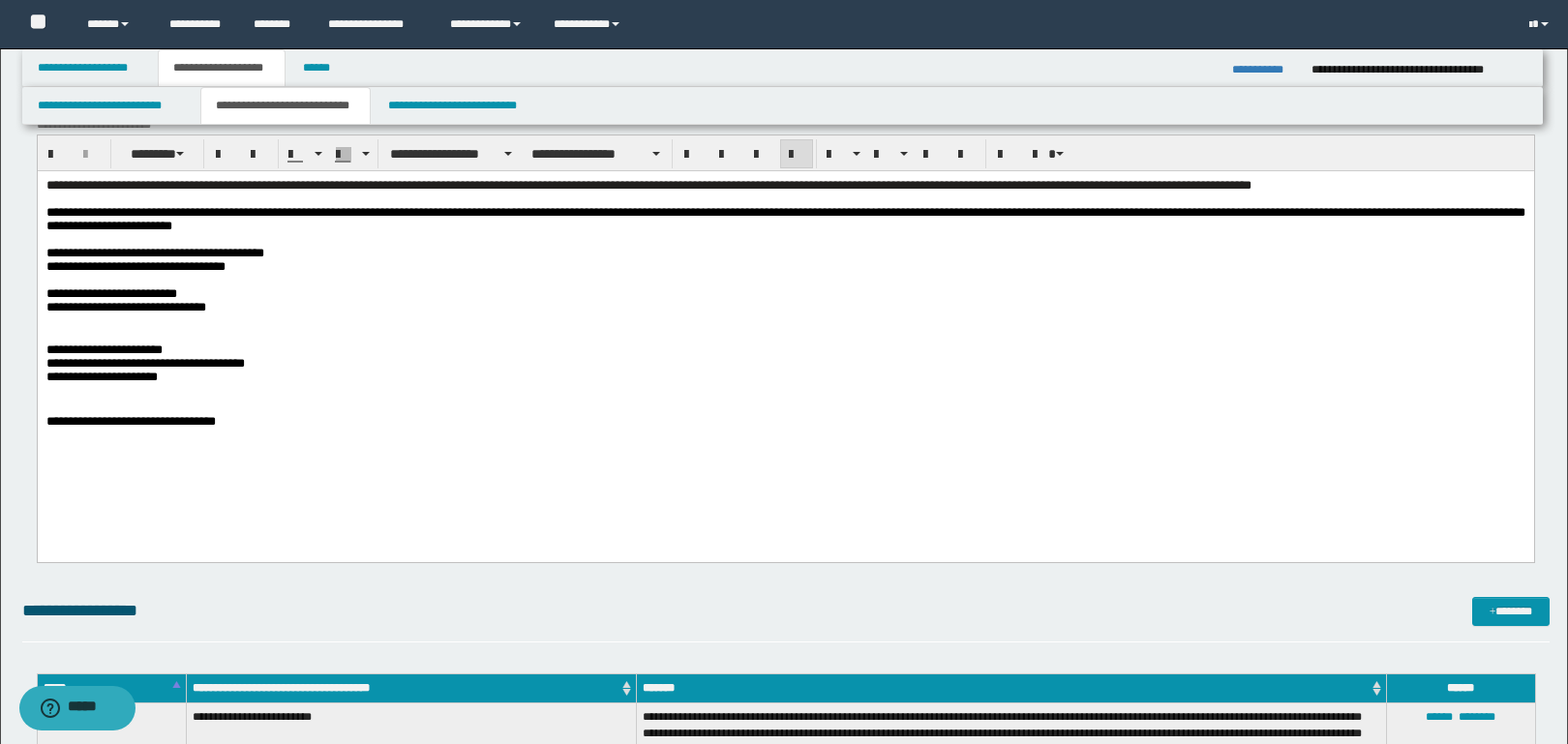 click on "**********" at bounding box center (785, 363) 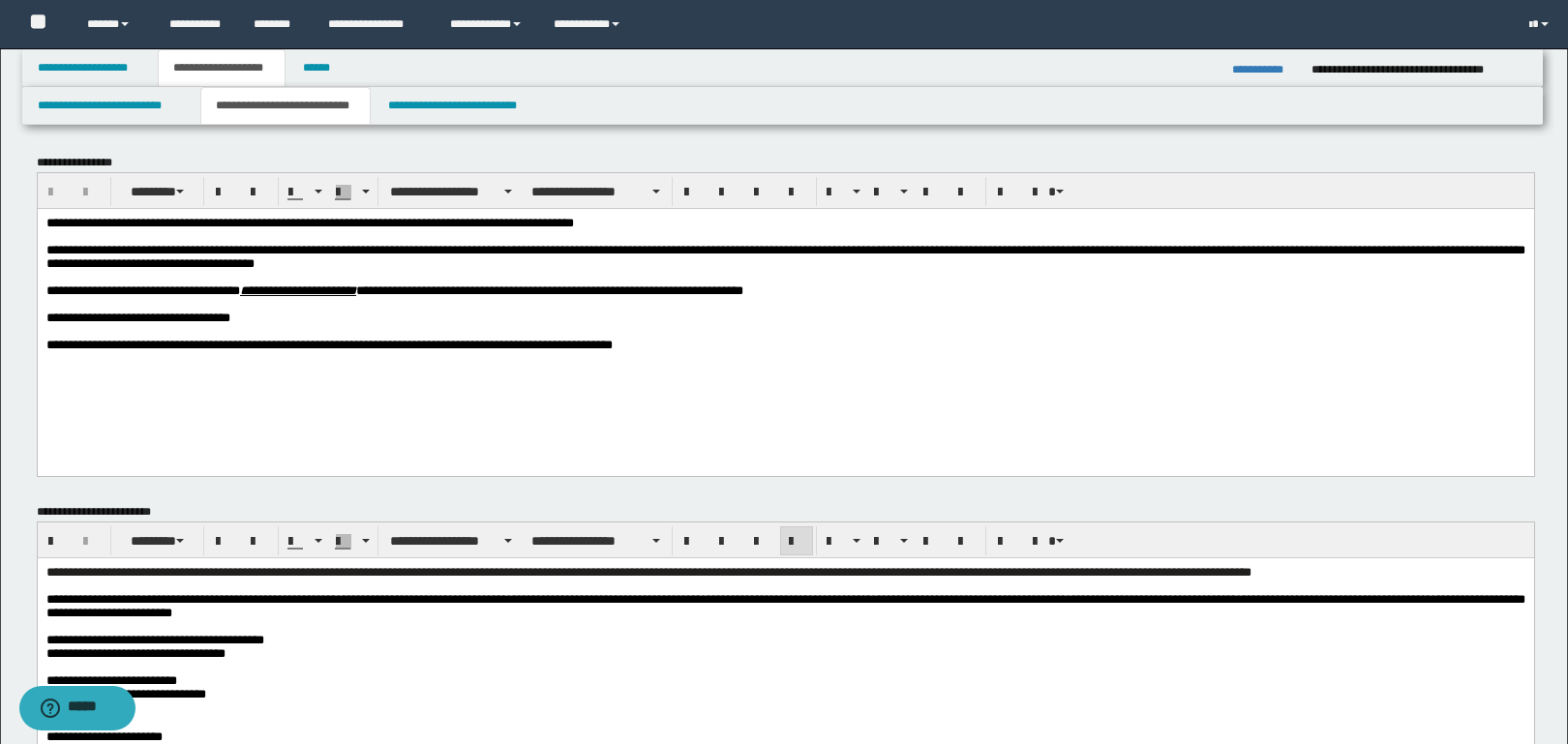 scroll, scrollTop: 193, scrollLeft: 0, axis: vertical 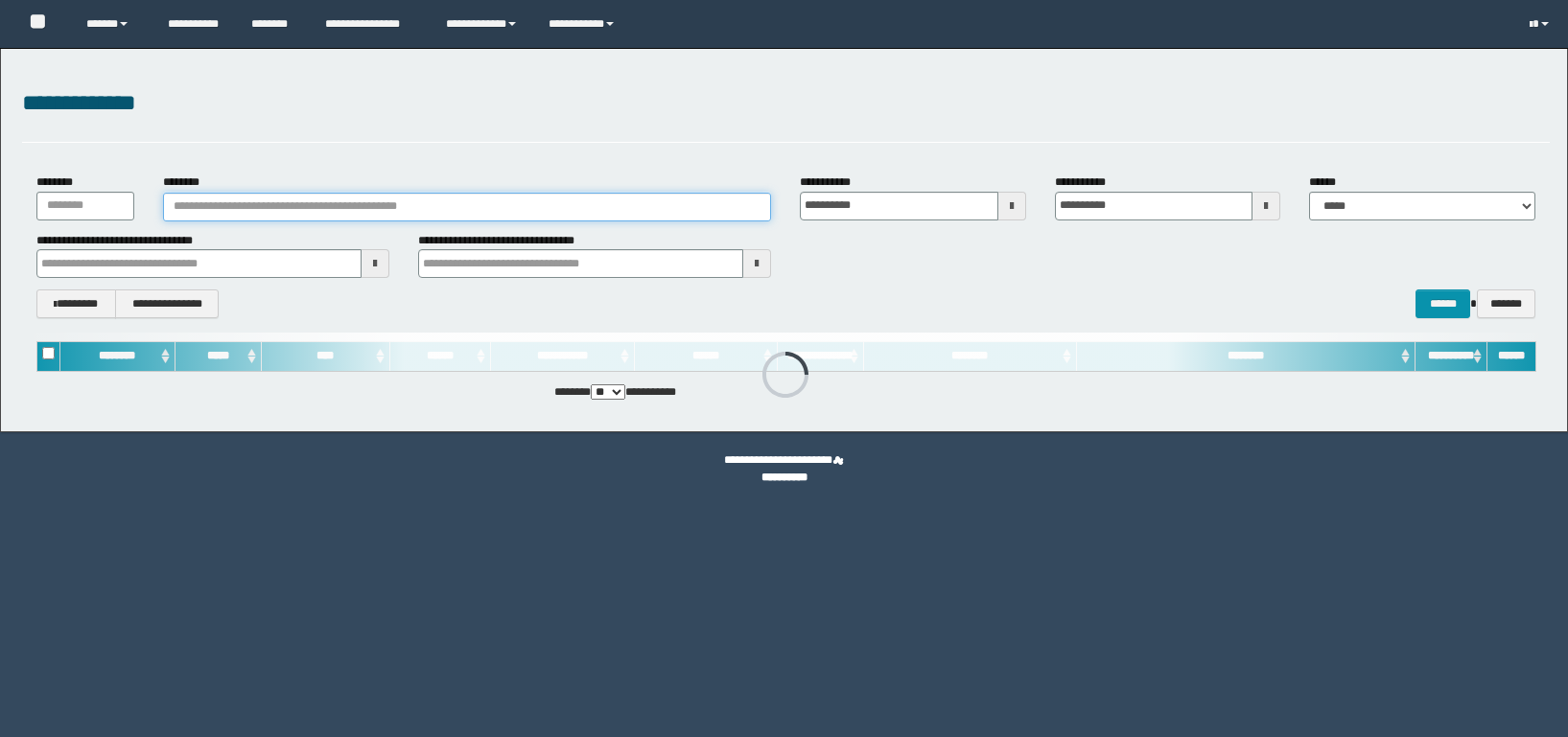 click on "********" at bounding box center [467, 207] 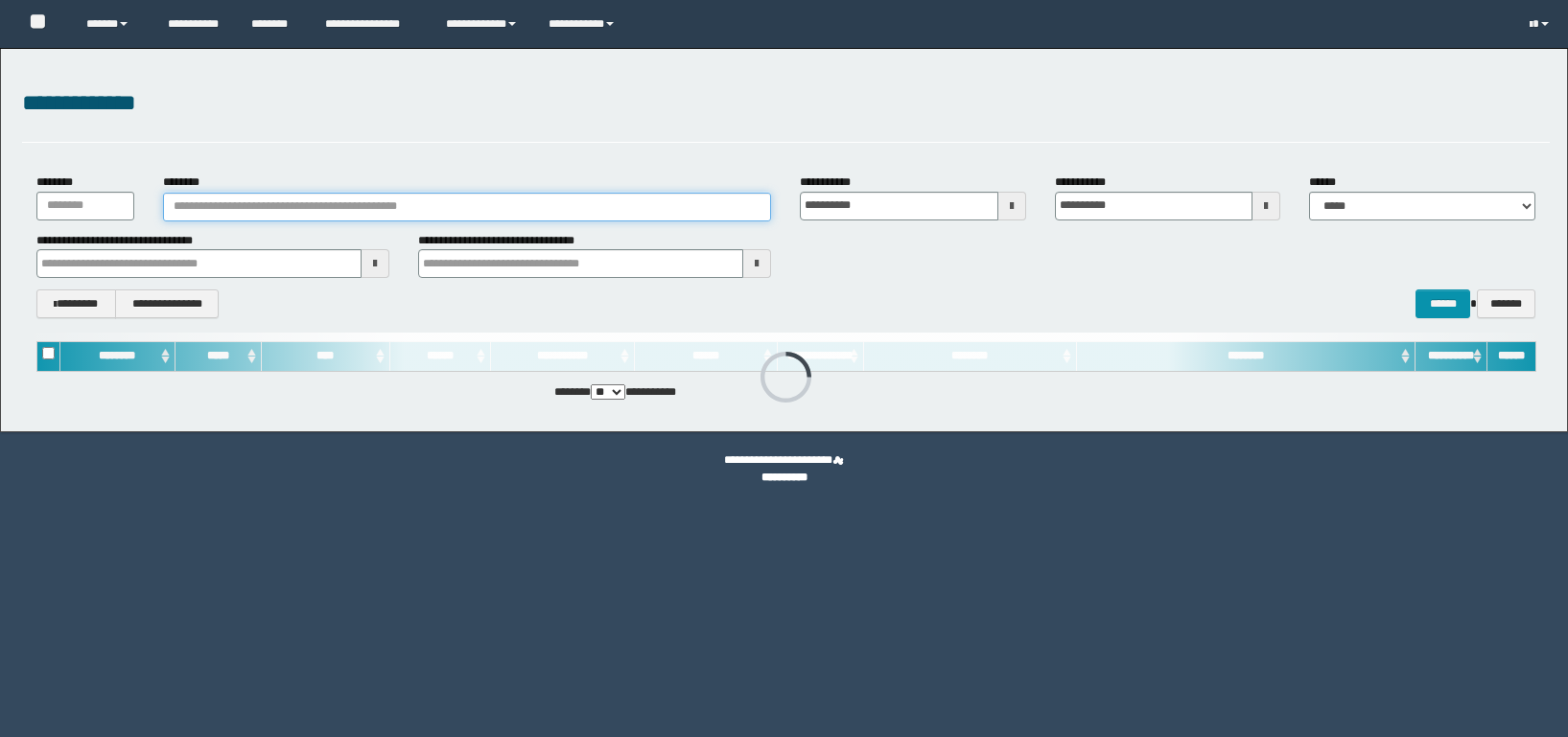 paste on "**********" 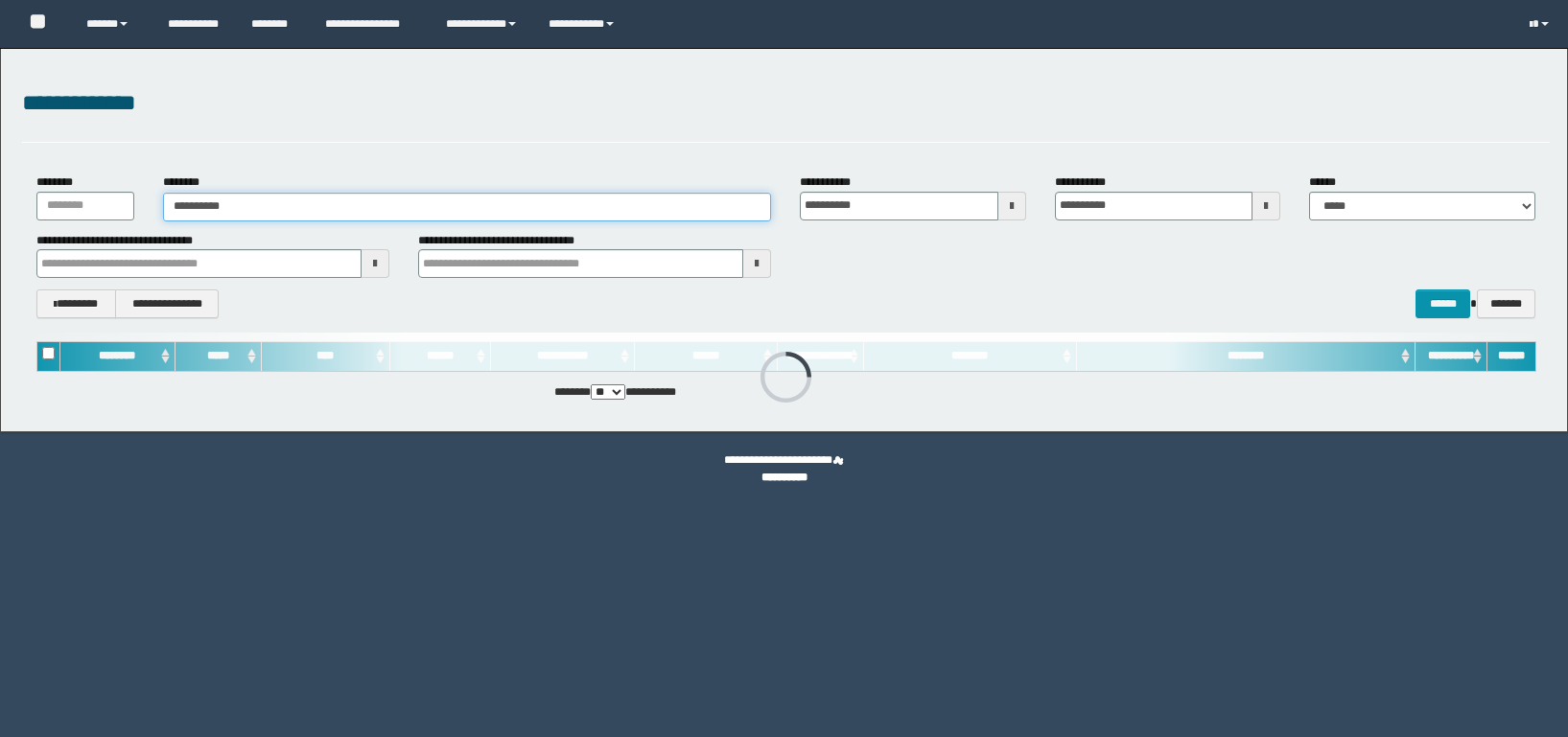 type on "**********" 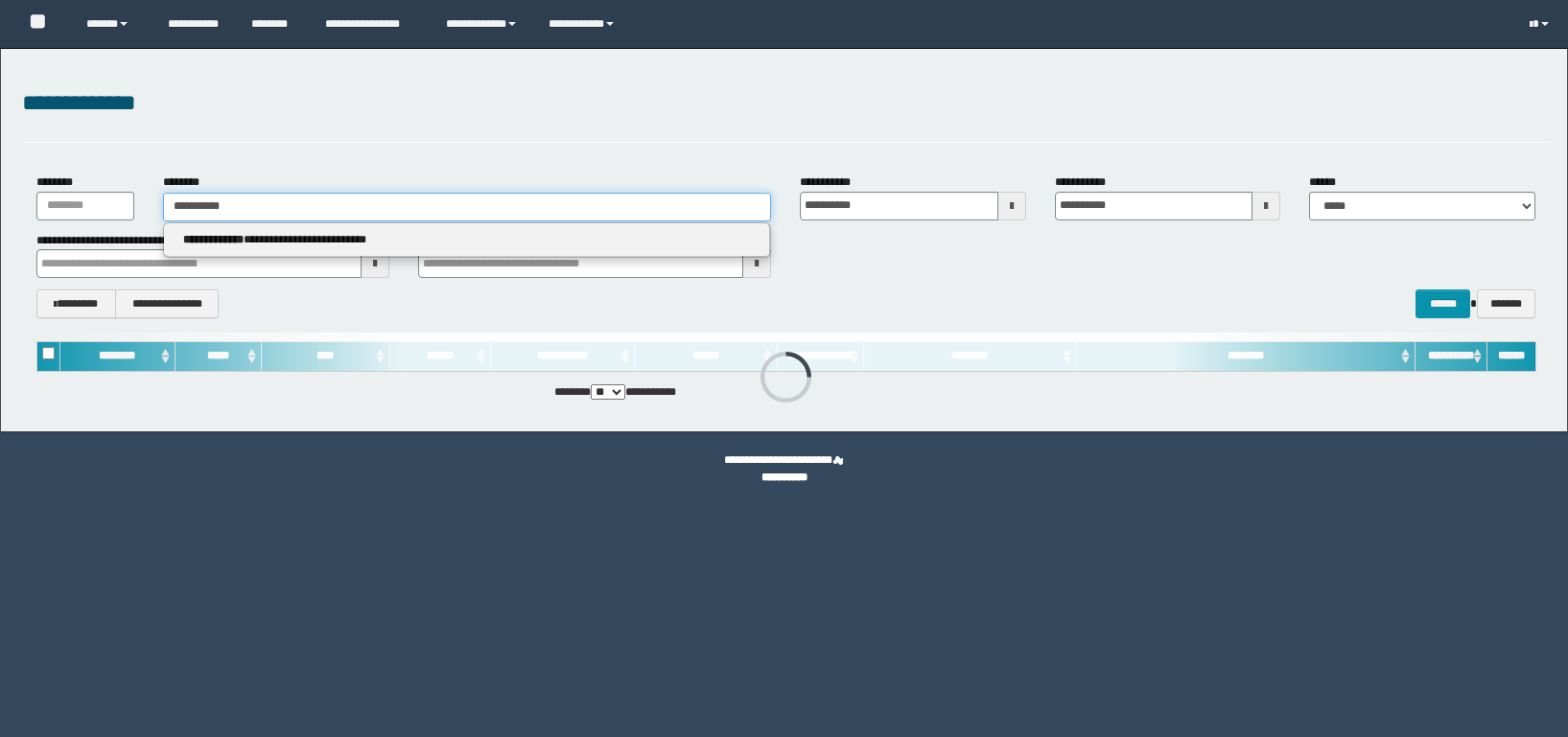 scroll, scrollTop: 0, scrollLeft: 0, axis: both 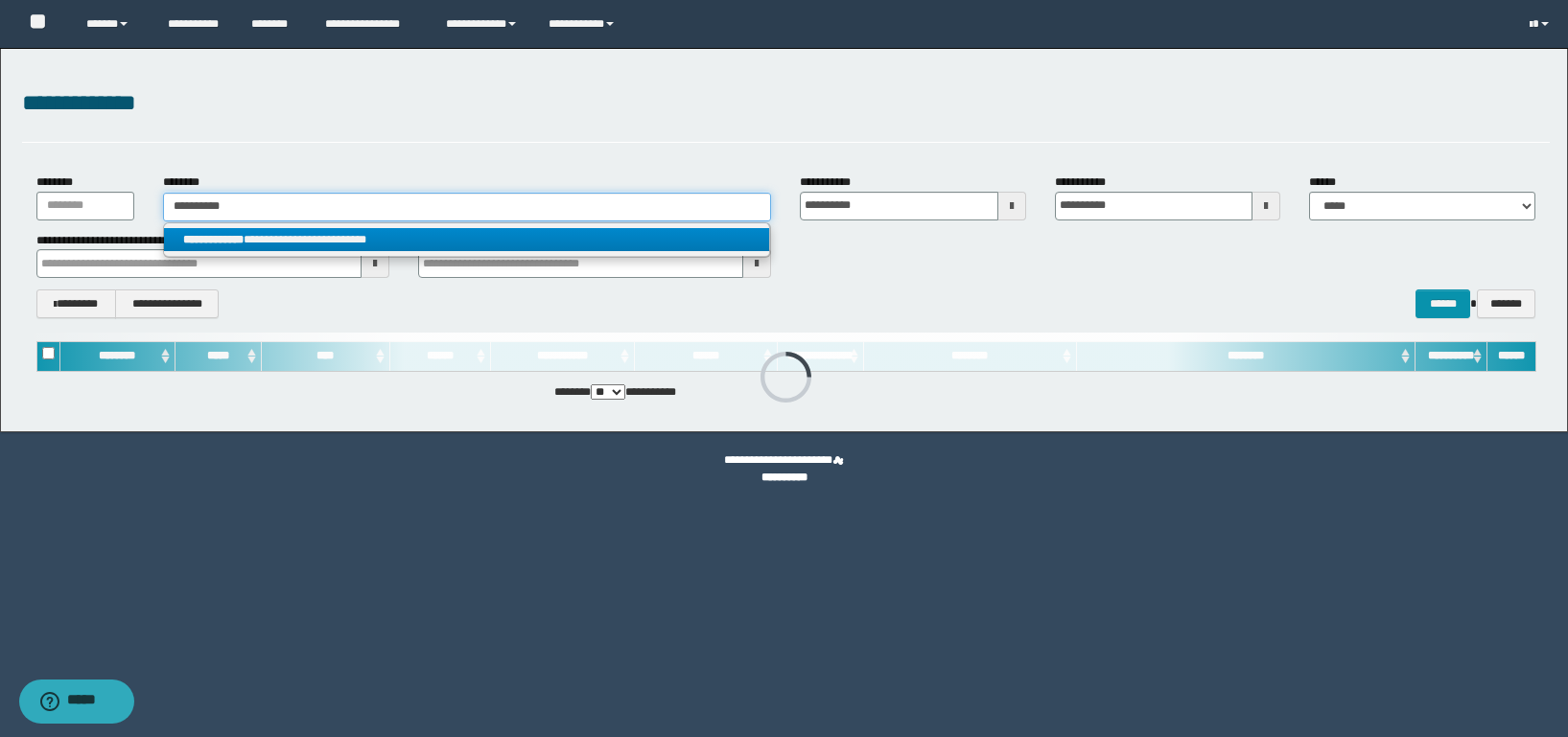type on "**********" 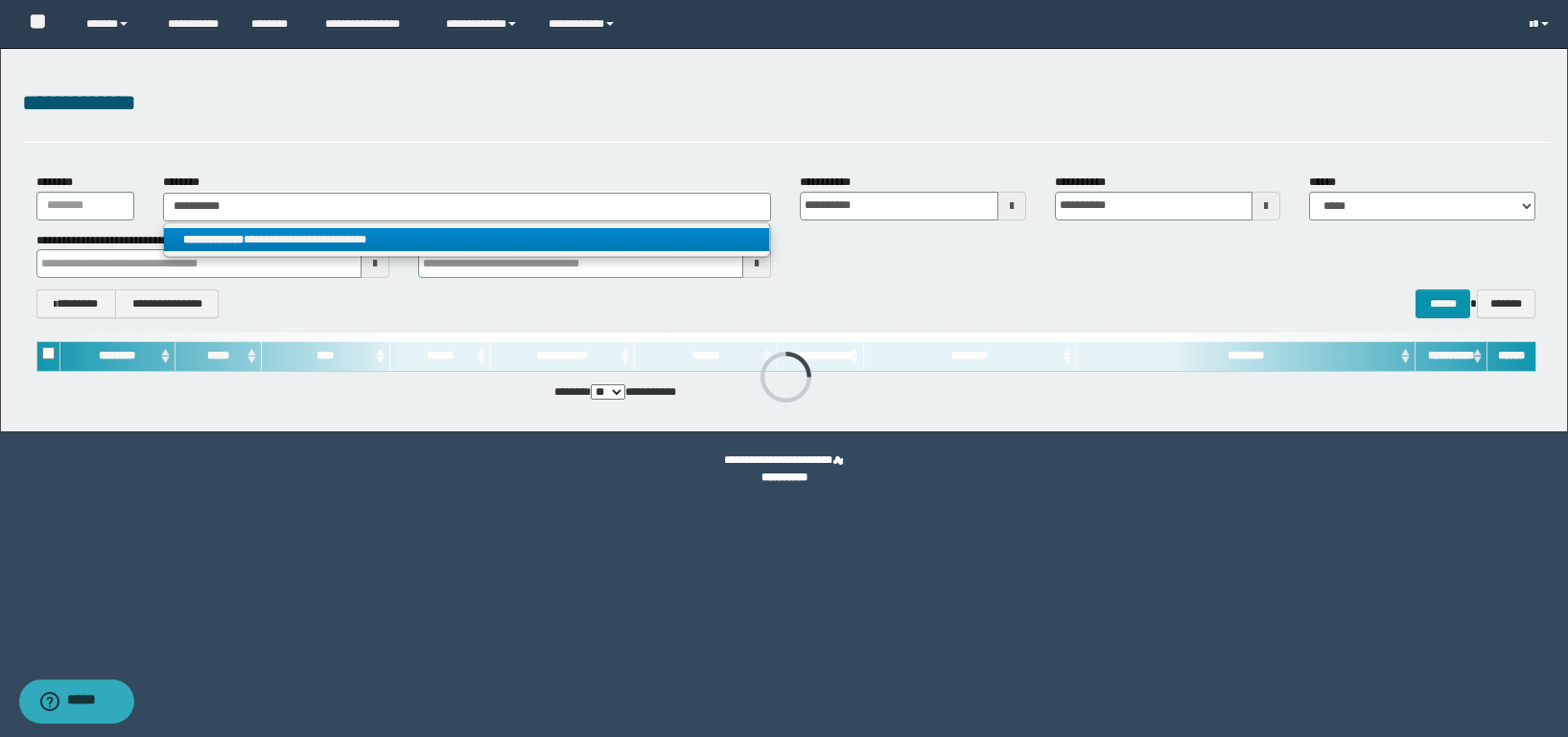 click on "**********" at bounding box center [466, 240] 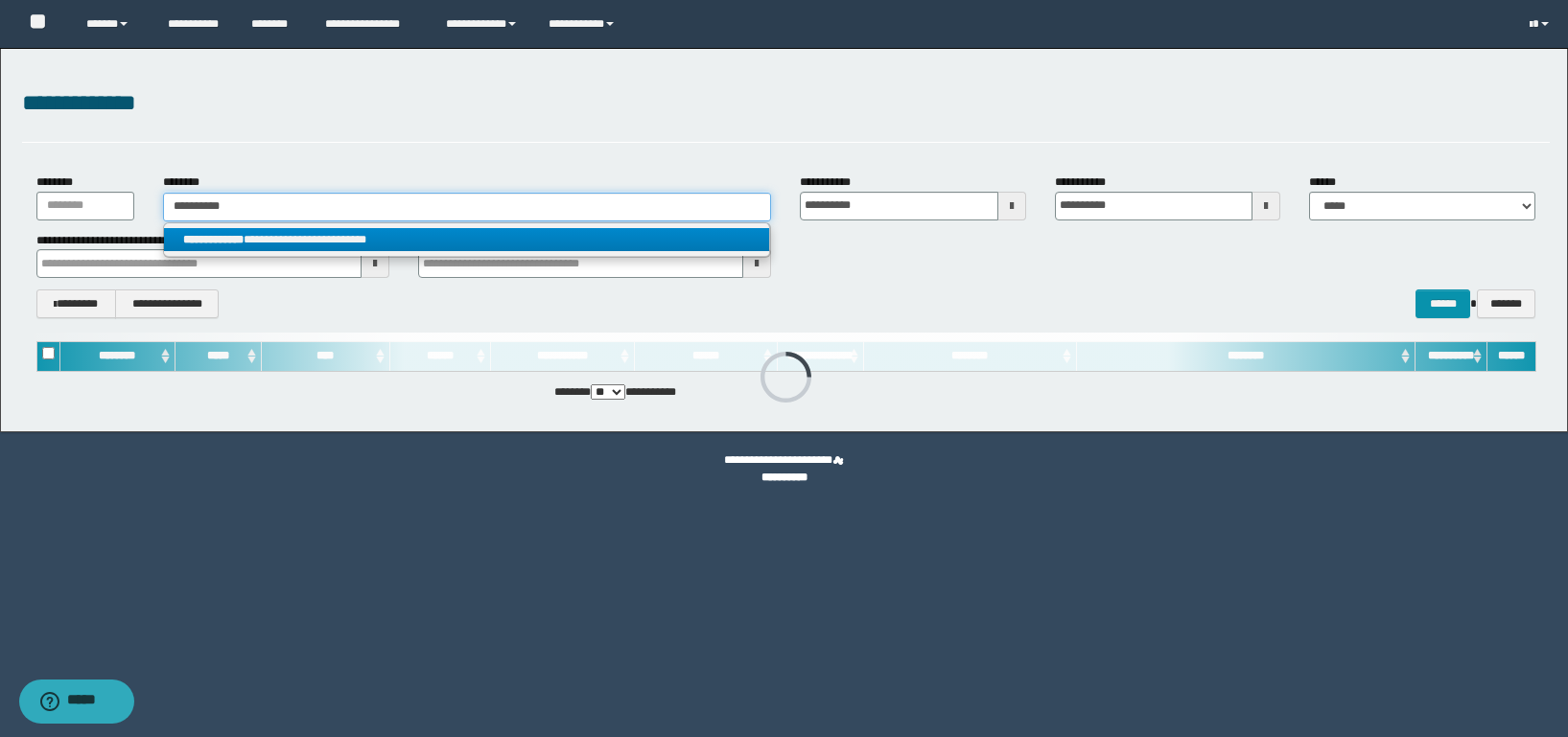 type 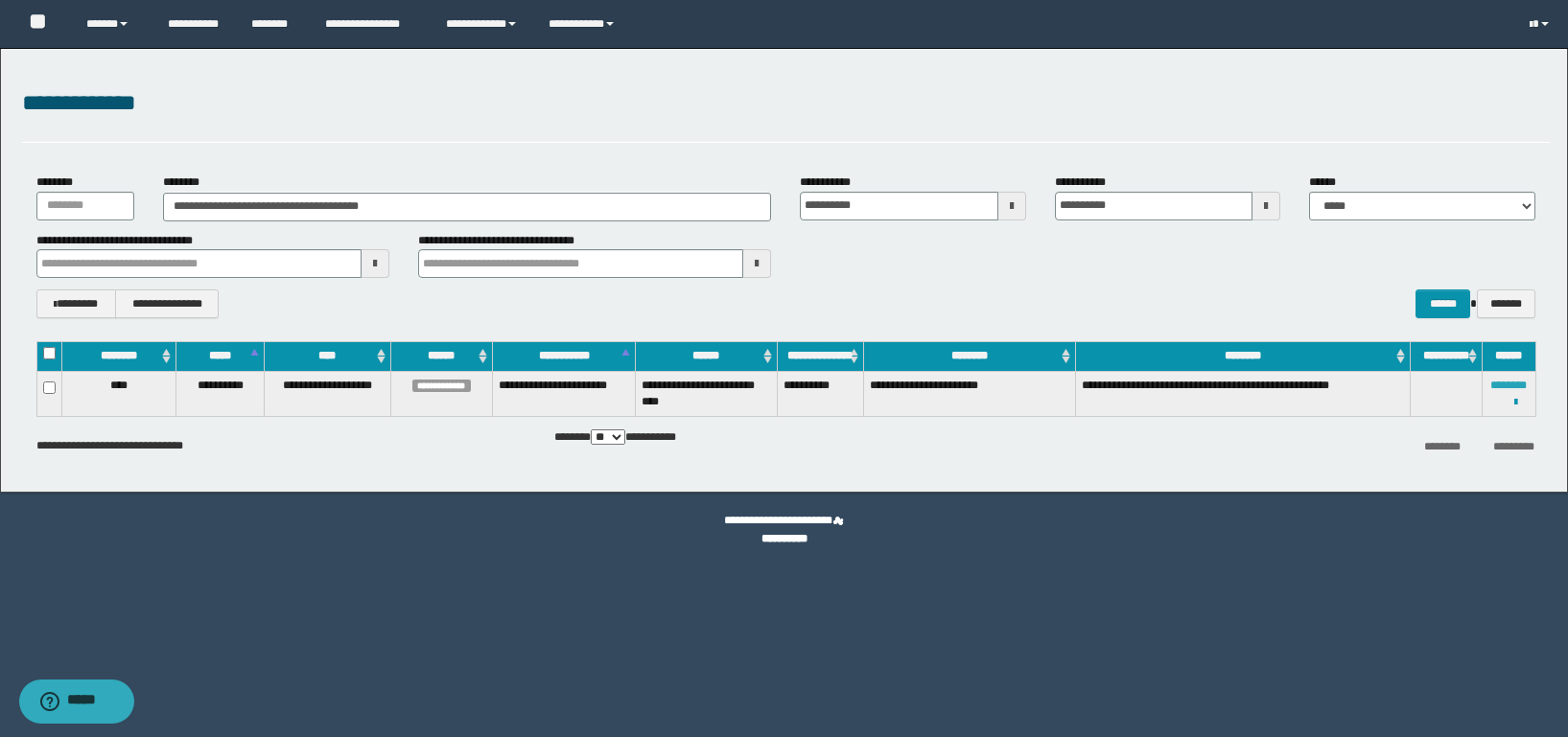 click on "********" at bounding box center (1509, 385) 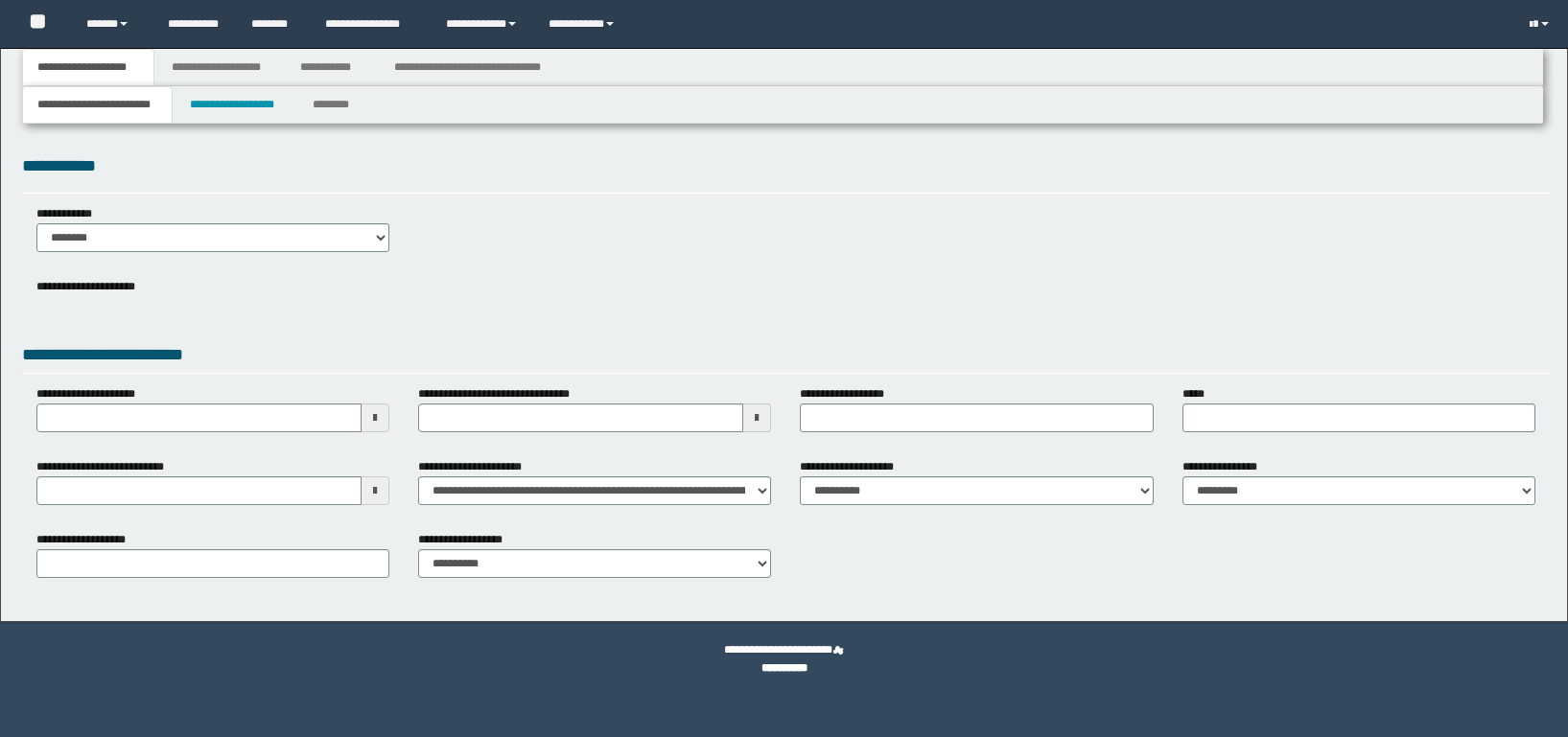 scroll, scrollTop: 0, scrollLeft: 0, axis: both 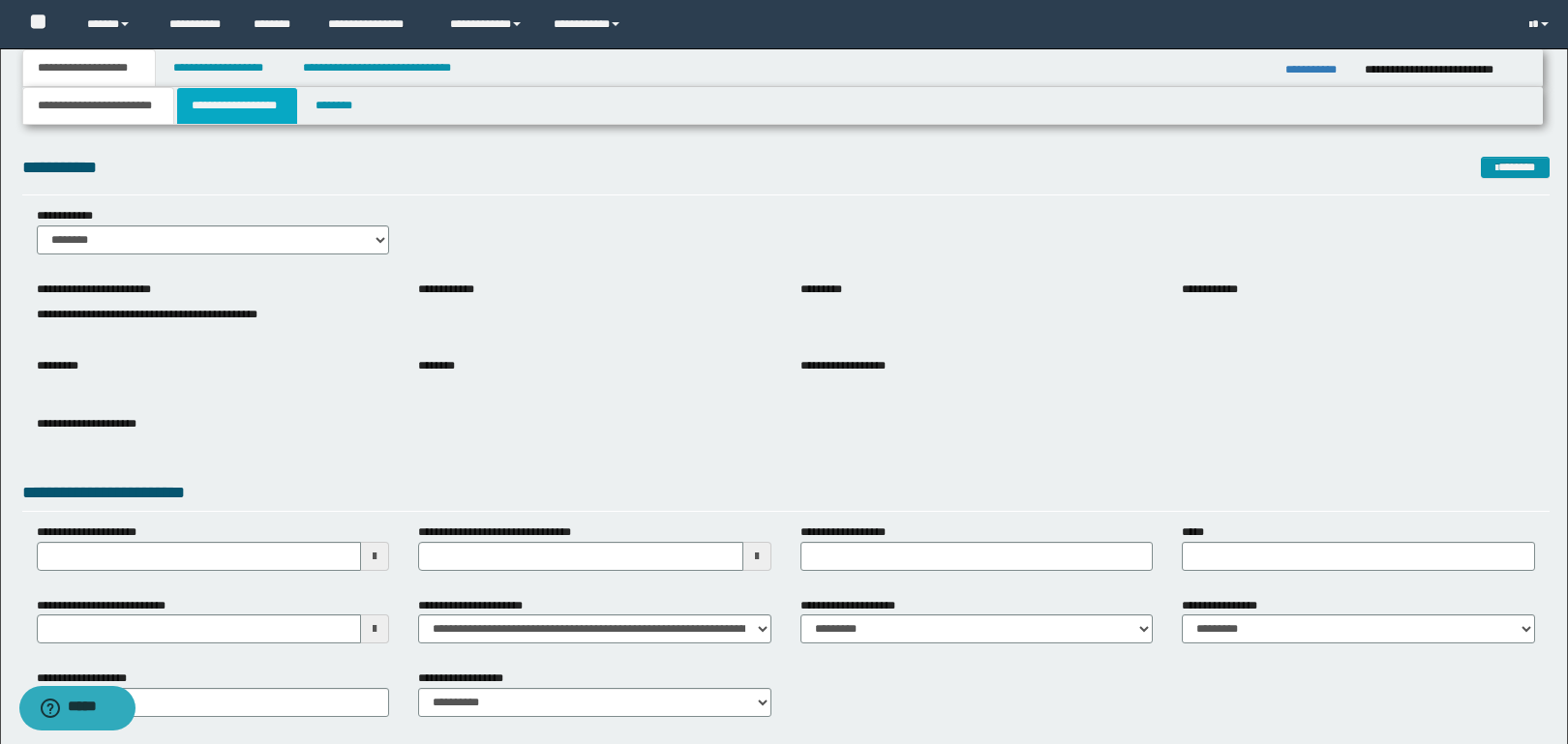 click on "**********" at bounding box center (237, 105) 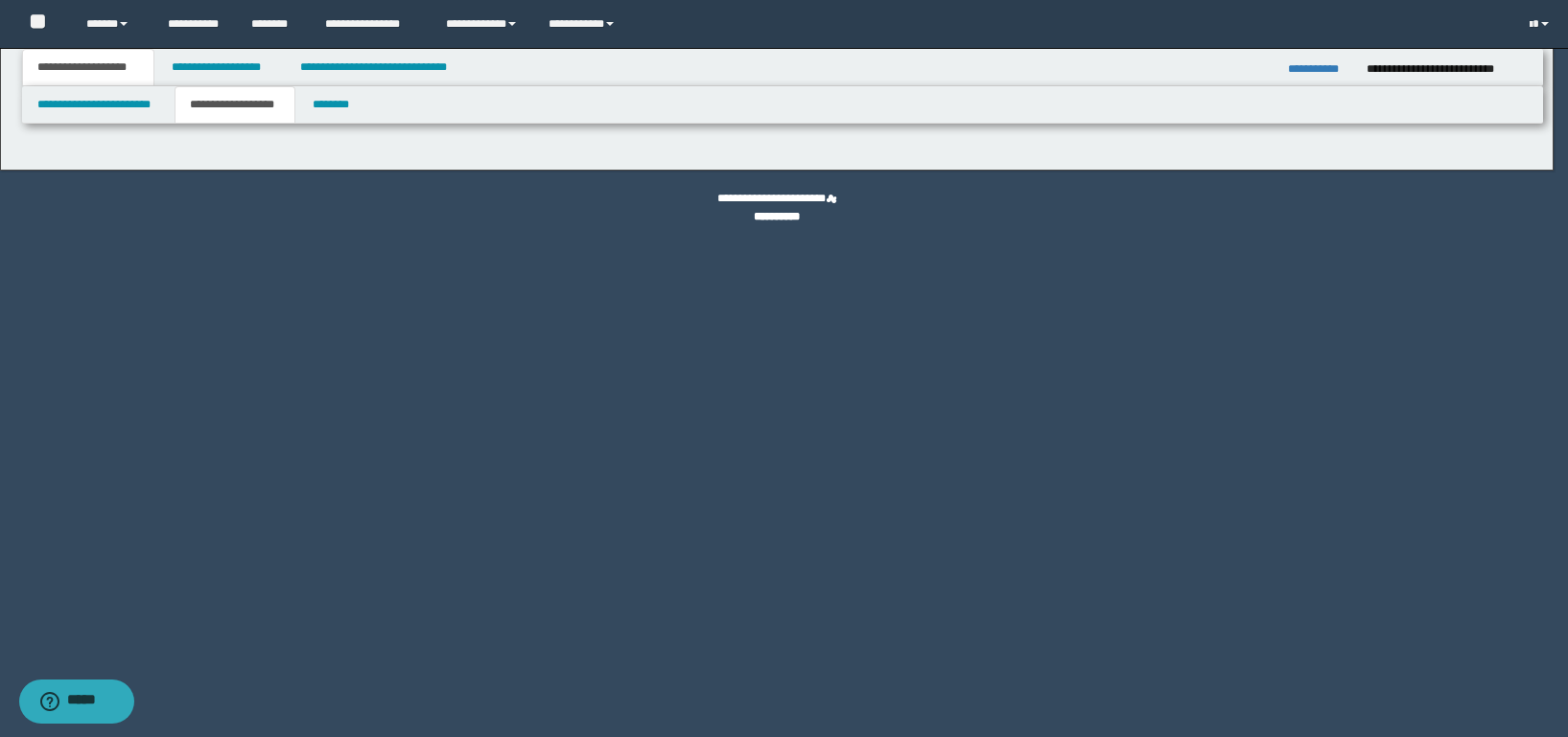 type on "**********" 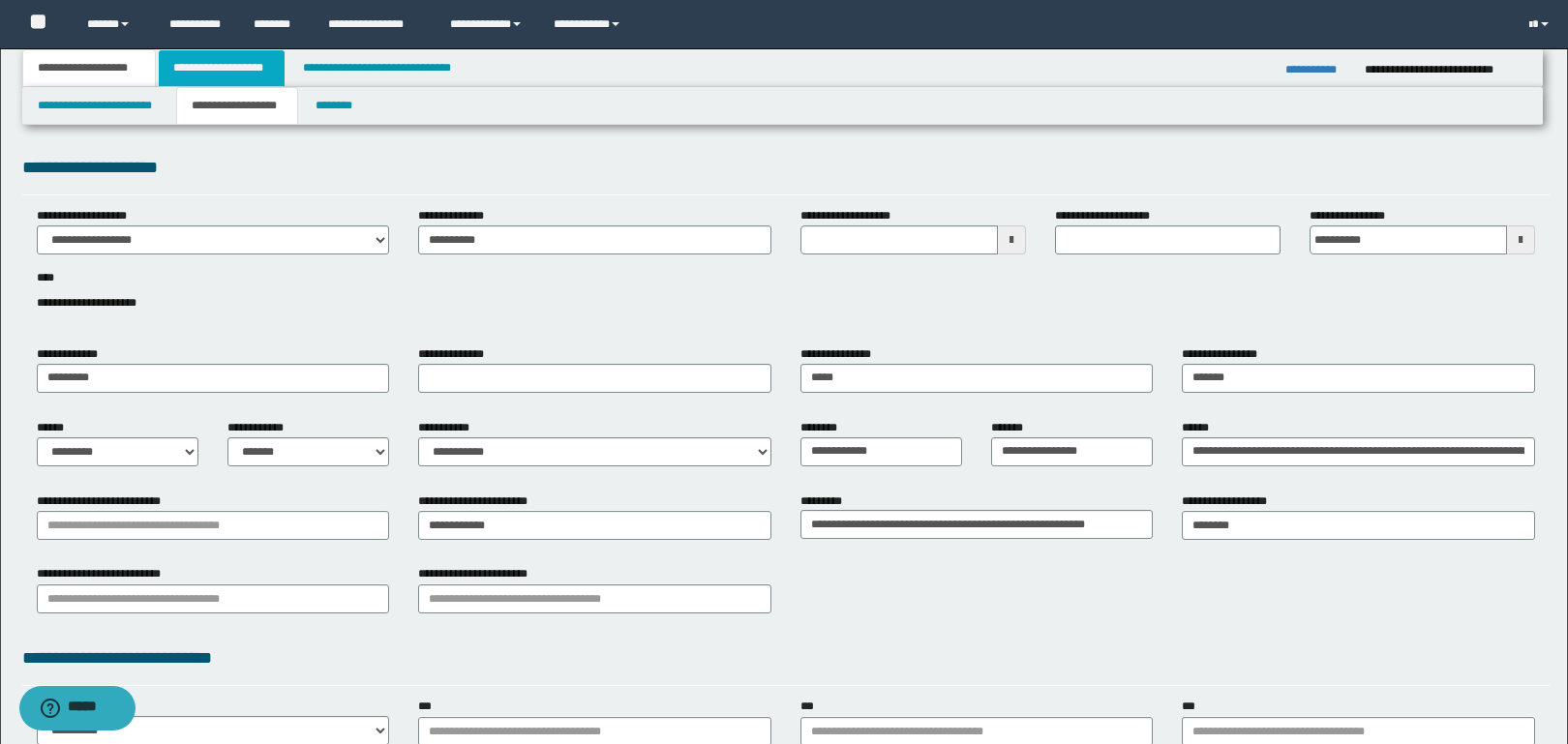 click on "**********" at bounding box center [222, 68] 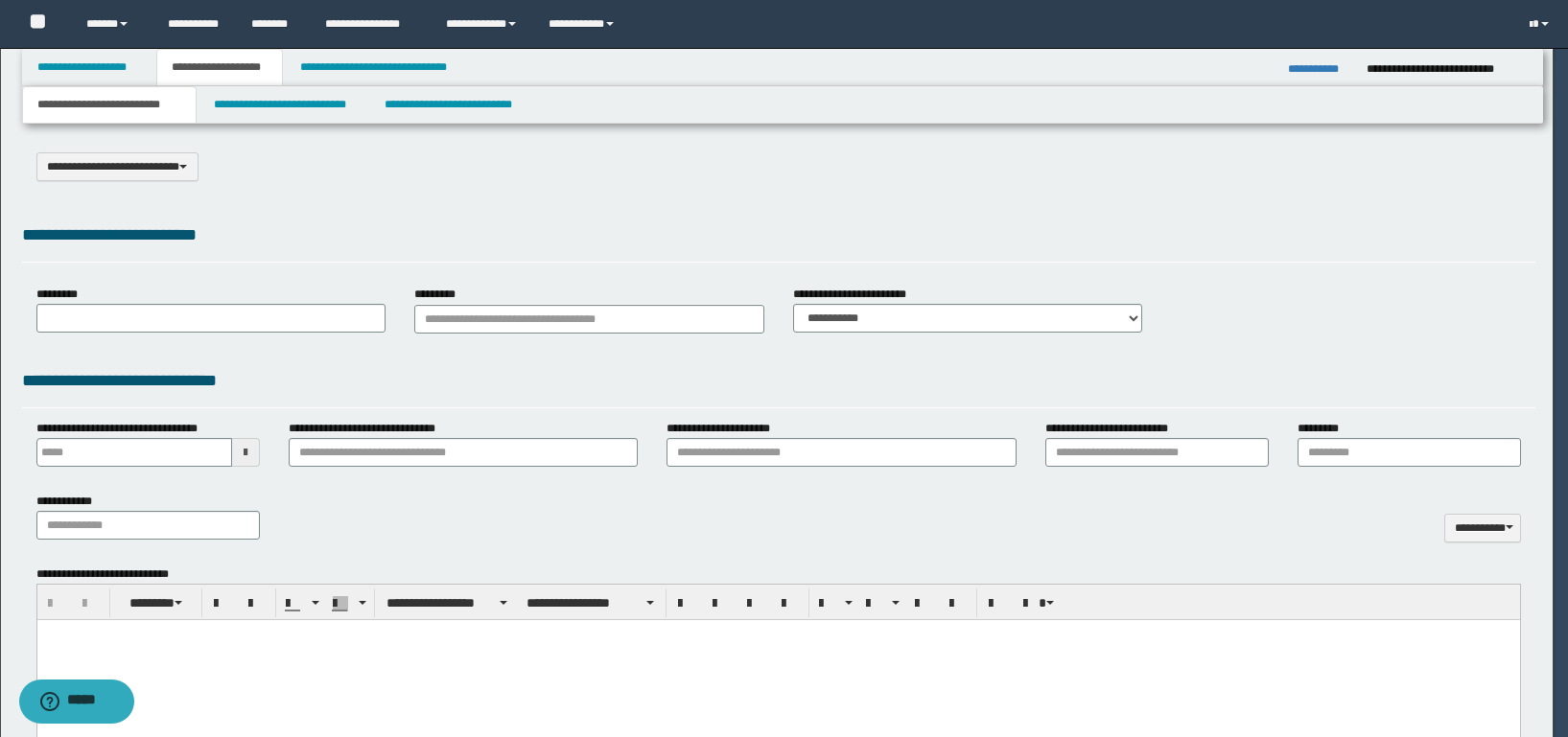 select on "*" 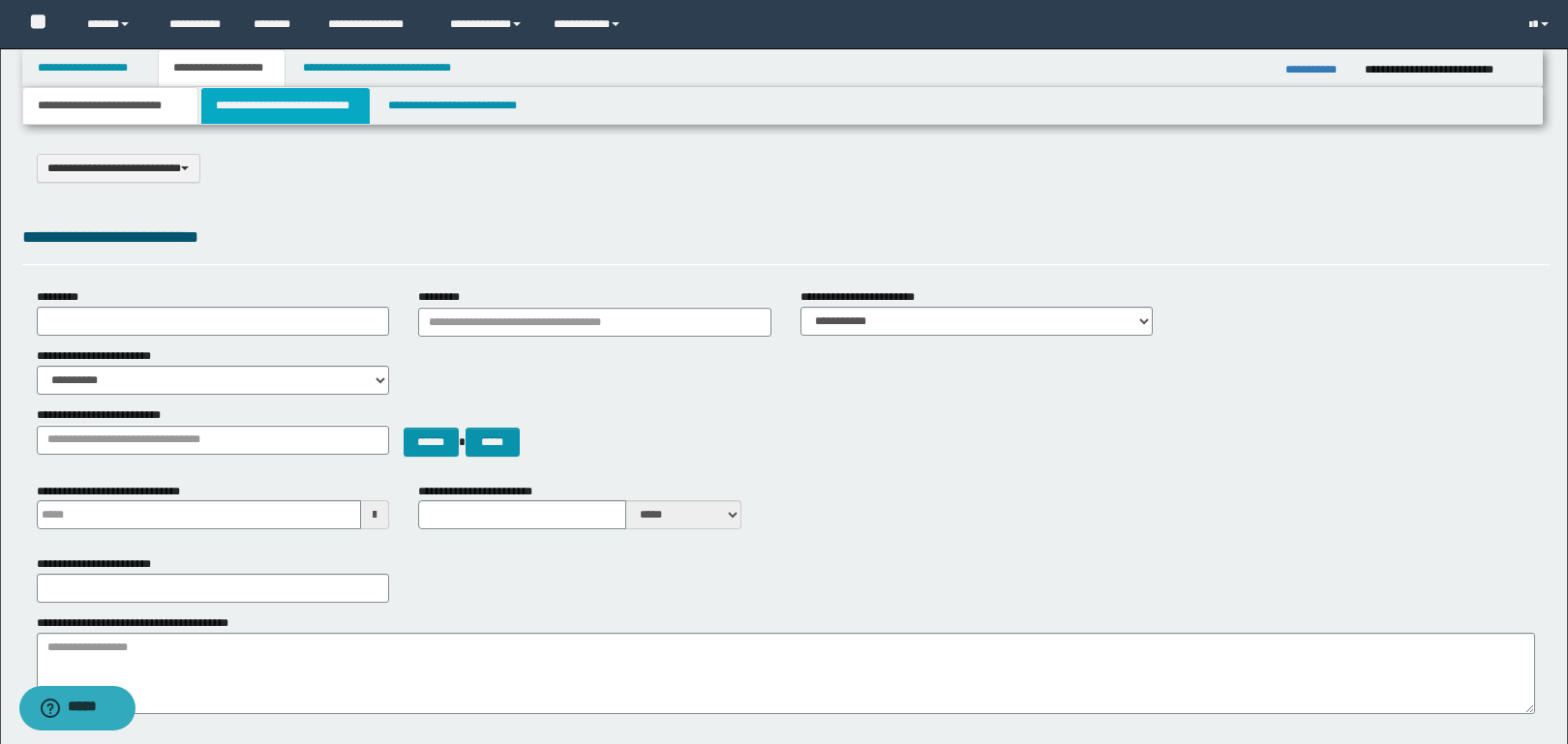 click on "**********" at bounding box center (286, 105) 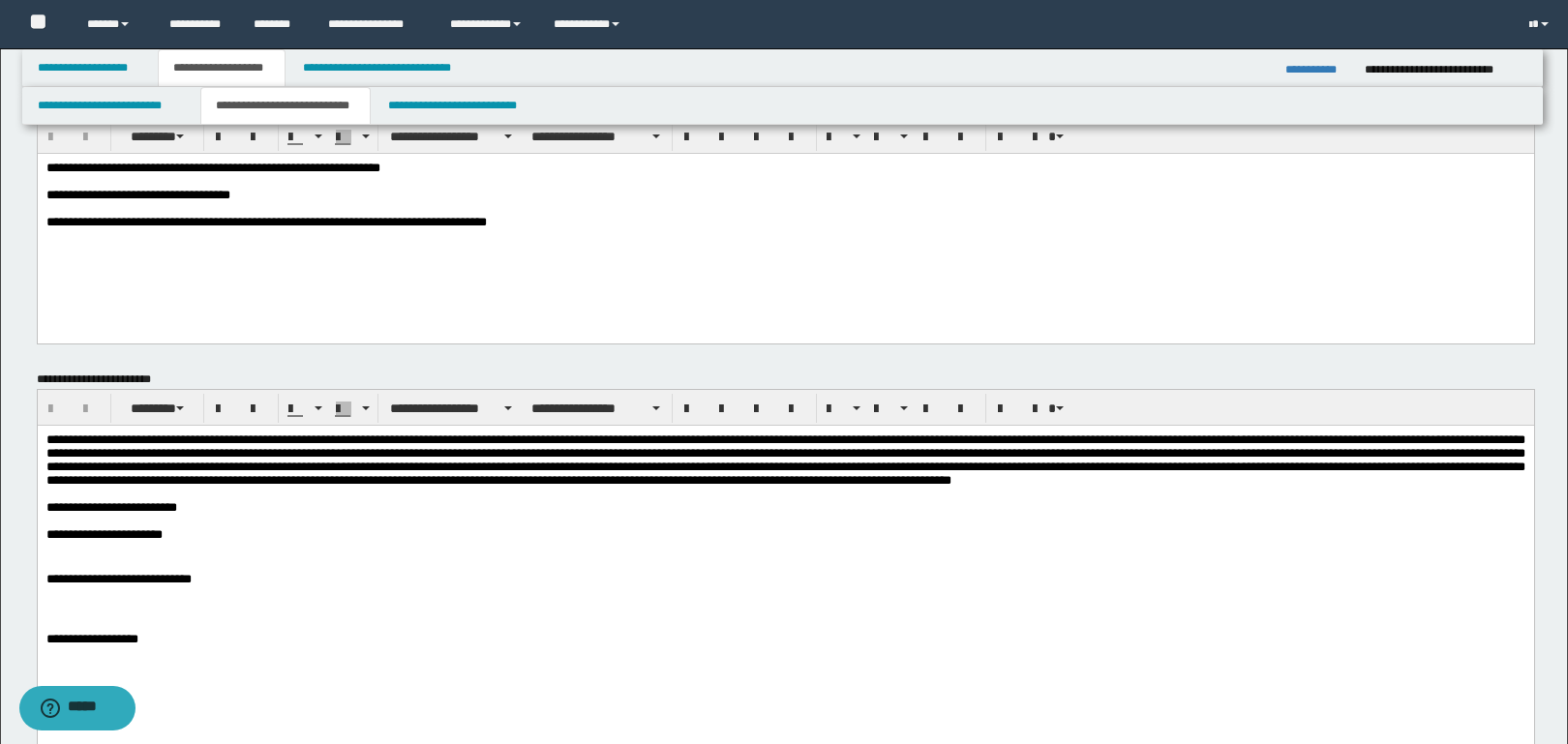 scroll, scrollTop: 0, scrollLeft: 0, axis: both 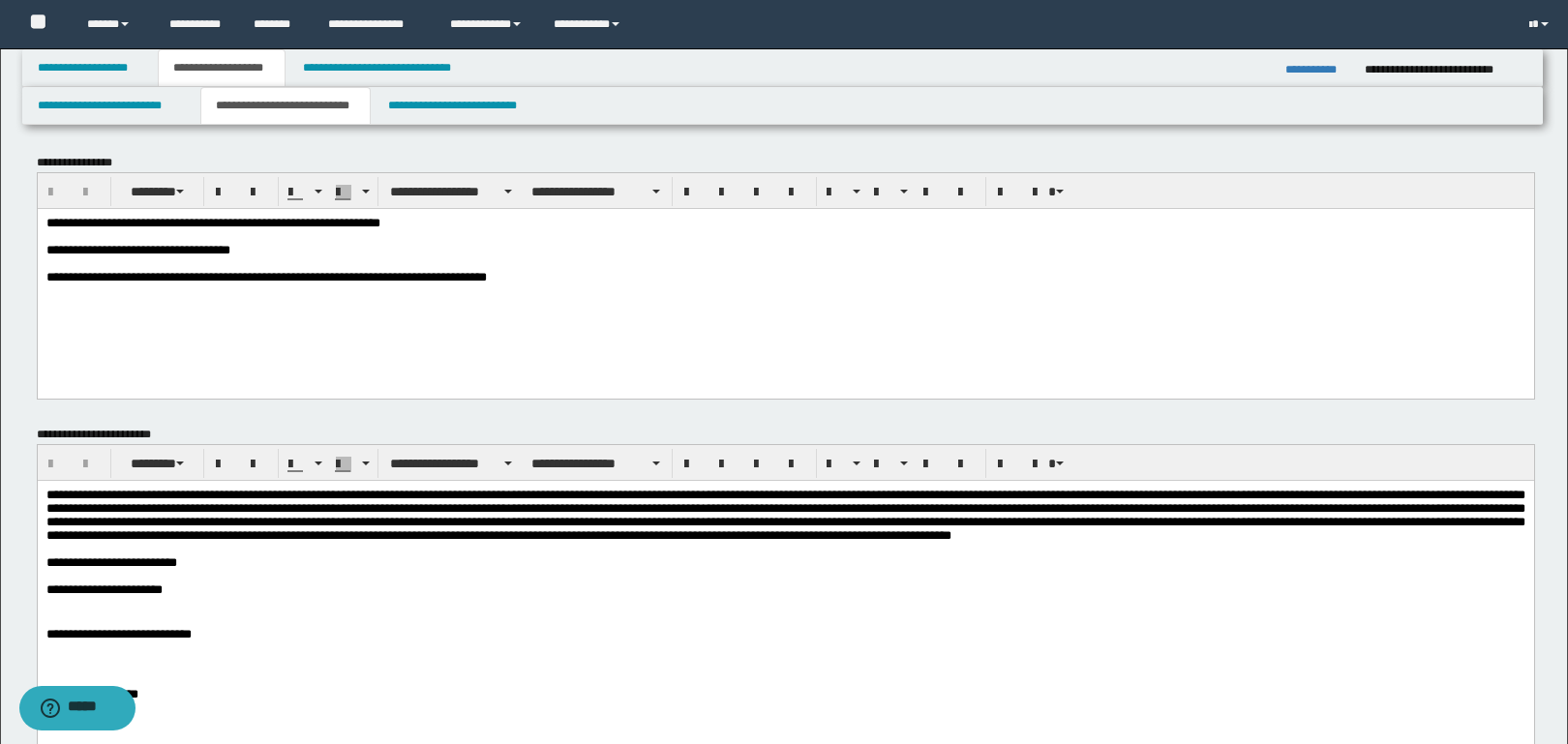 click on "**********" at bounding box center (1317, 70) 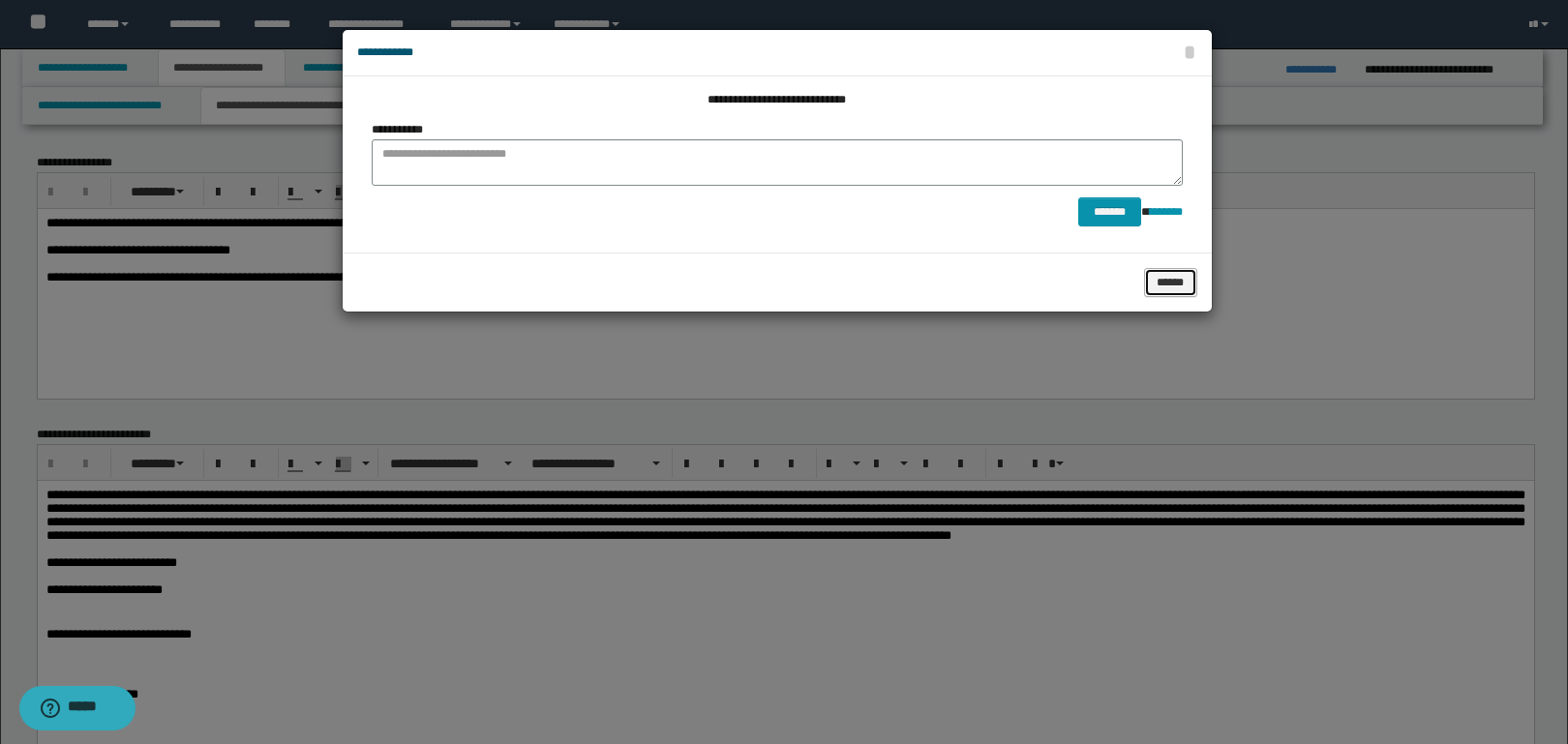 click on "******" at bounding box center (1170, 283) 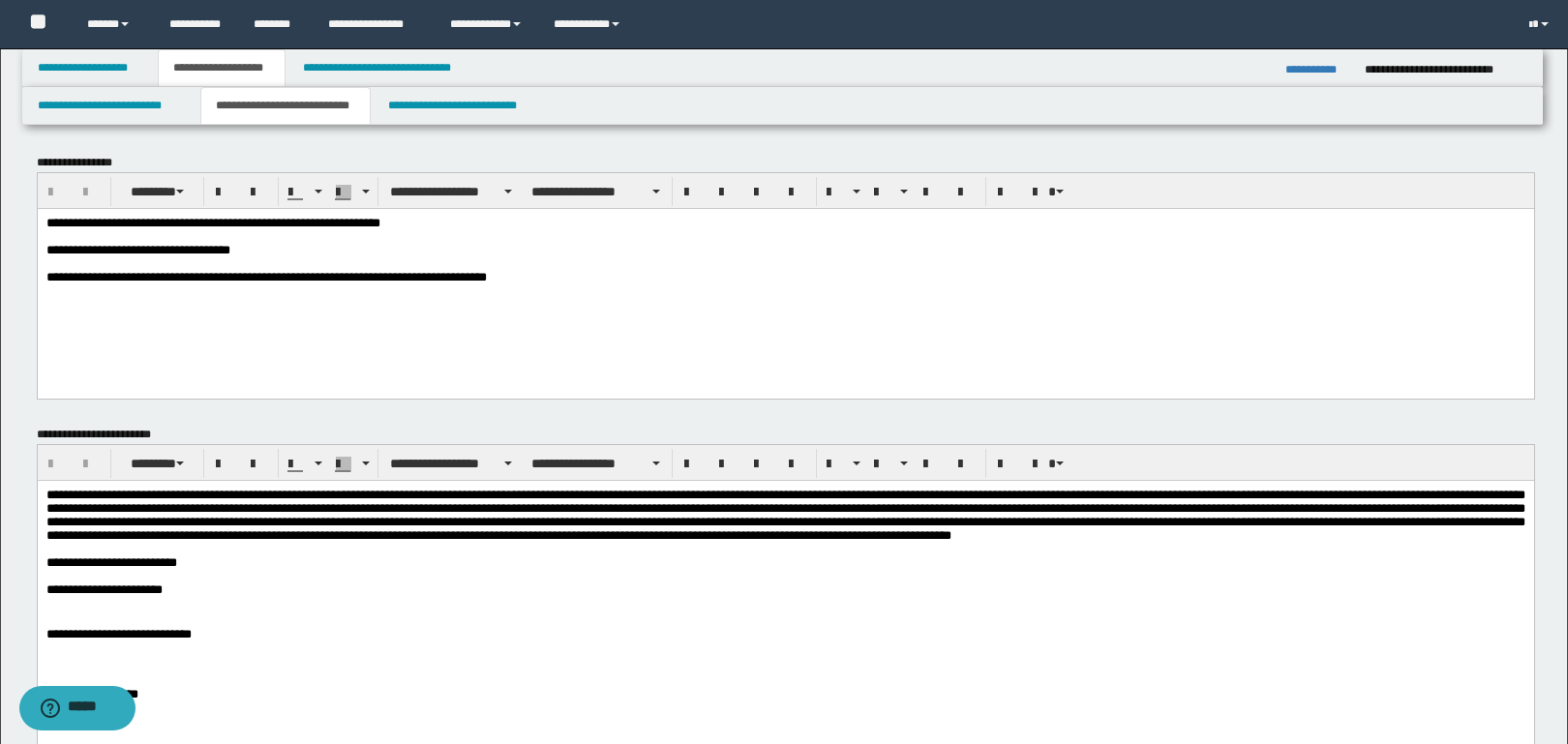 click on "**********" at bounding box center (785, 274) 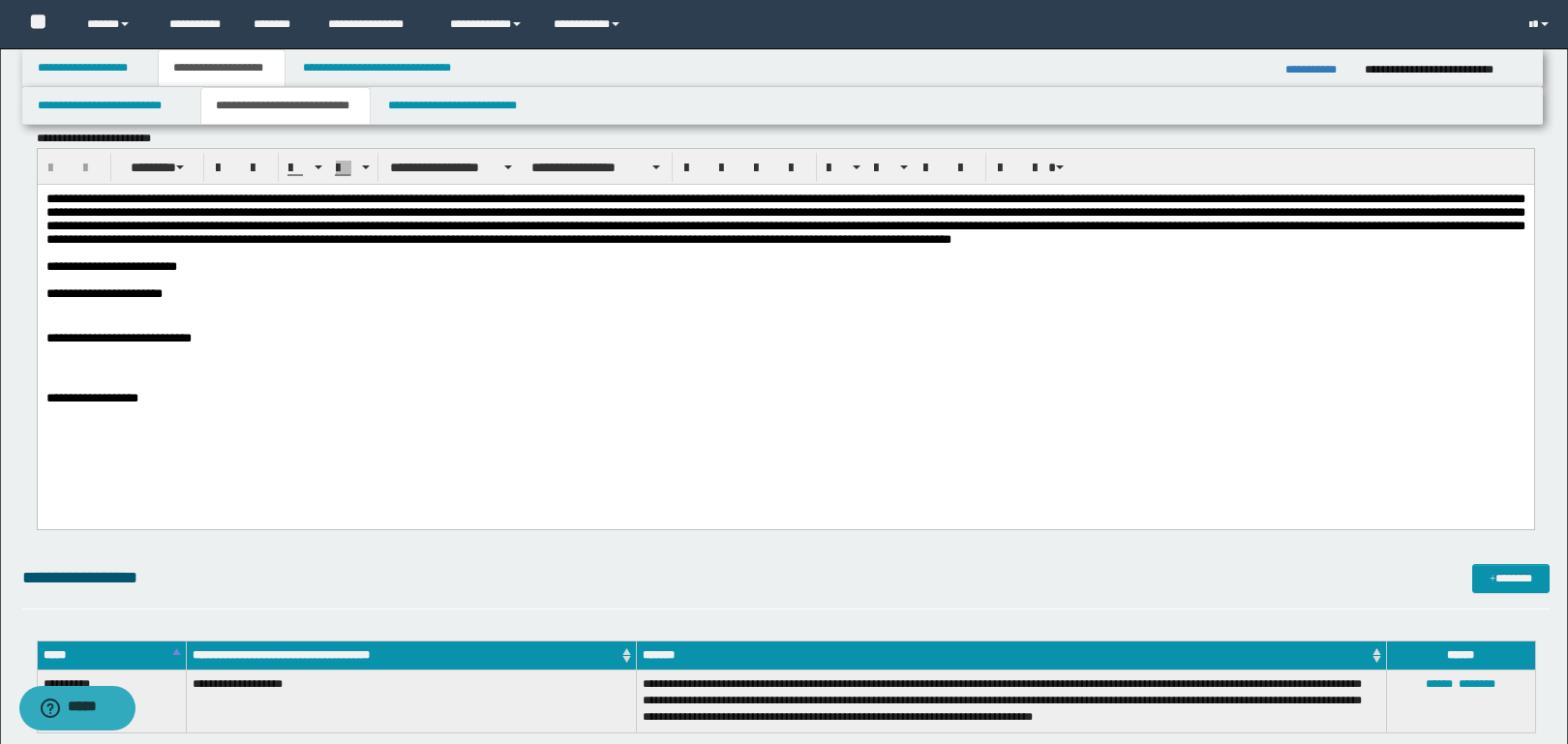 scroll, scrollTop: 290, scrollLeft: 0, axis: vertical 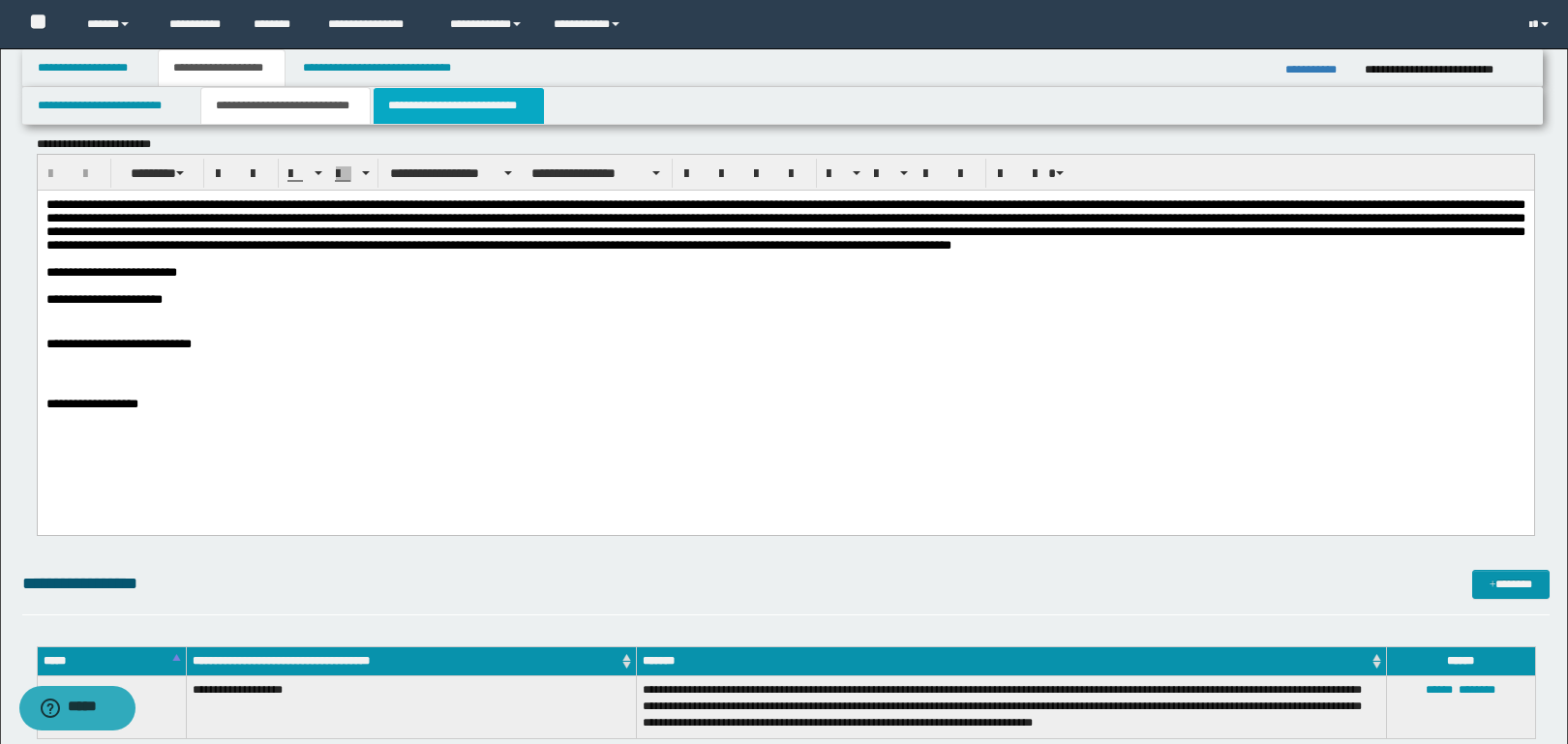 click on "**********" at bounding box center (459, 105) 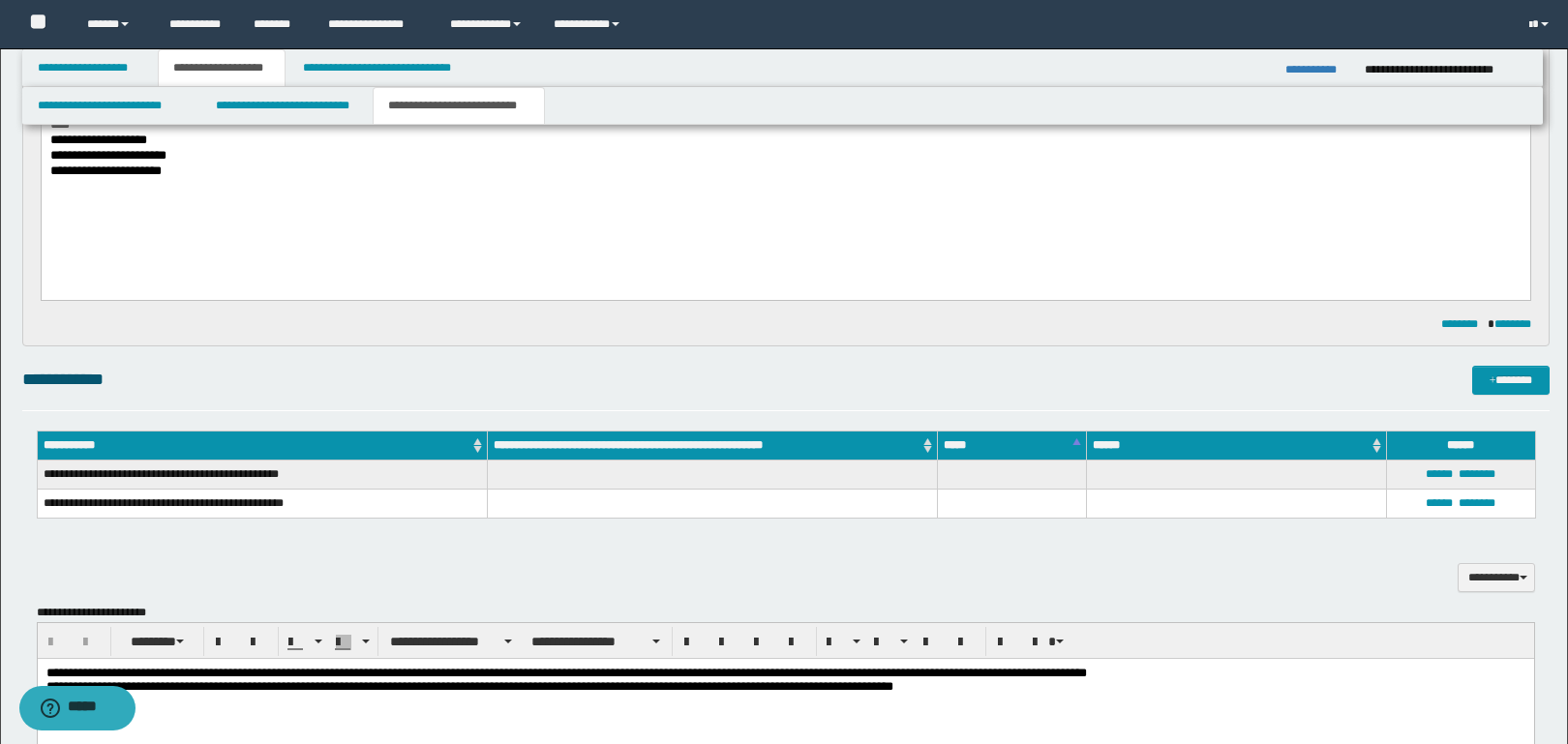 scroll, scrollTop: 677, scrollLeft: 0, axis: vertical 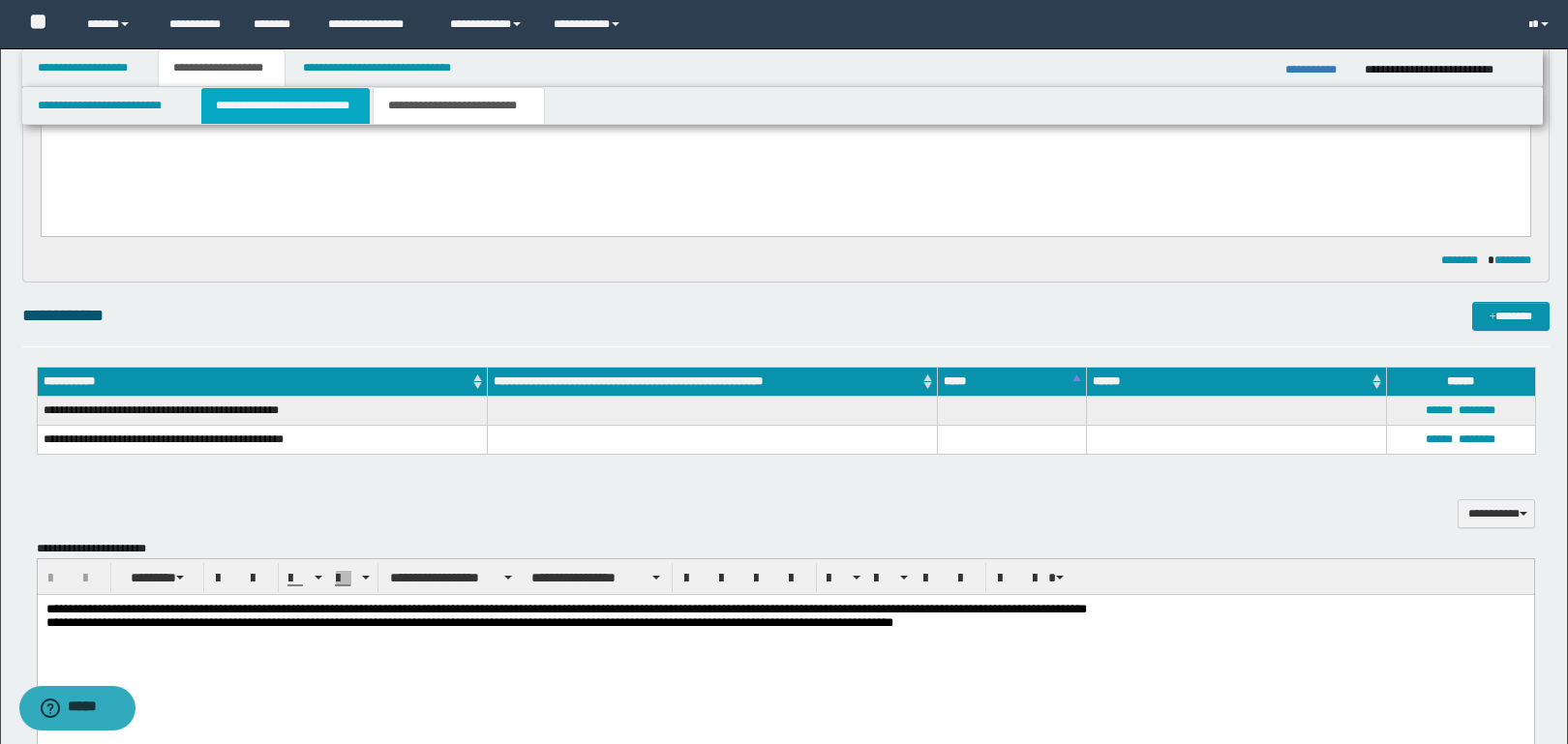 click on "**********" at bounding box center [286, 105] 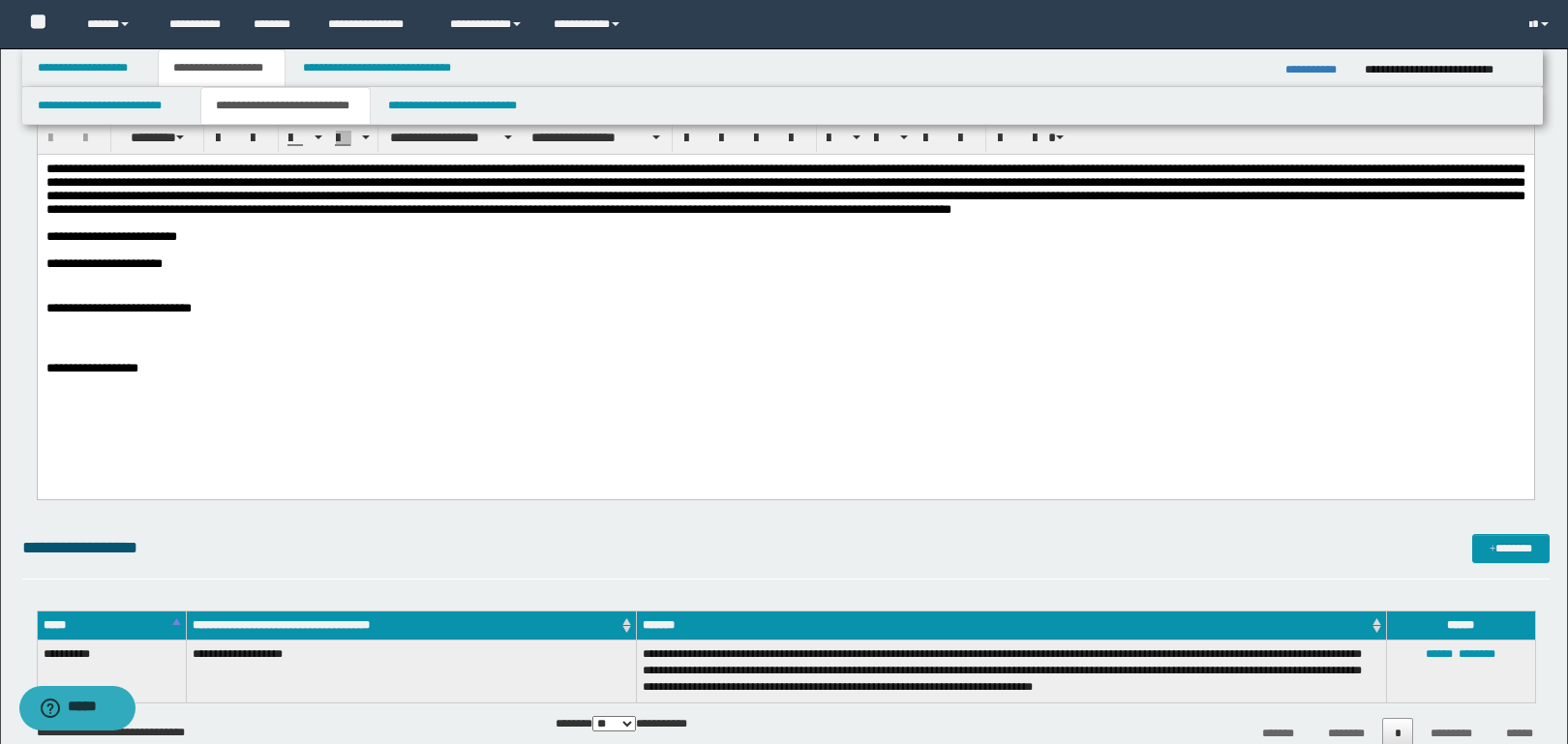 scroll, scrollTop: 321, scrollLeft: 0, axis: vertical 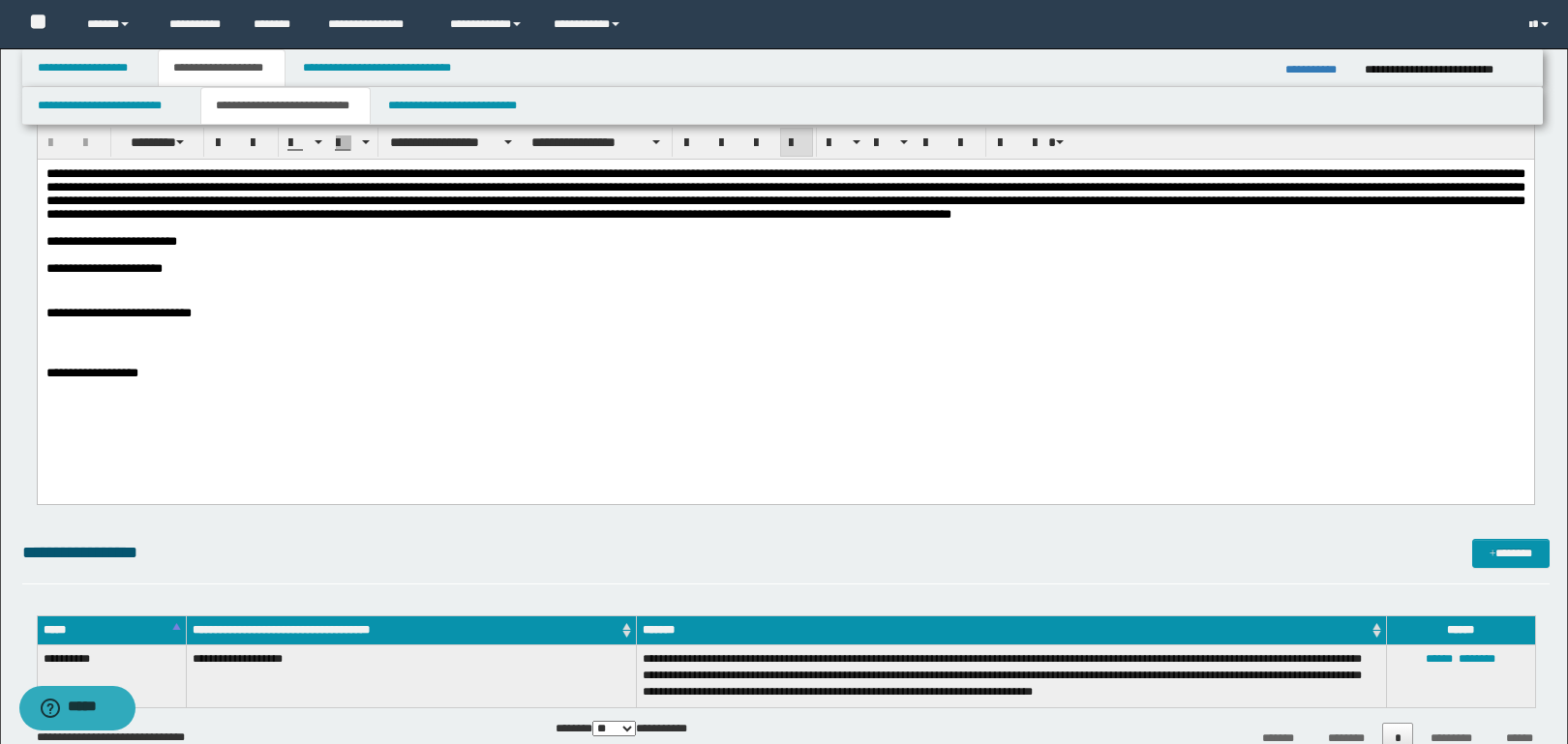 drag, startPoint x: 65, startPoint y: 379, endPoint x: 173, endPoint y: 379, distance: 108 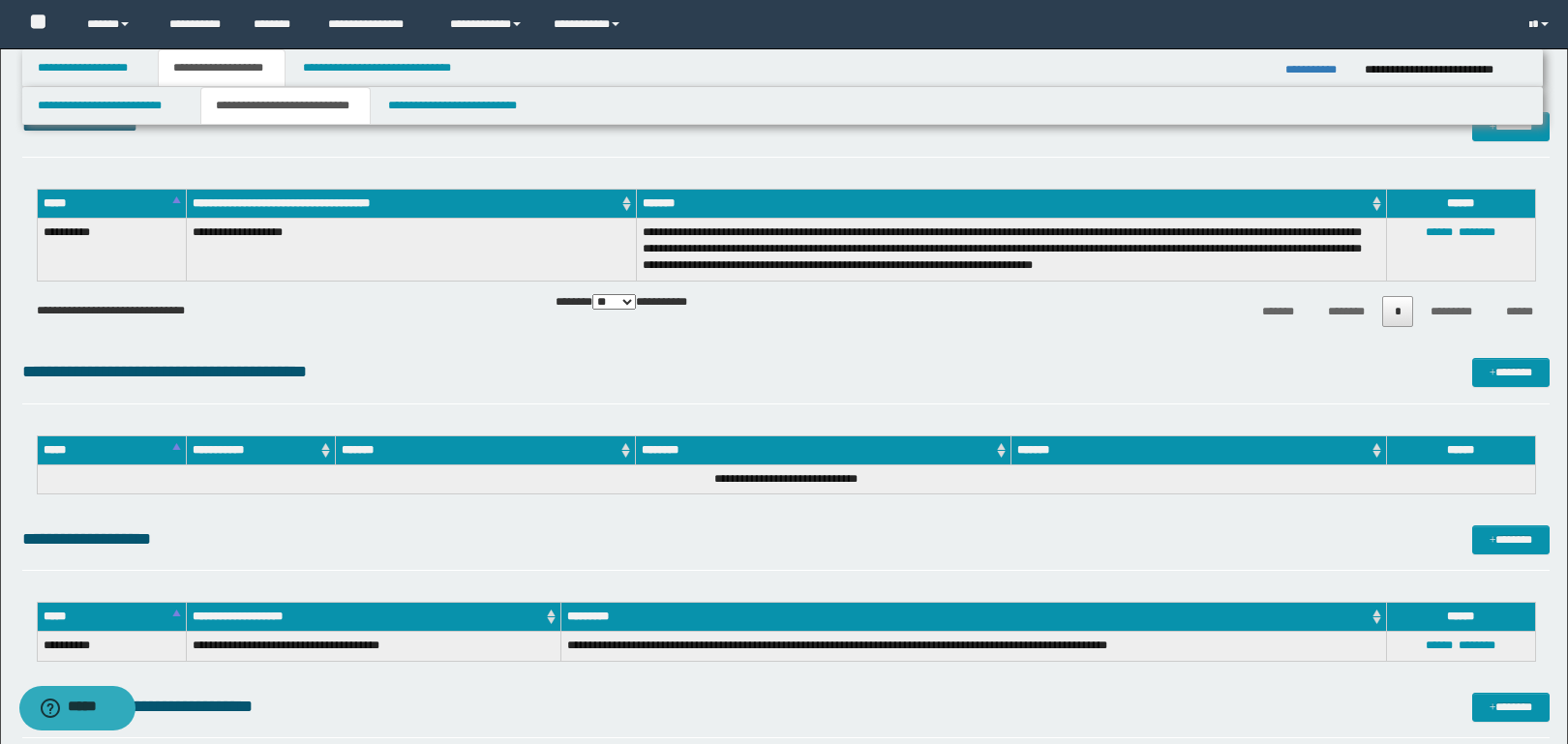 scroll, scrollTop: 805, scrollLeft: 0, axis: vertical 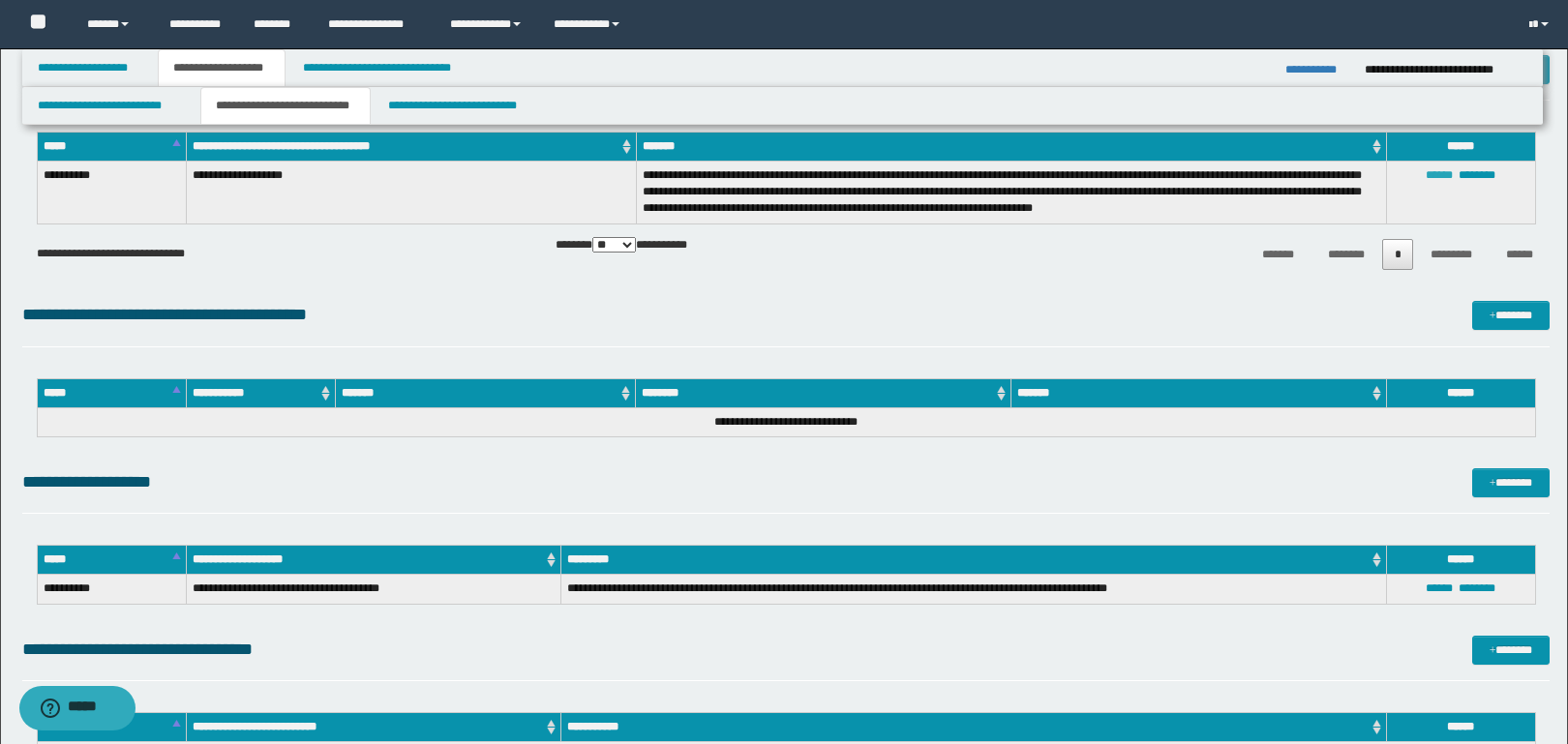 click on "******" at bounding box center (1439, 175) 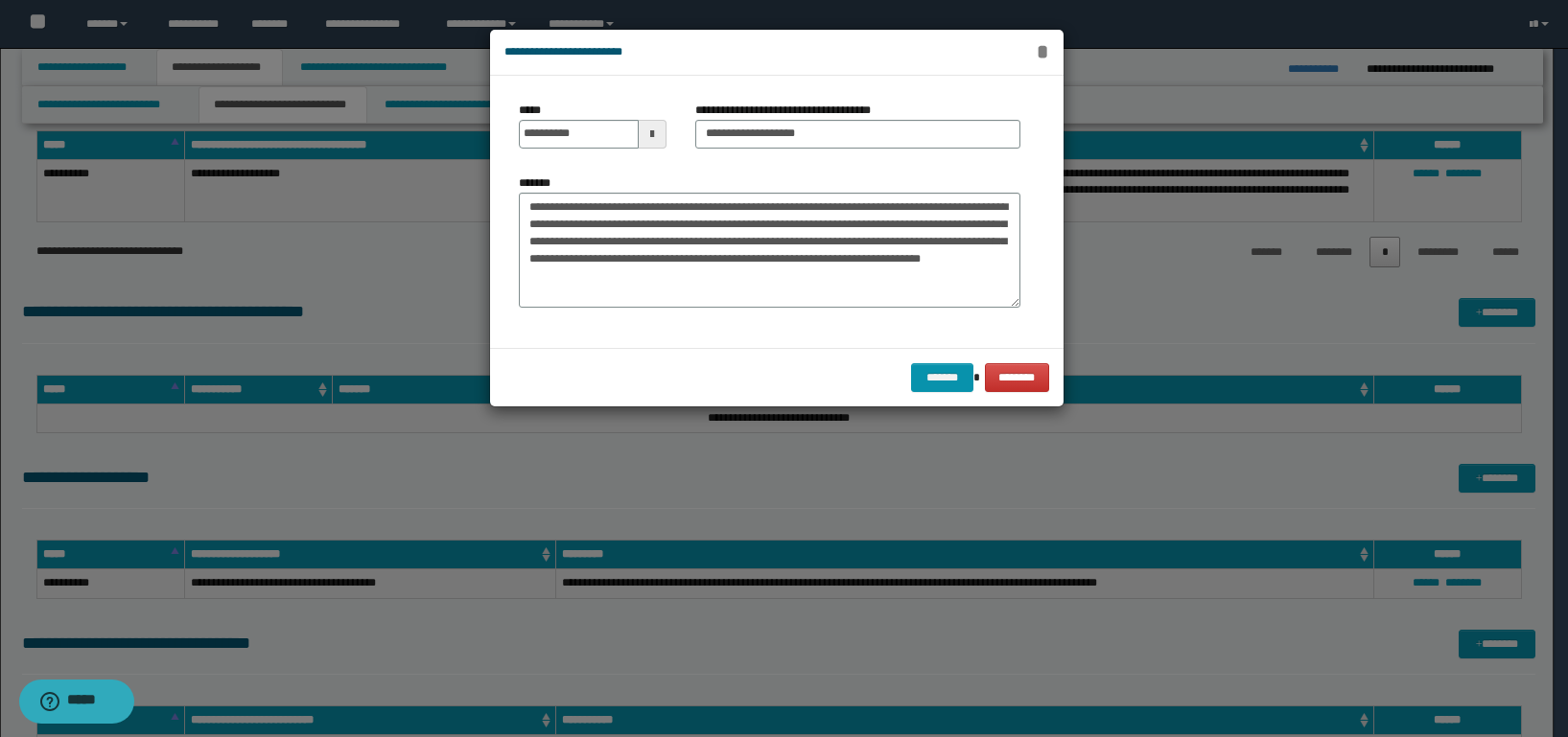 click on "*" at bounding box center (1041, 52) 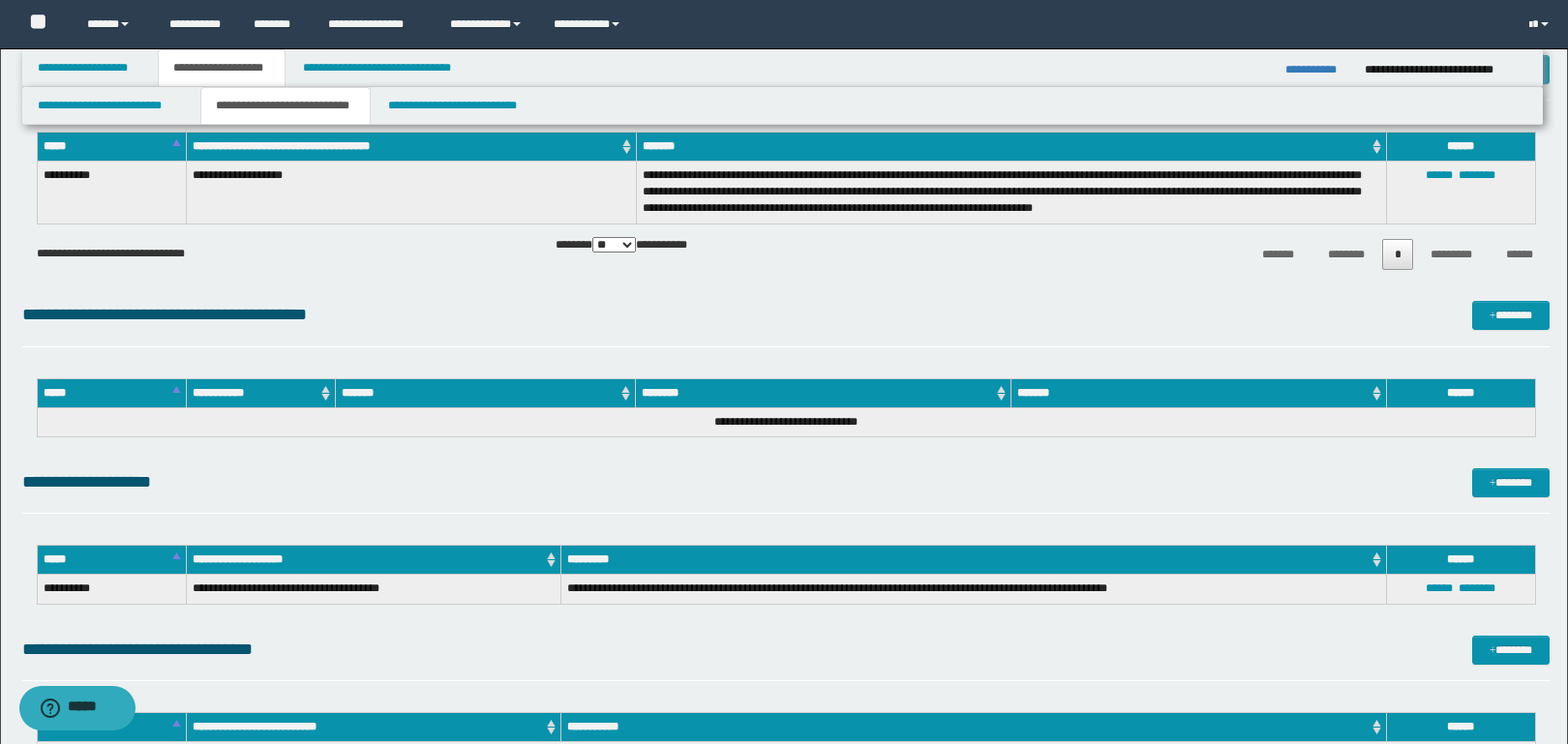 click on "**********" at bounding box center (786, 482) 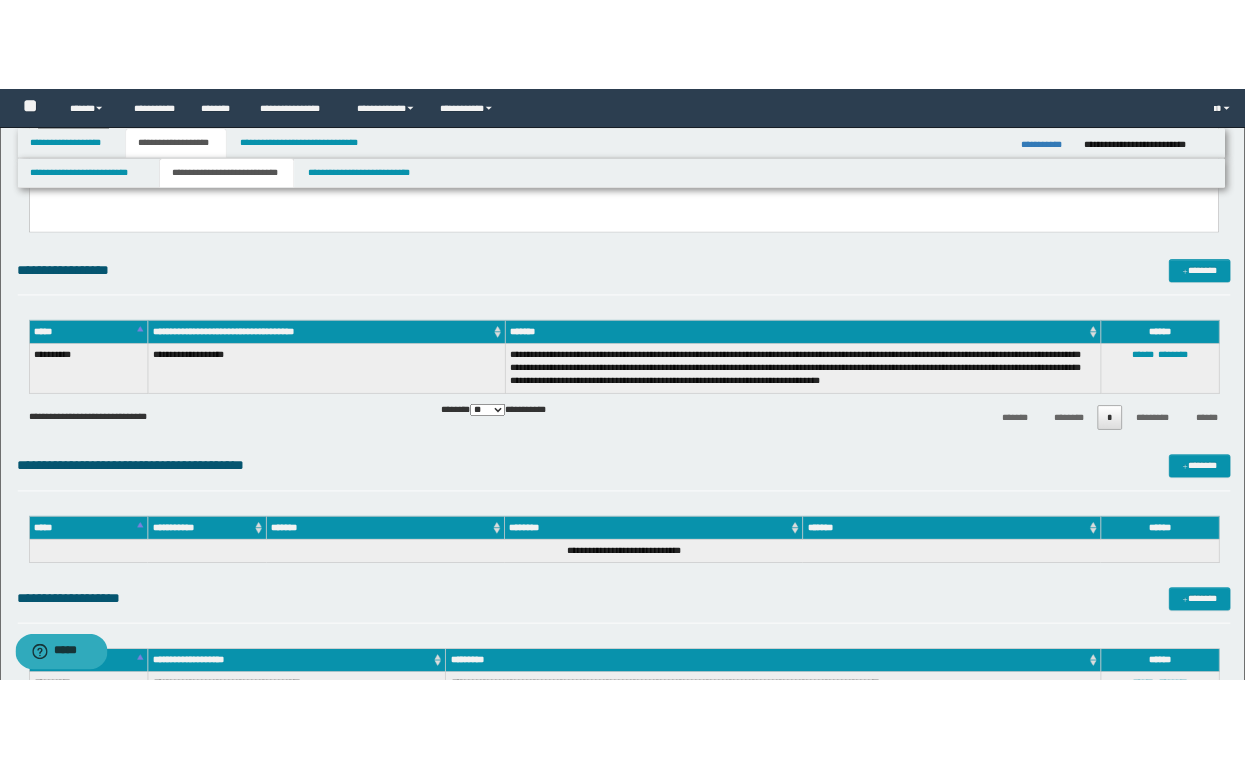 scroll, scrollTop: 632, scrollLeft: 0, axis: vertical 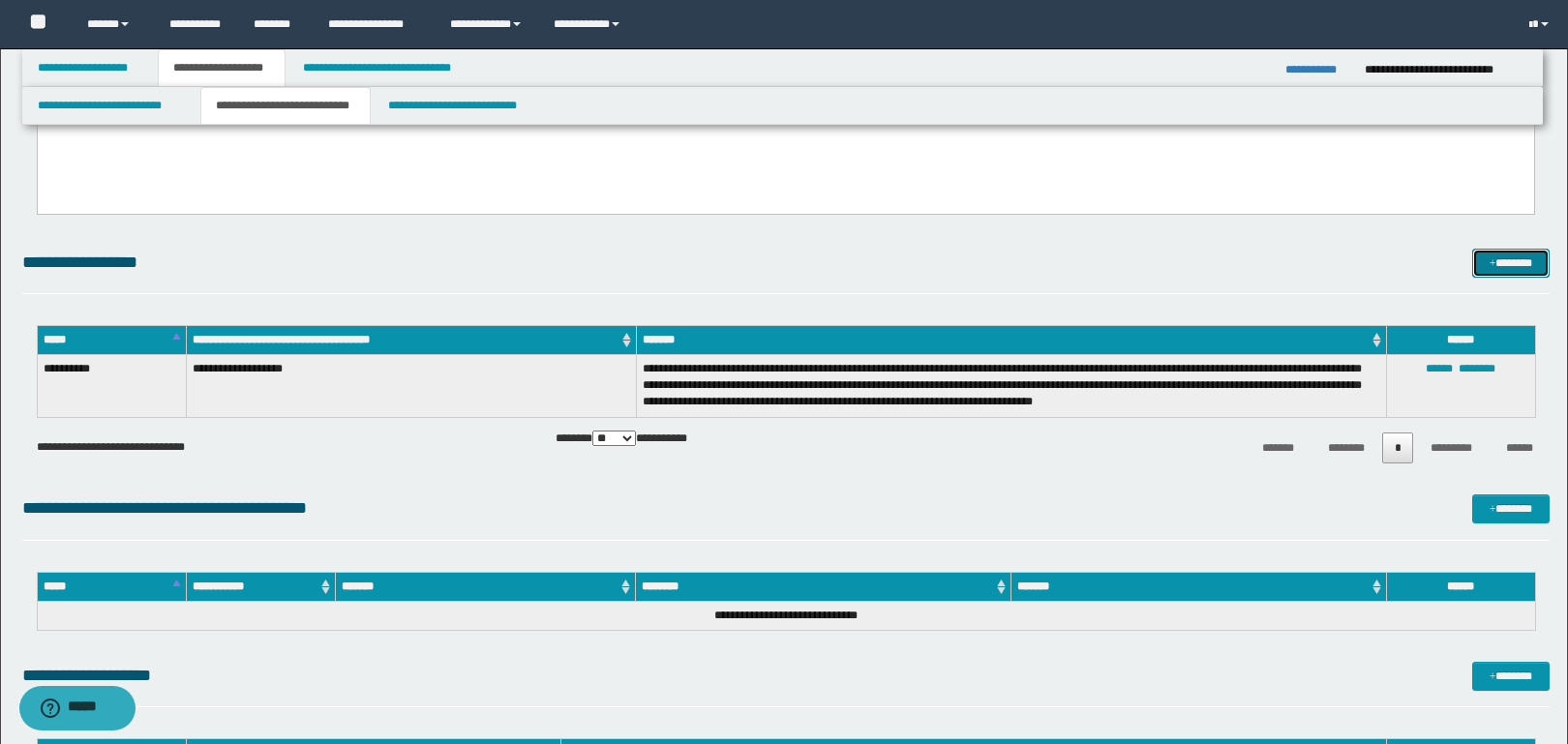 click on "*******" at bounding box center (1511, 263) 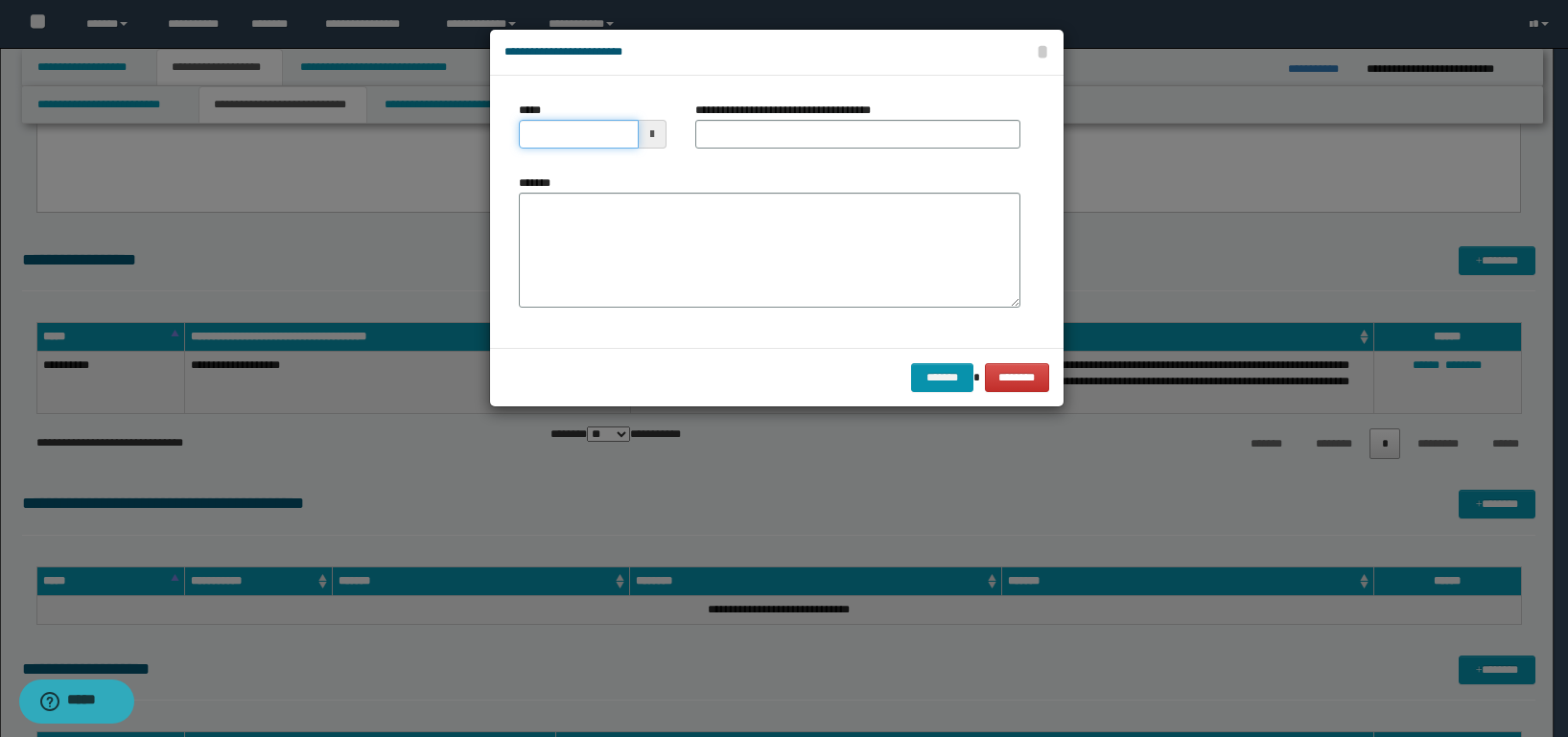 click on "*****" at bounding box center (578, 134) 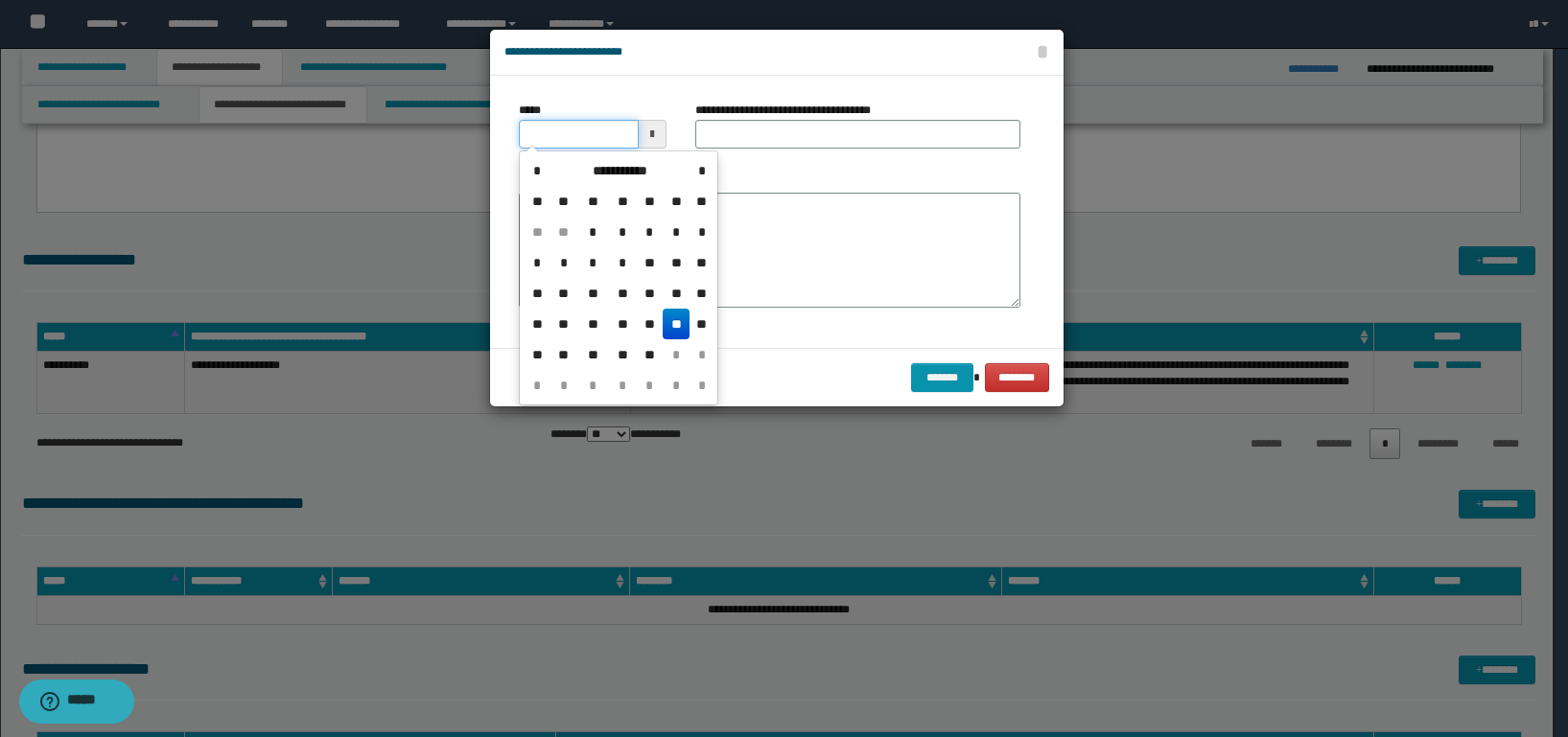 click on "*****" at bounding box center (578, 134) 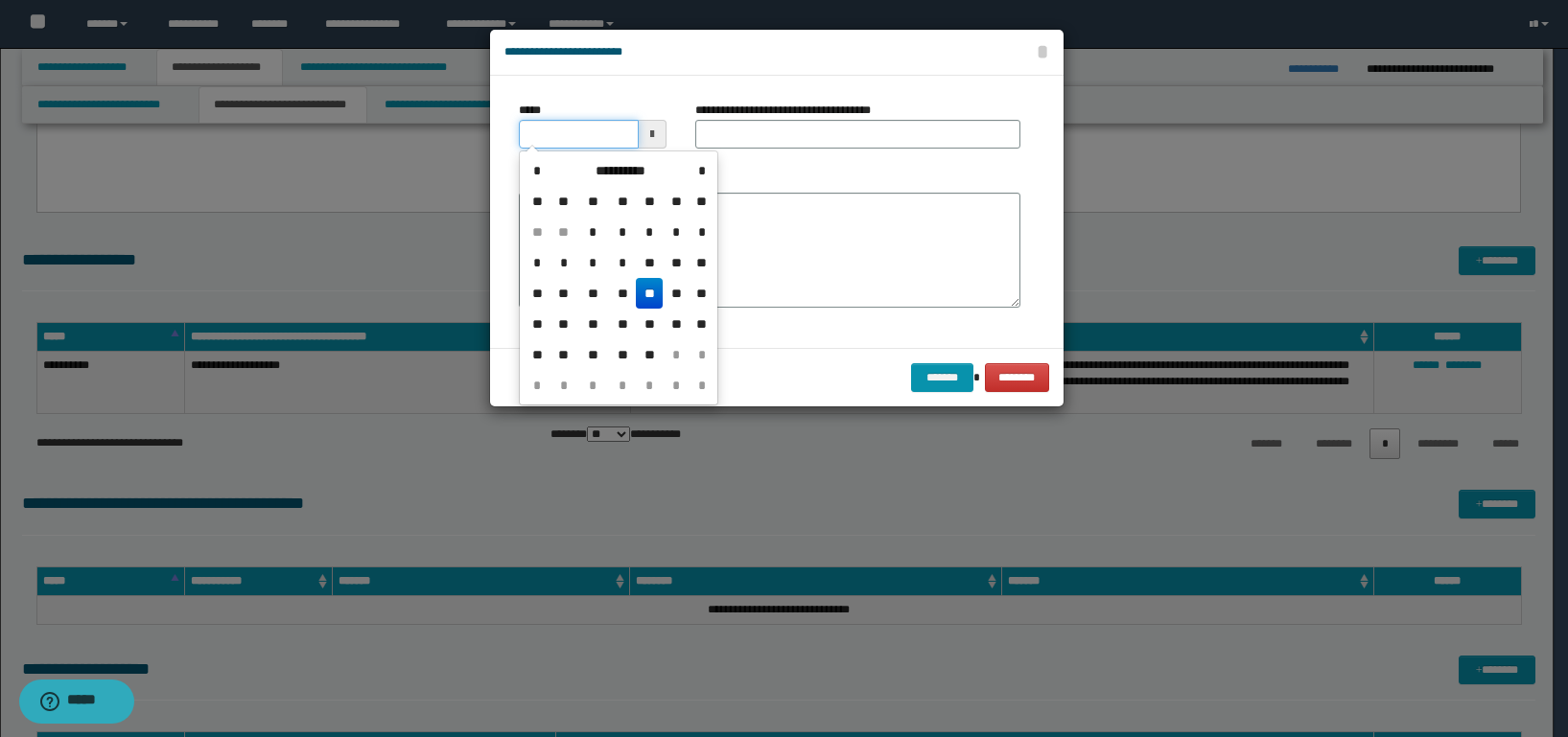 click on "*****" at bounding box center (578, 134) 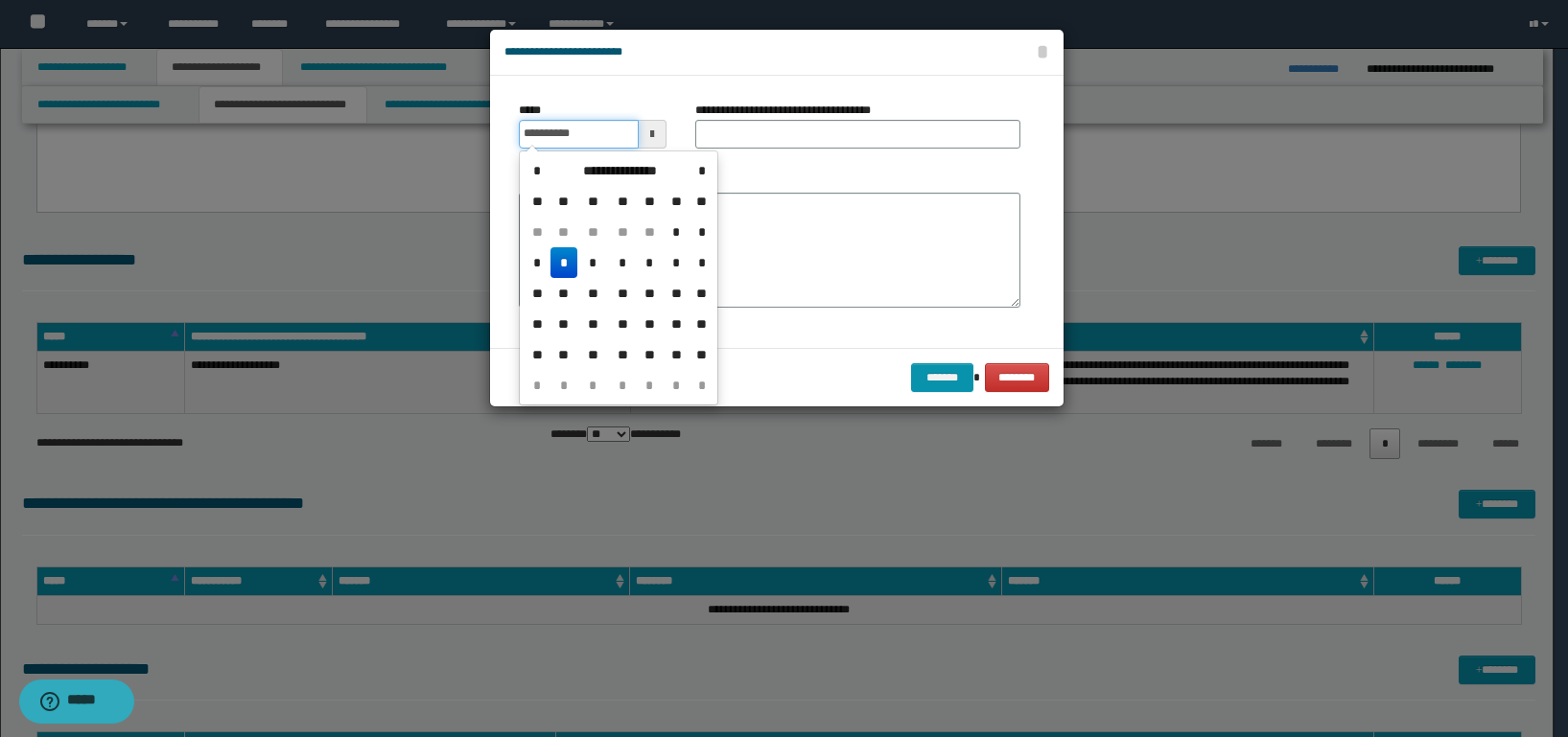 type on "**********" 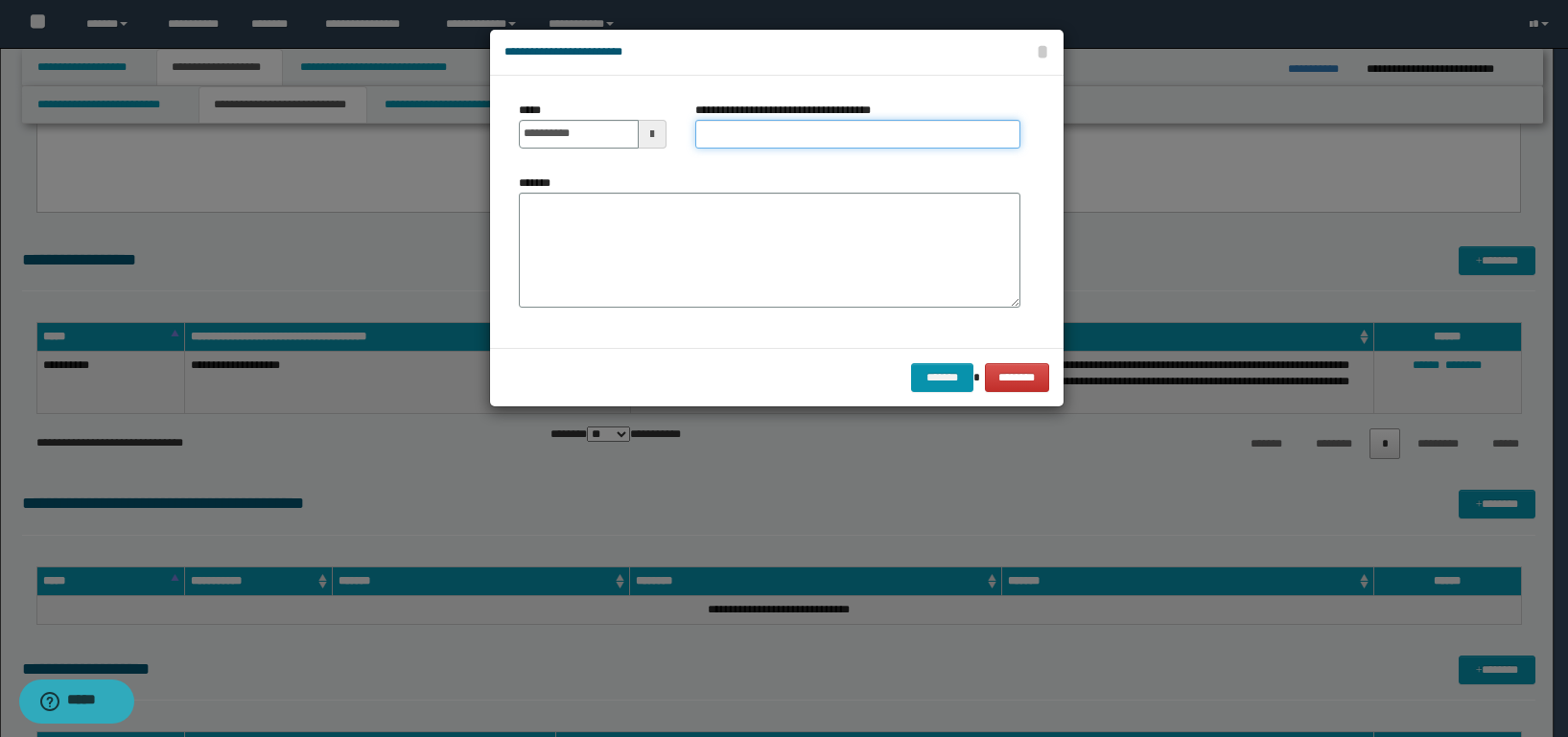 click on "**********" at bounding box center [857, 134] 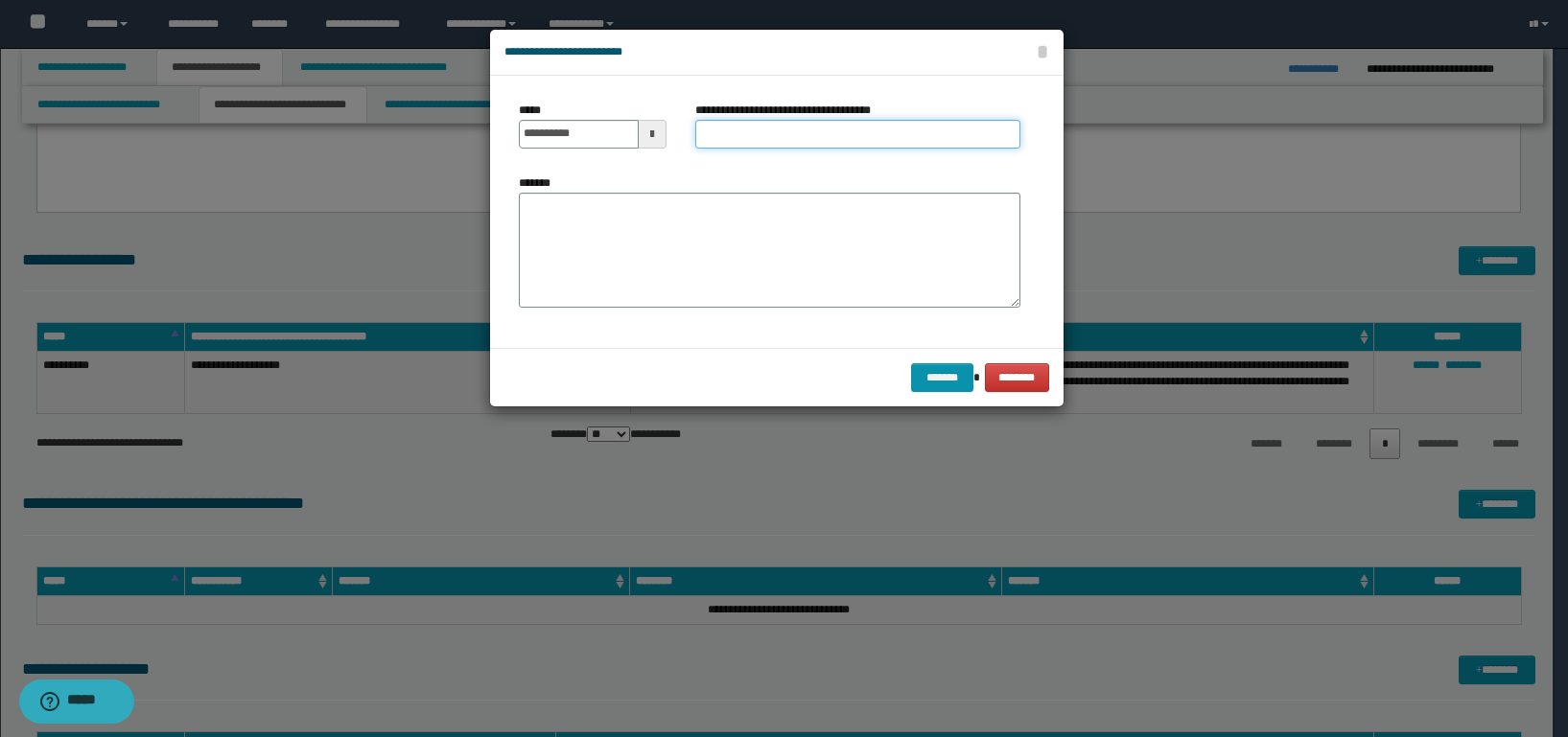 click on "**********" at bounding box center [857, 134] 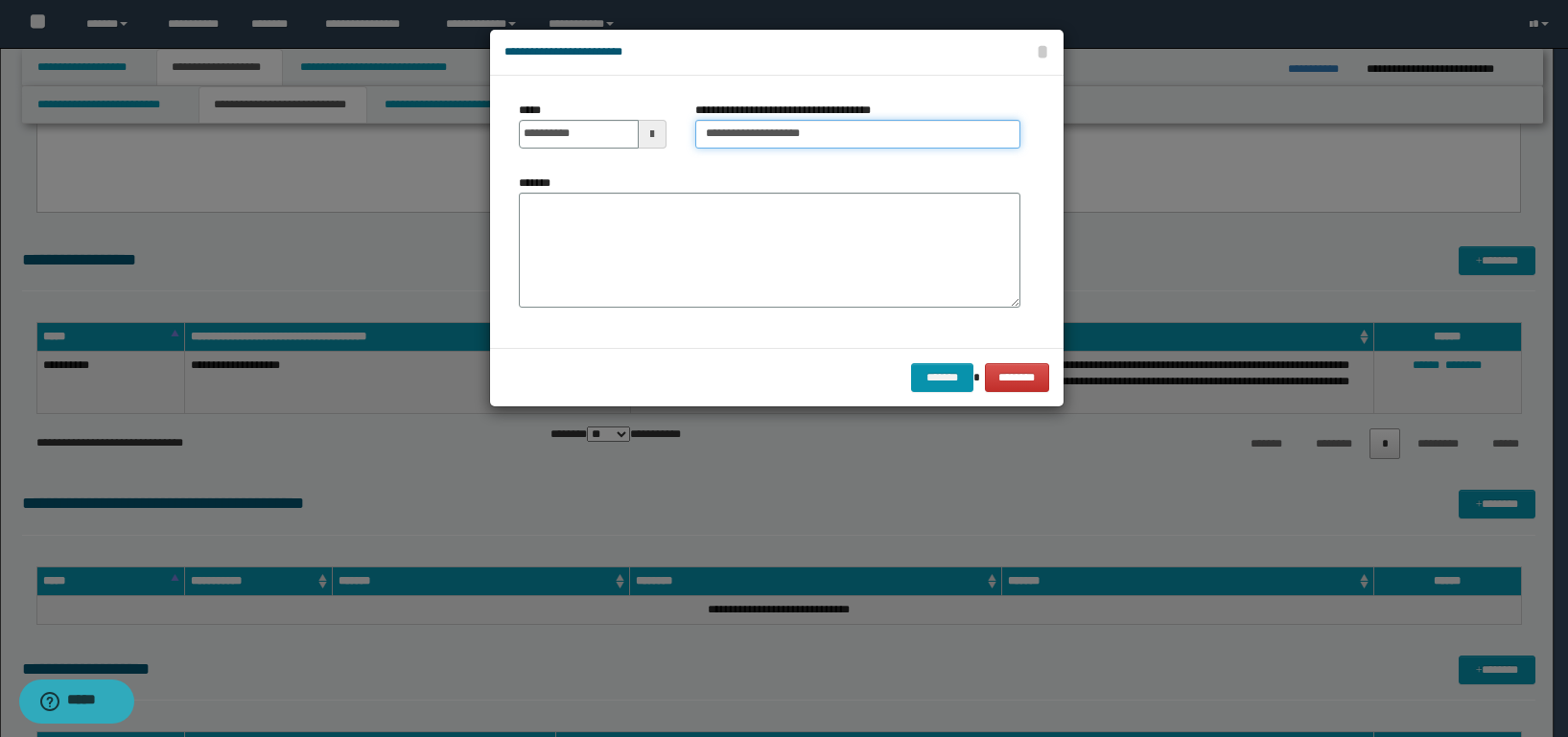 type on "**********" 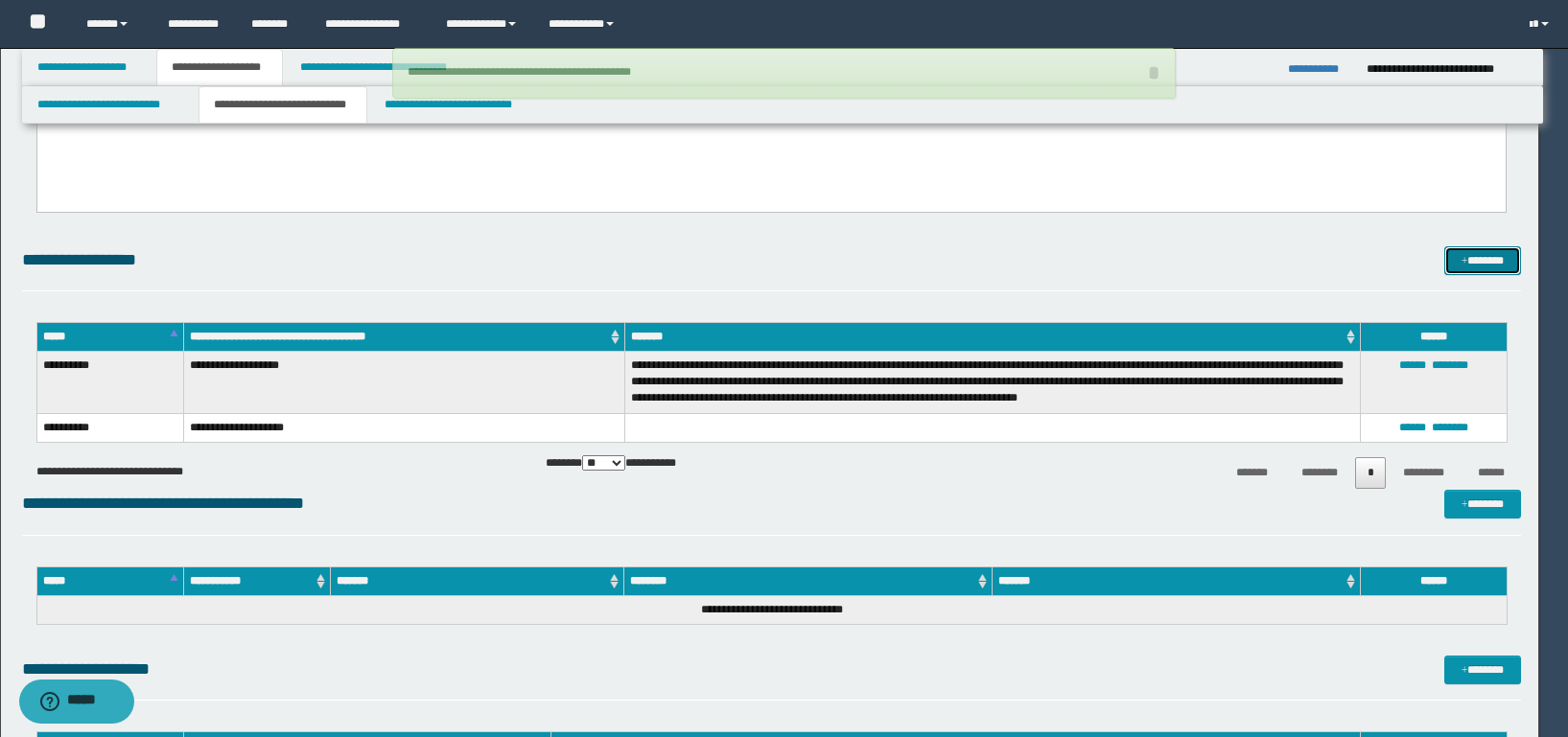 type 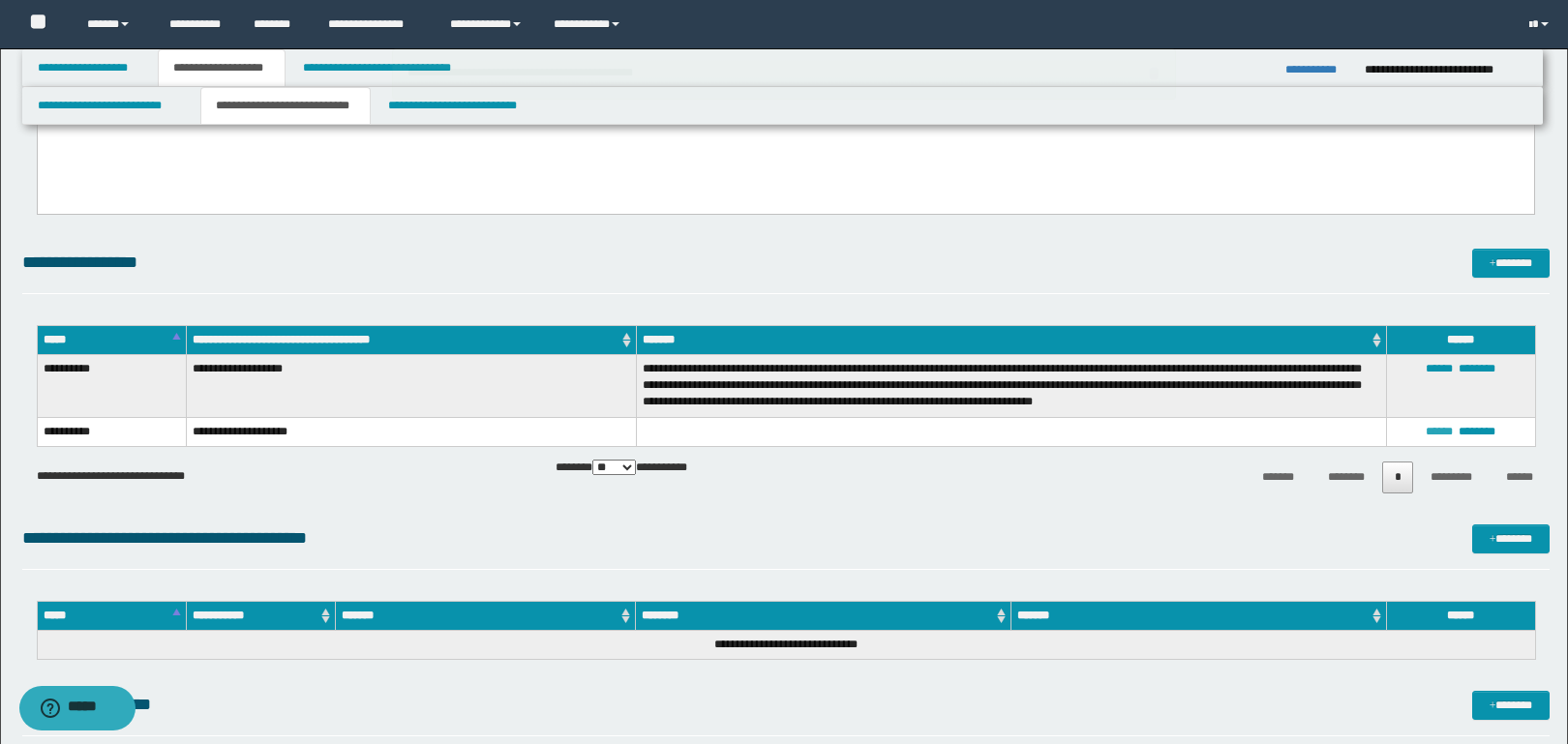 click on "******" at bounding box center [1439, 432] 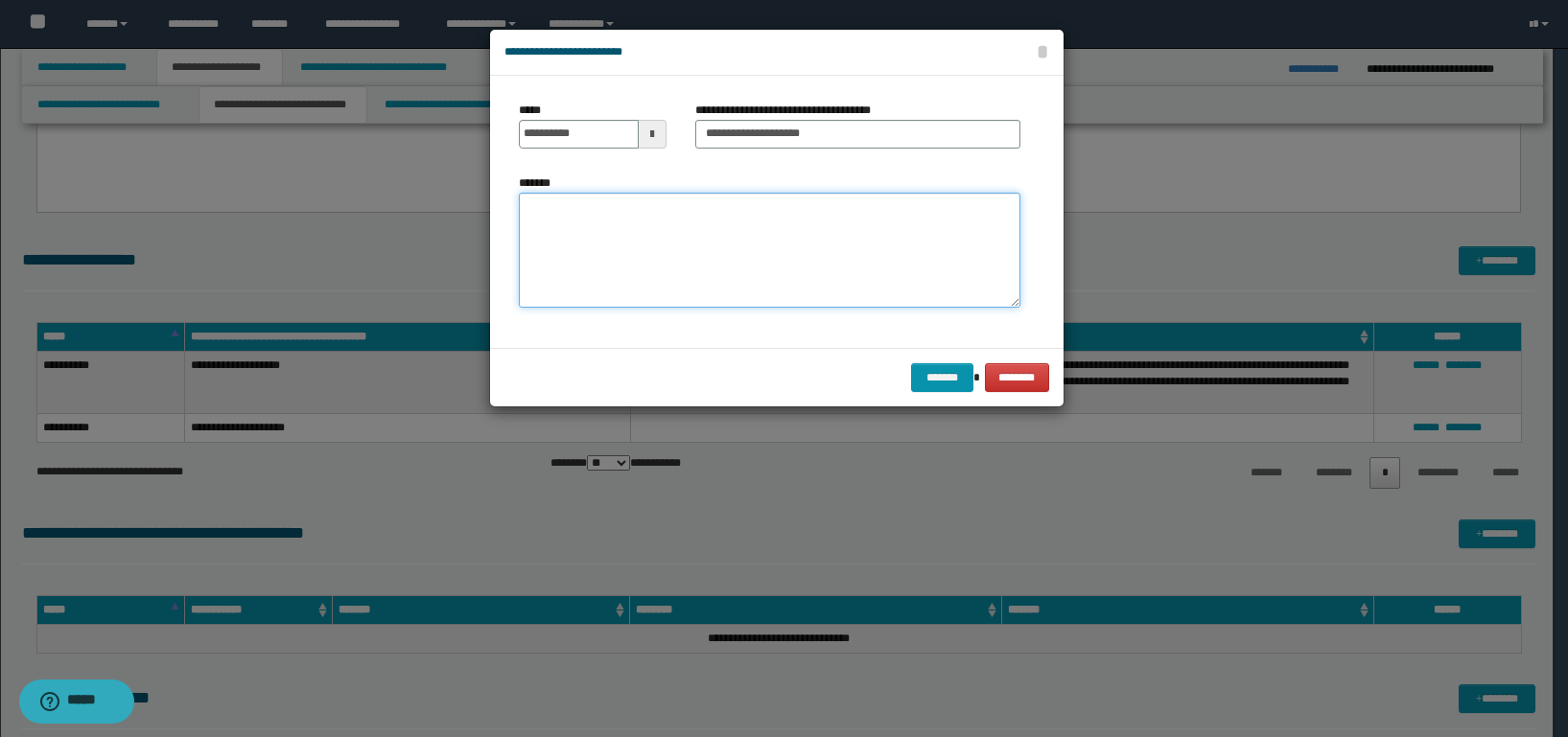click on "*******" at bounding box center (769, 250) 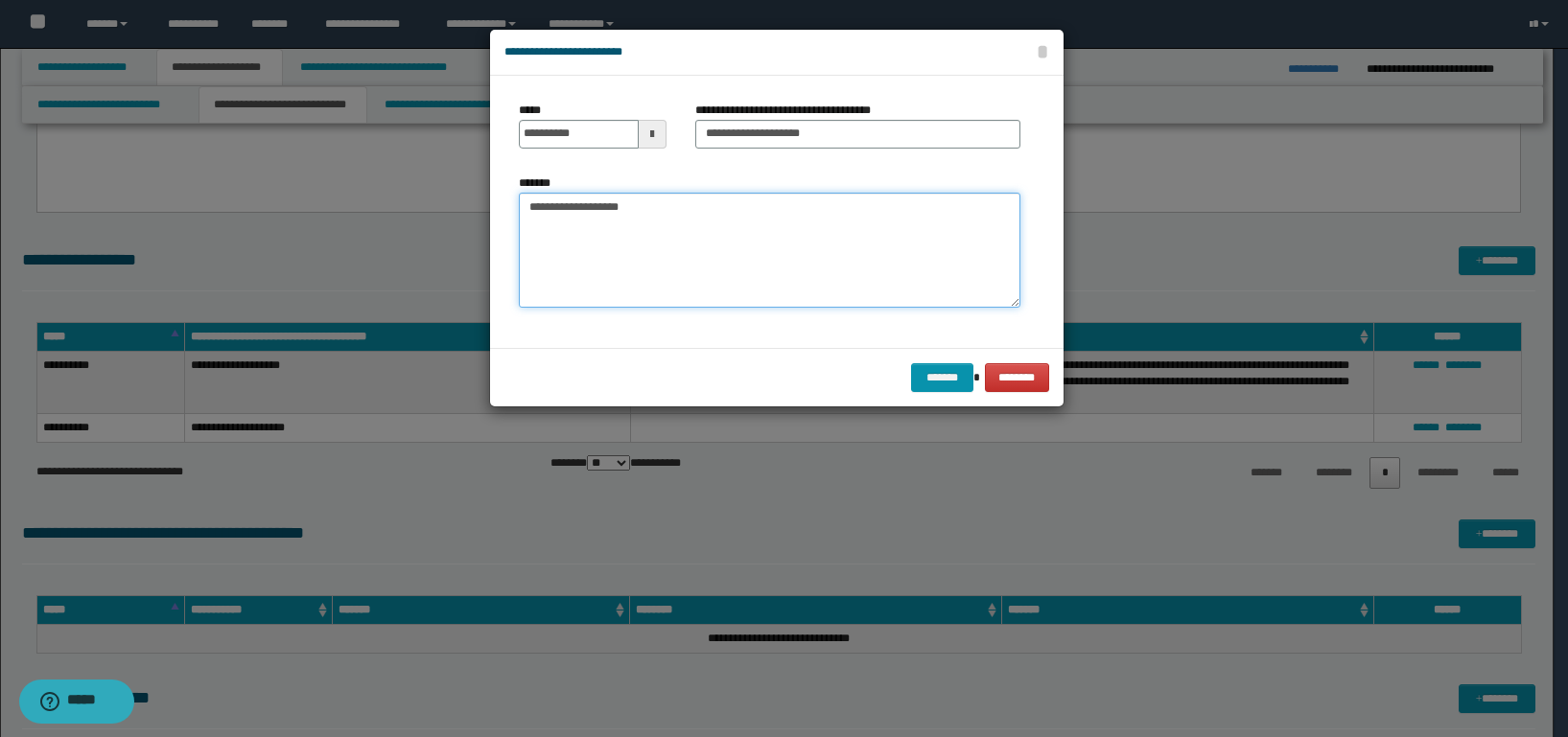click on "**********" at bounding box center (769, 250) 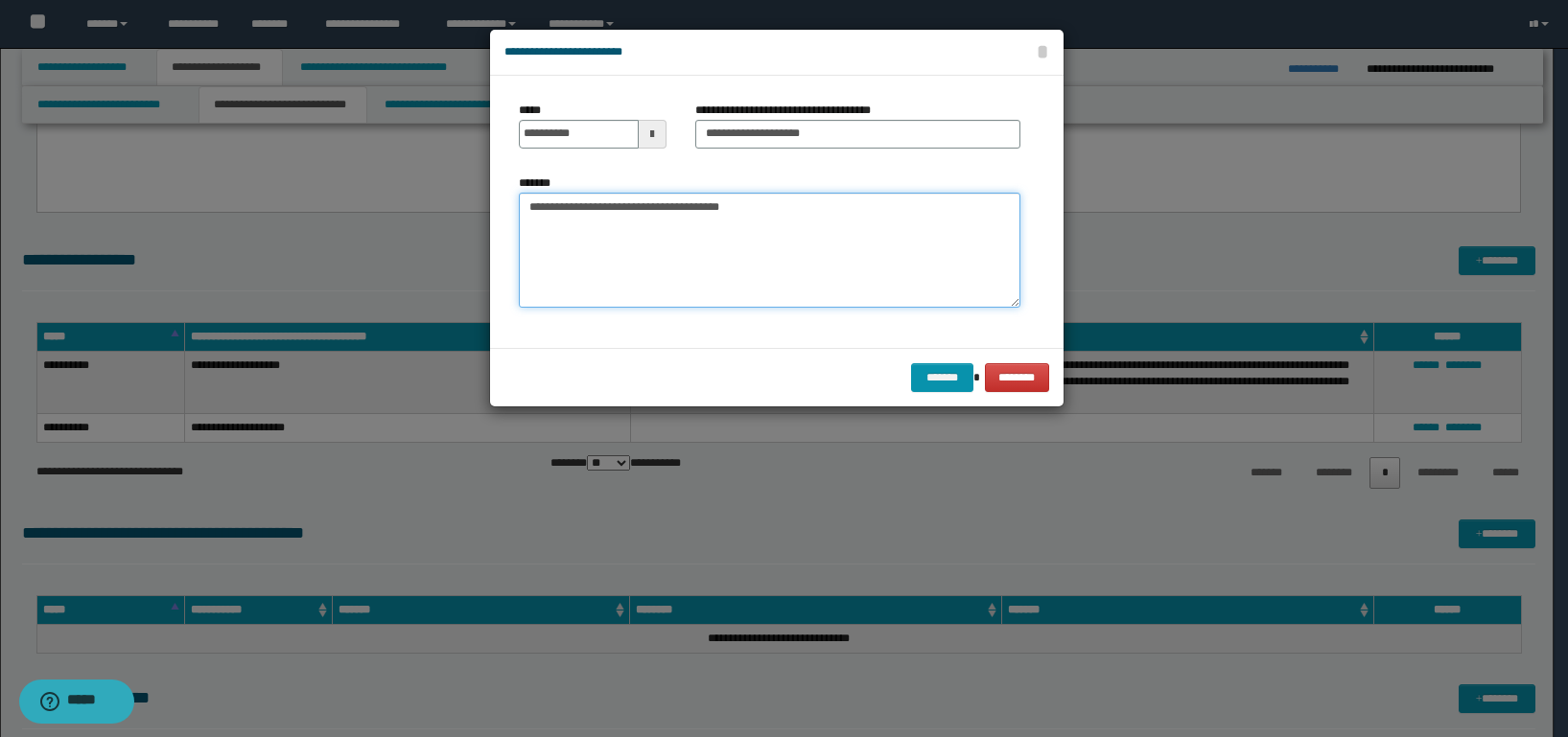 click on "**********" at bounding box center (769, 250) 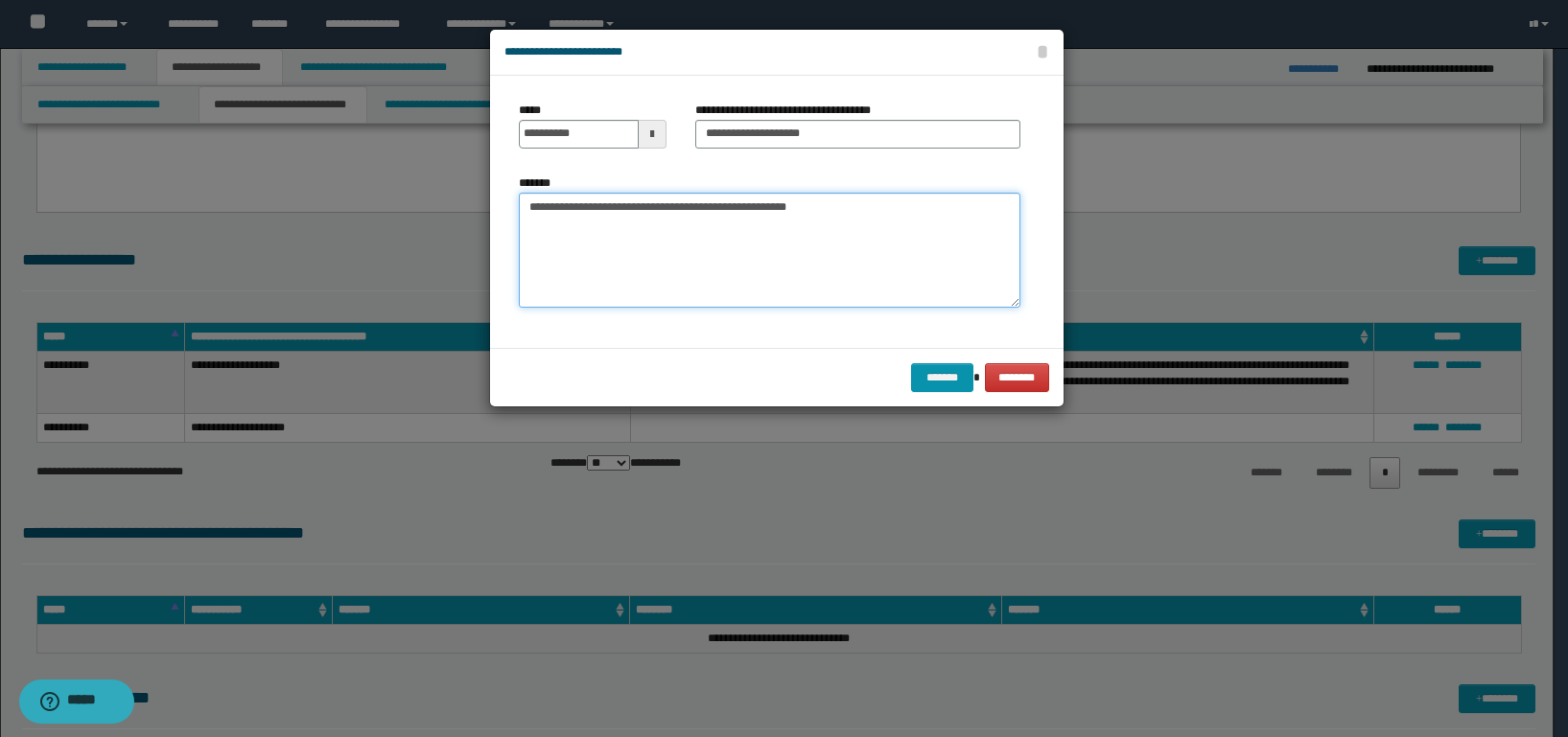 click on "**********" at bounding box center (769, 250) 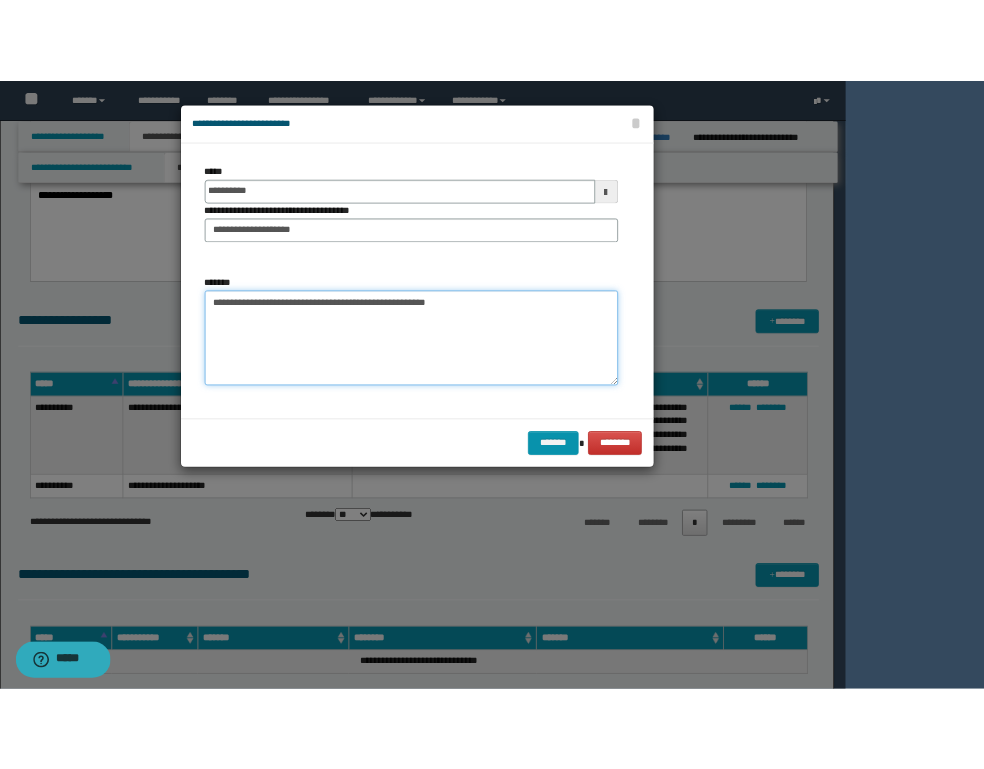 scroll, scrollTop: 696, scrollLeft: 0, axis: vertical 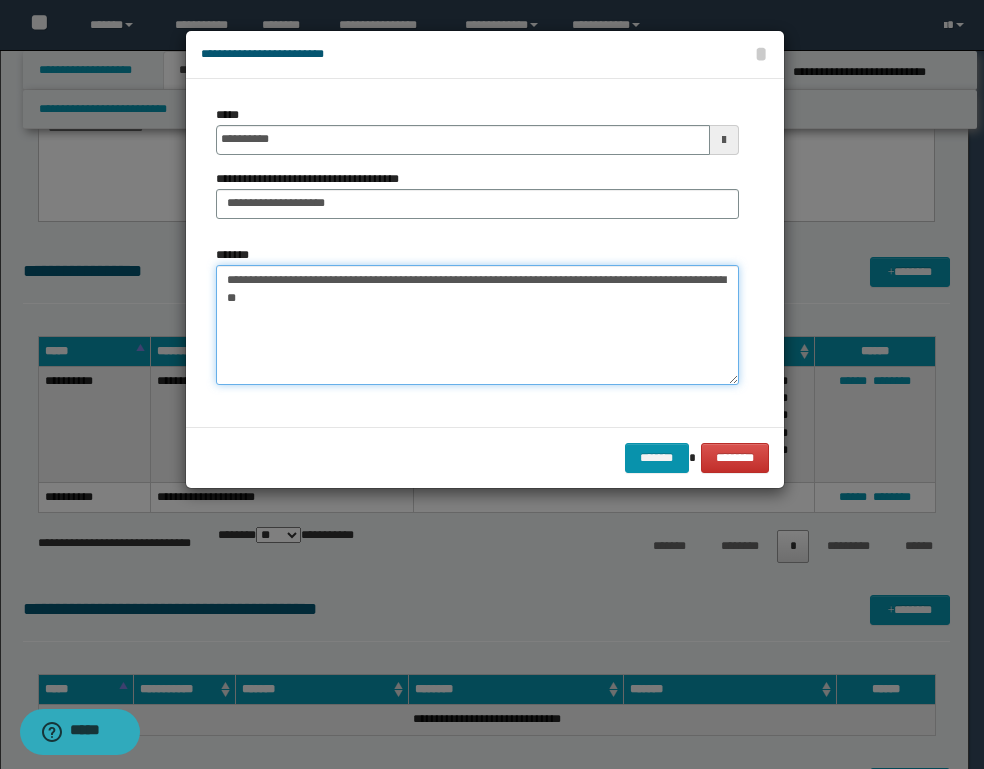 click on "**********" at bounding box center [477, 325] 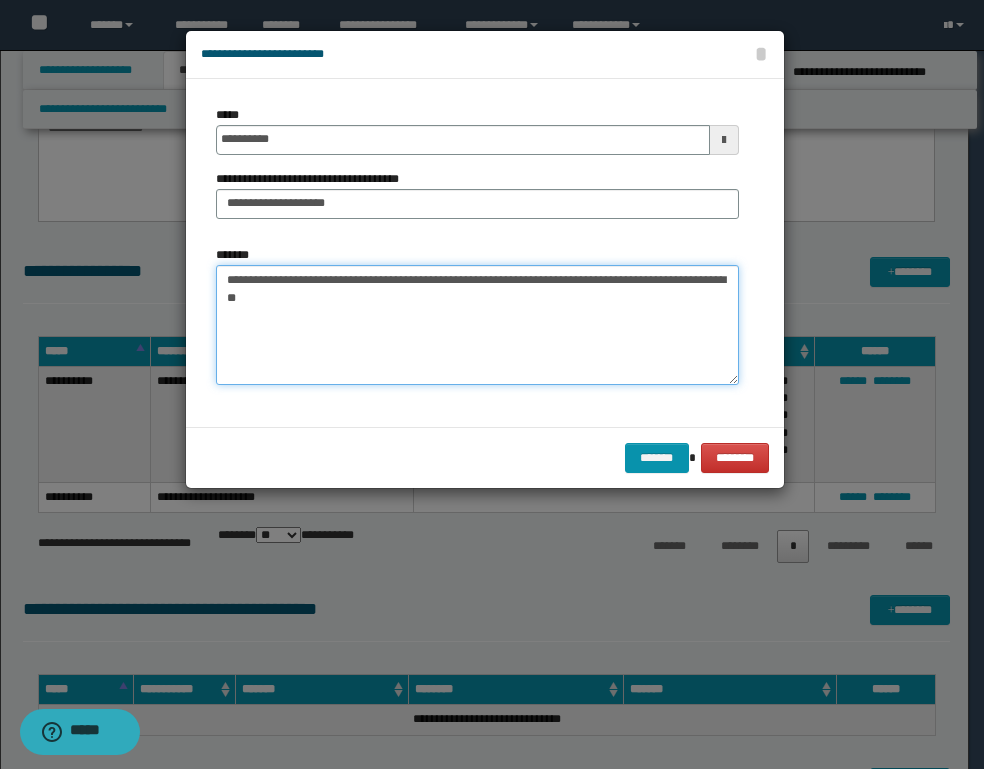 click on "**********" at bounding box center [477, 325] 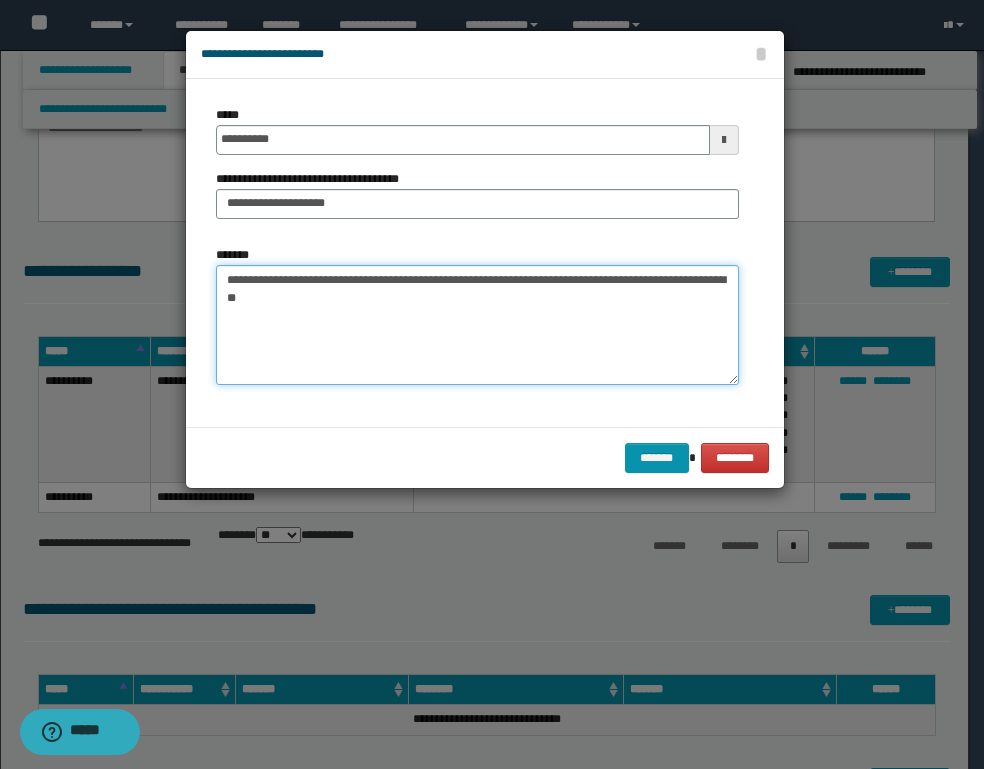 click on "**********" at bounding box center [477, 325] 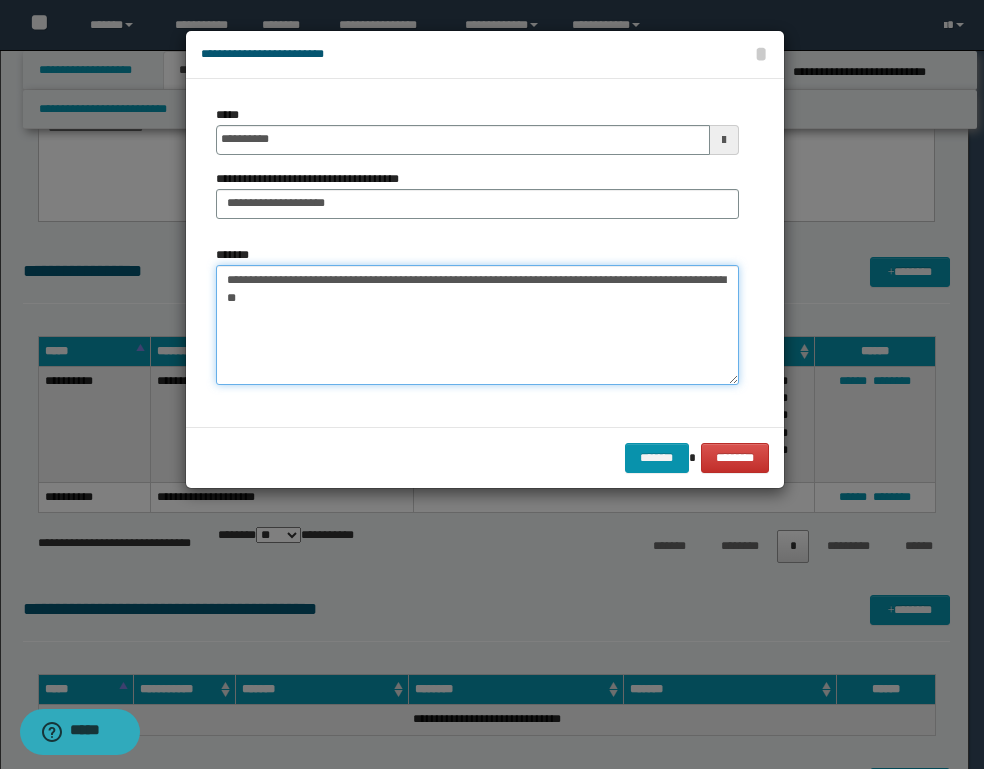 click on "**********" at bounding box center (477, 325) 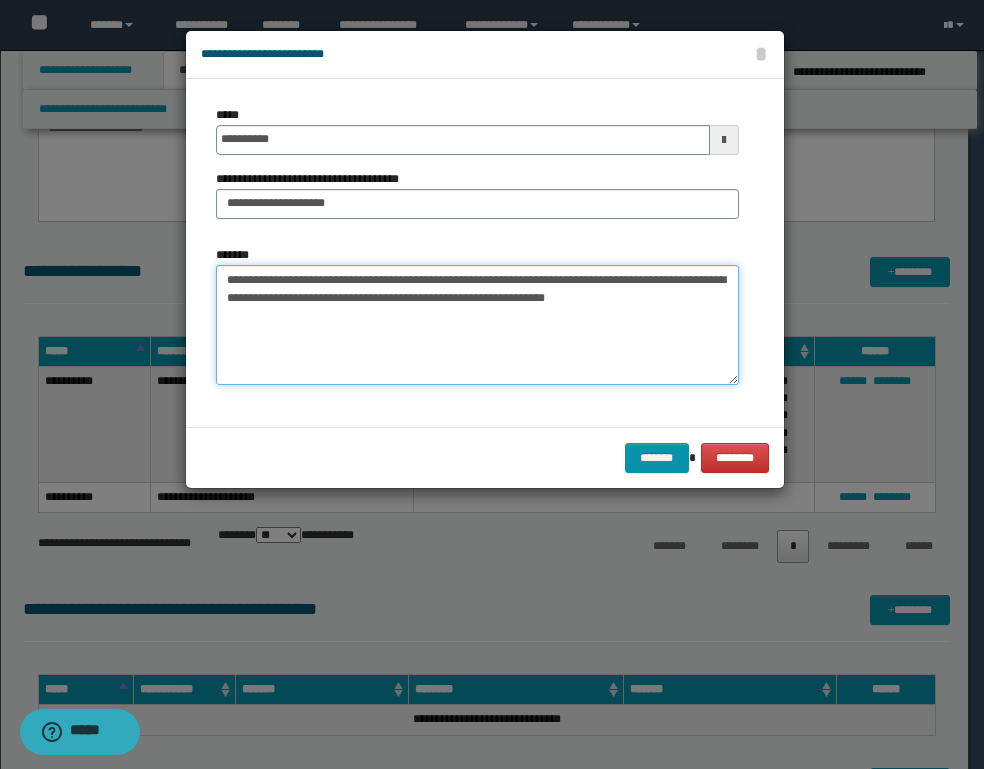 drag, startPoint x: 635, startPoint y: 284, endPoint x: 819, endPoint y: 346, distance: 194.16487 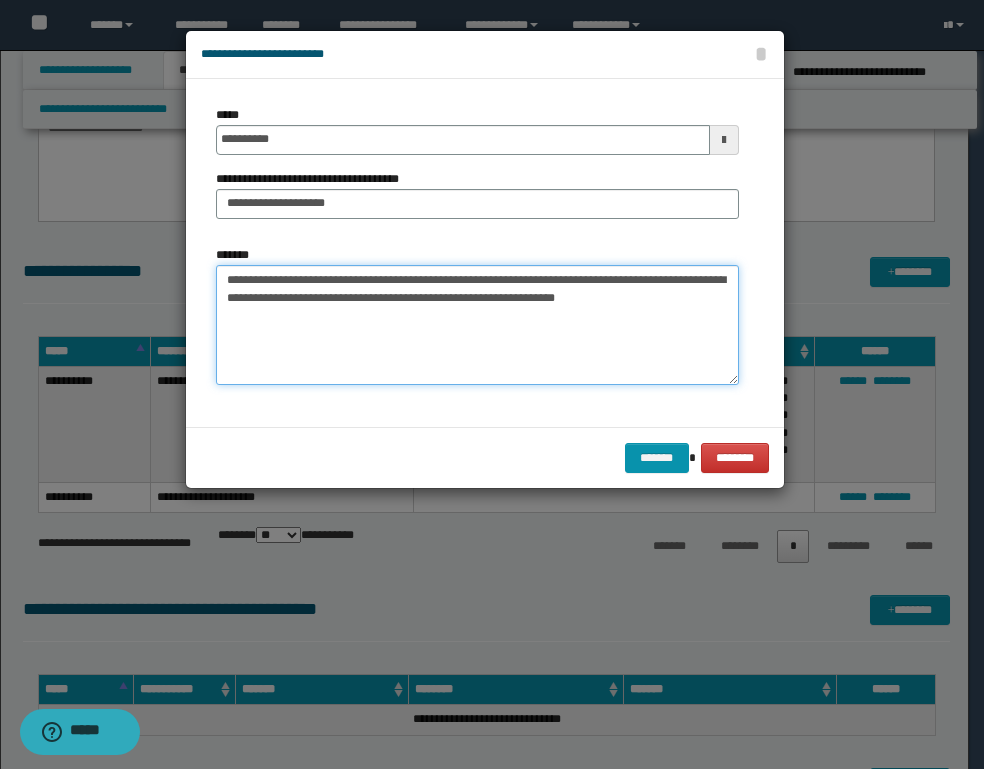 click on "**********" at bounding box center (477, 325) 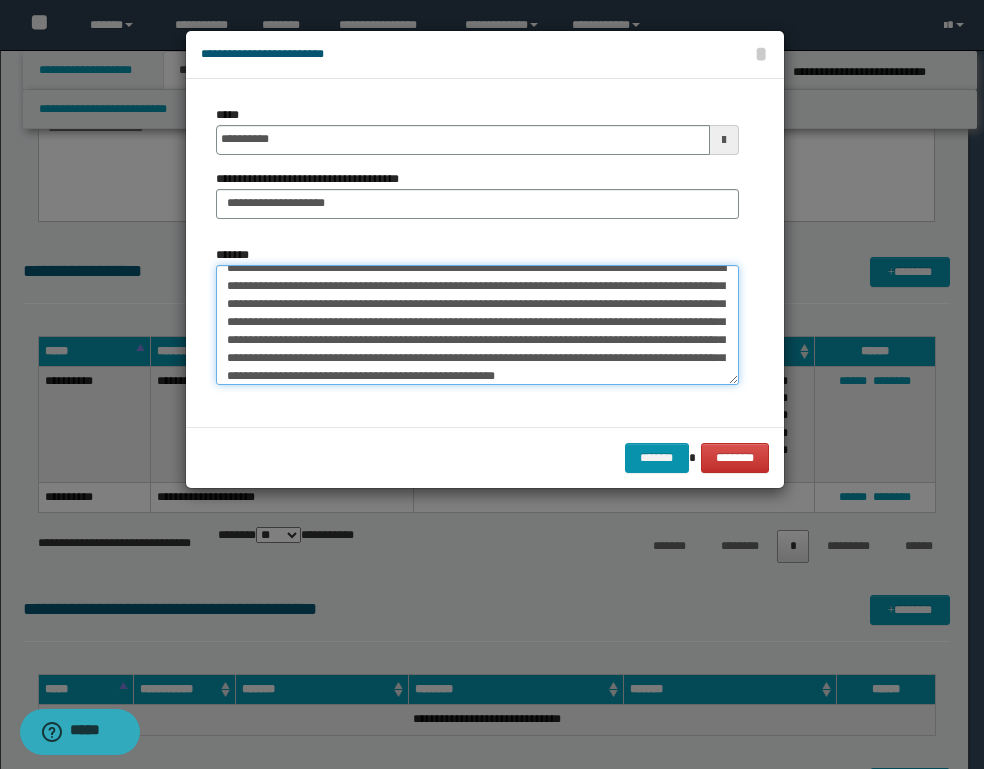 scroll, scrollTop: 0, scrollLeft: 0, axis: both 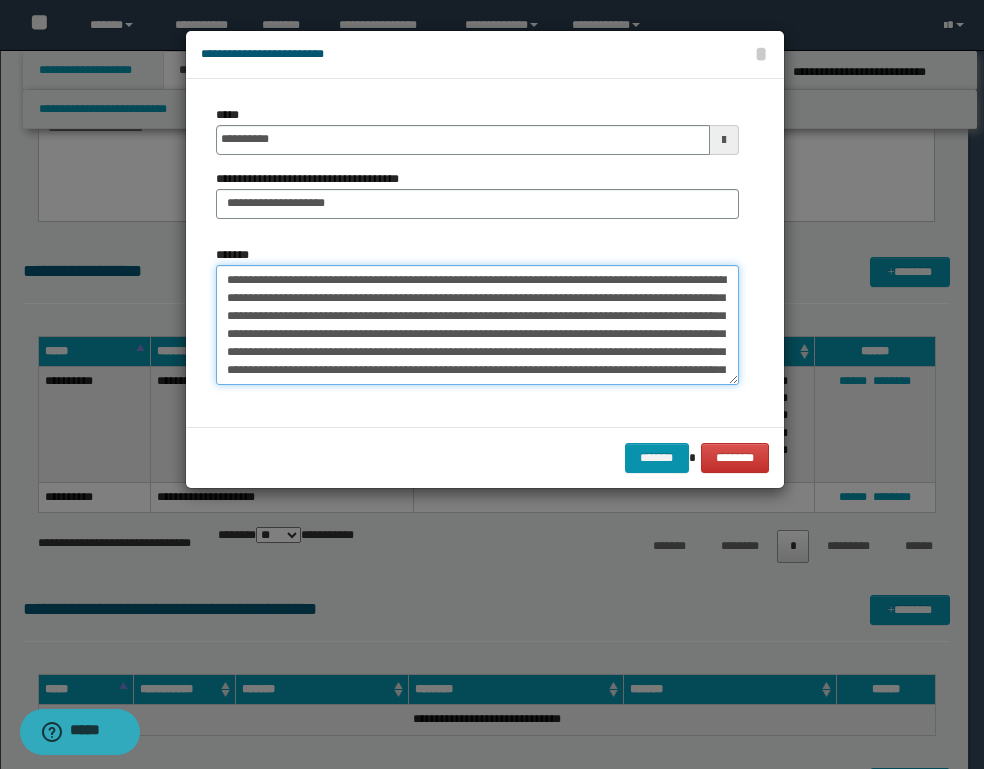 click on "**********" at bounding box center (477, 325) 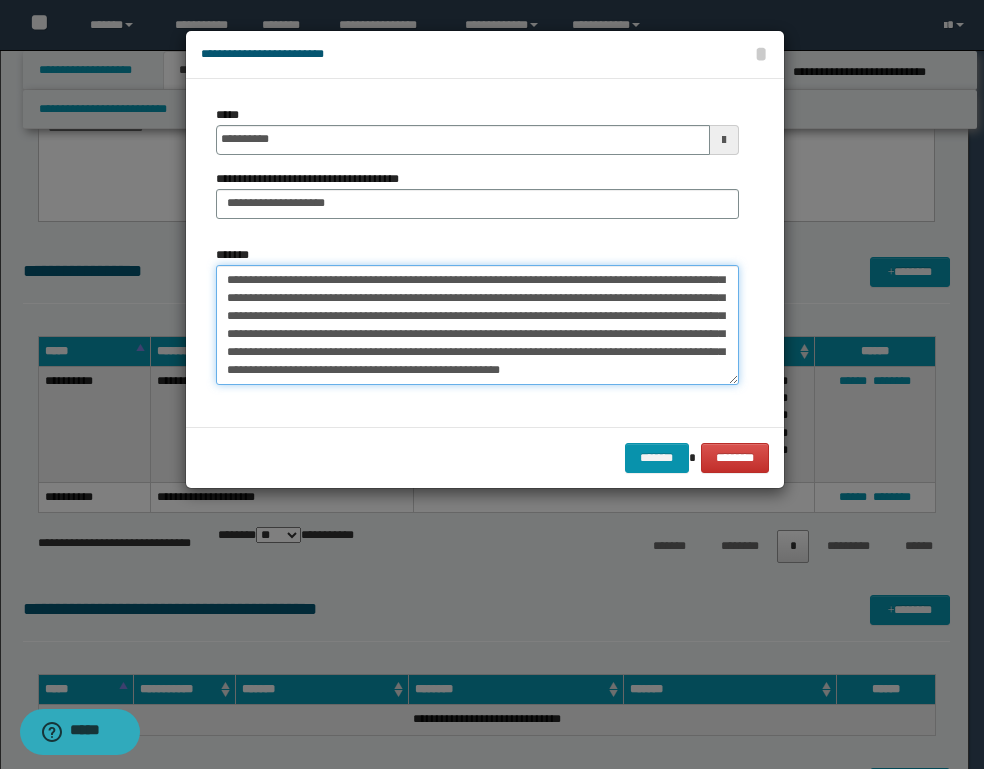 scroll, scrollTop: 36, scrollLeft: 0, axis: vertical 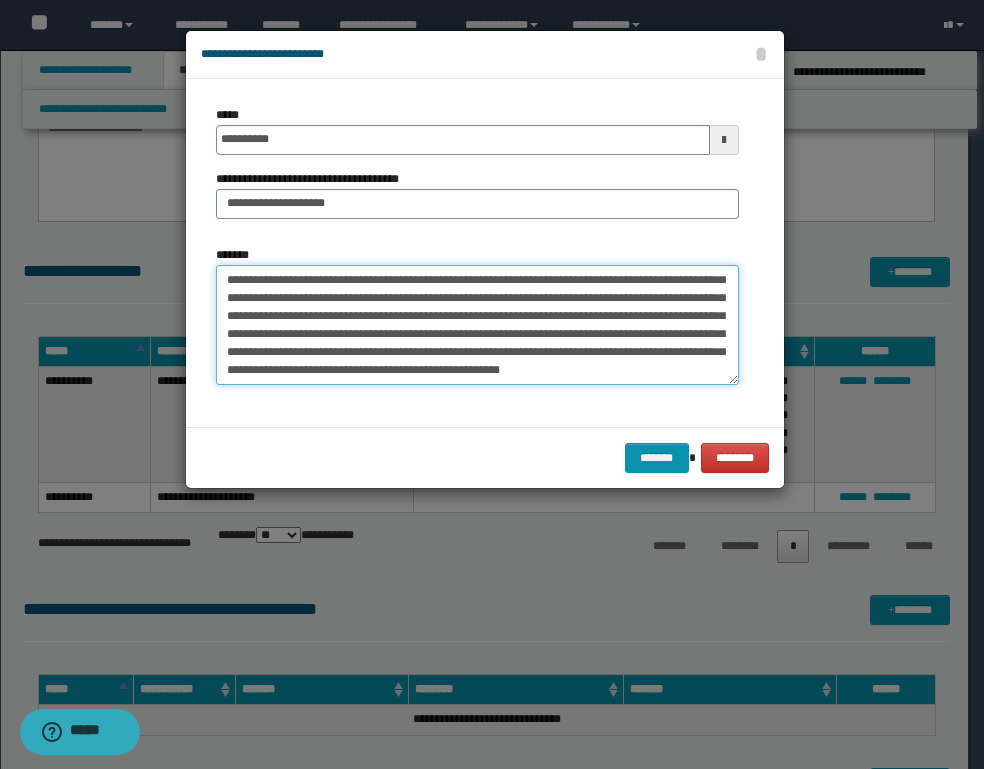 click on "**********" at bounding box center (477, 325) 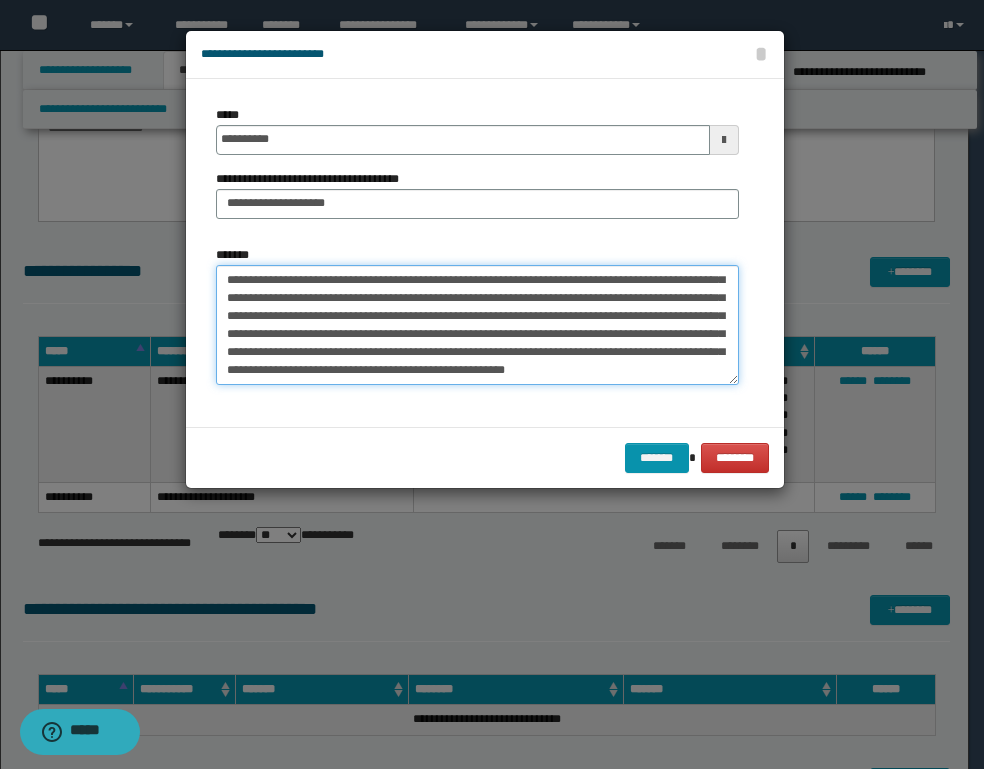 click on "**********" at bounding box center (477, 325) 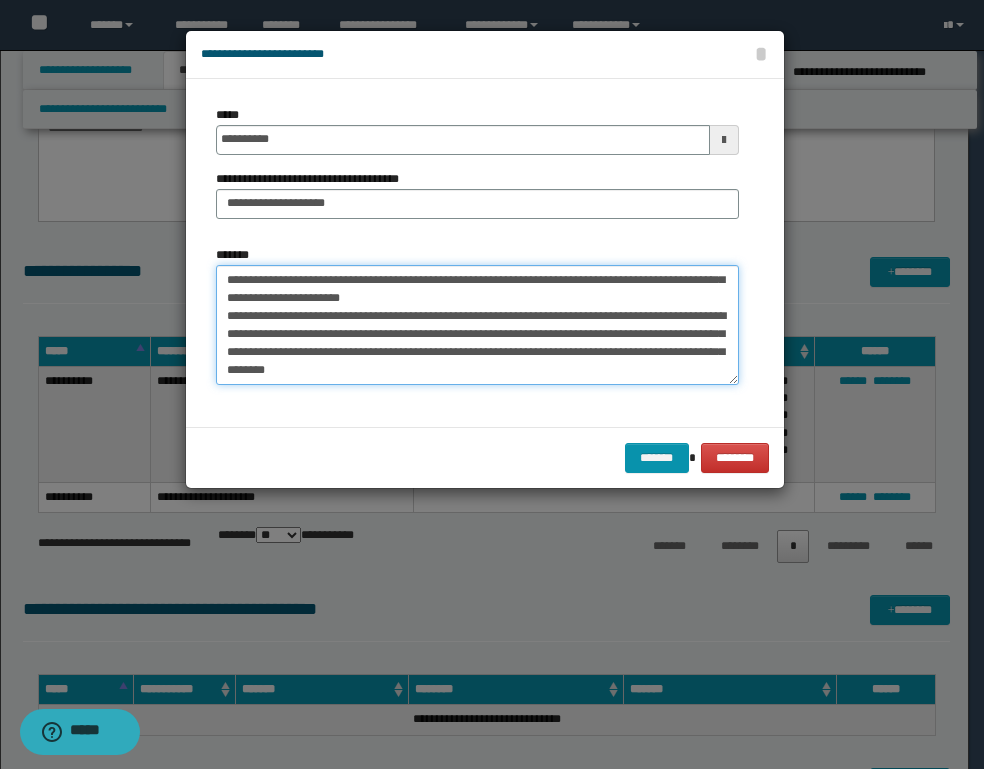 scroll, scrollTop: 92, scrollLeft: 0, axis: vertical 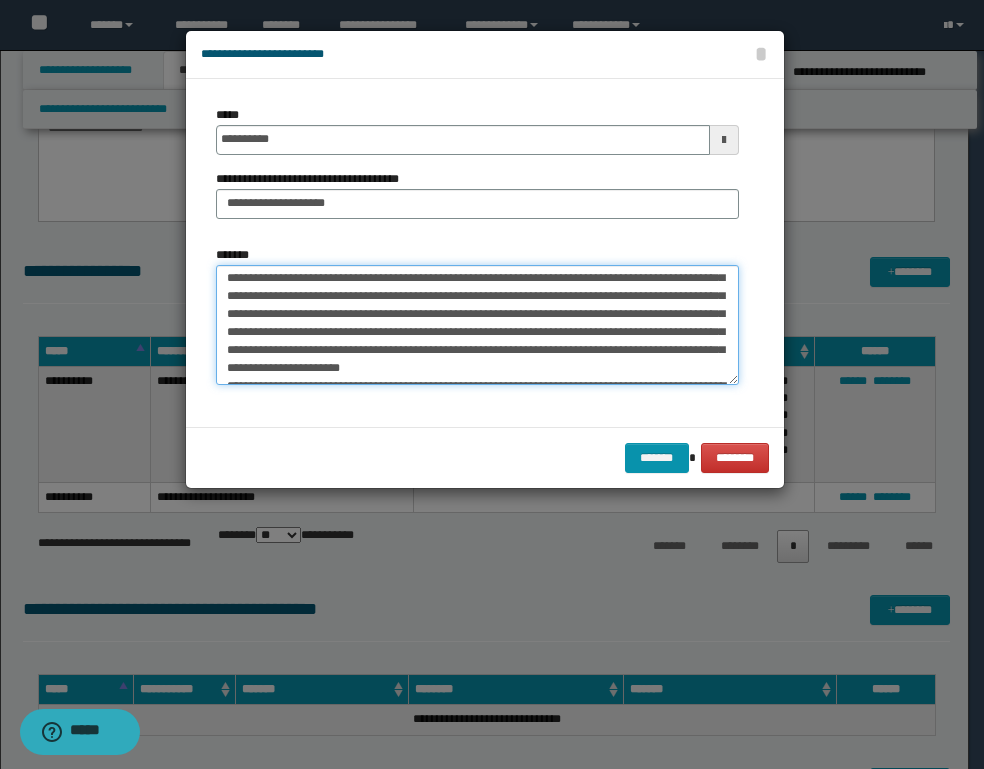 click on "*******" at bounding box center (477, 325) 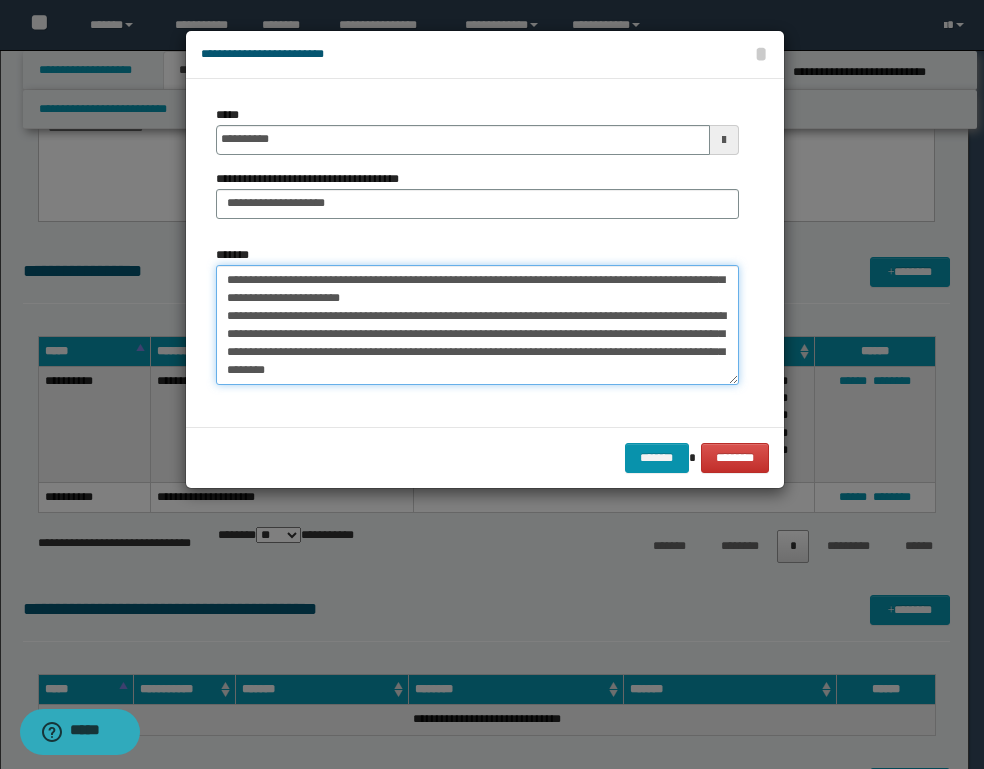 scroll, scrollTop: 198, scrollLeft: 0, axis: vertical 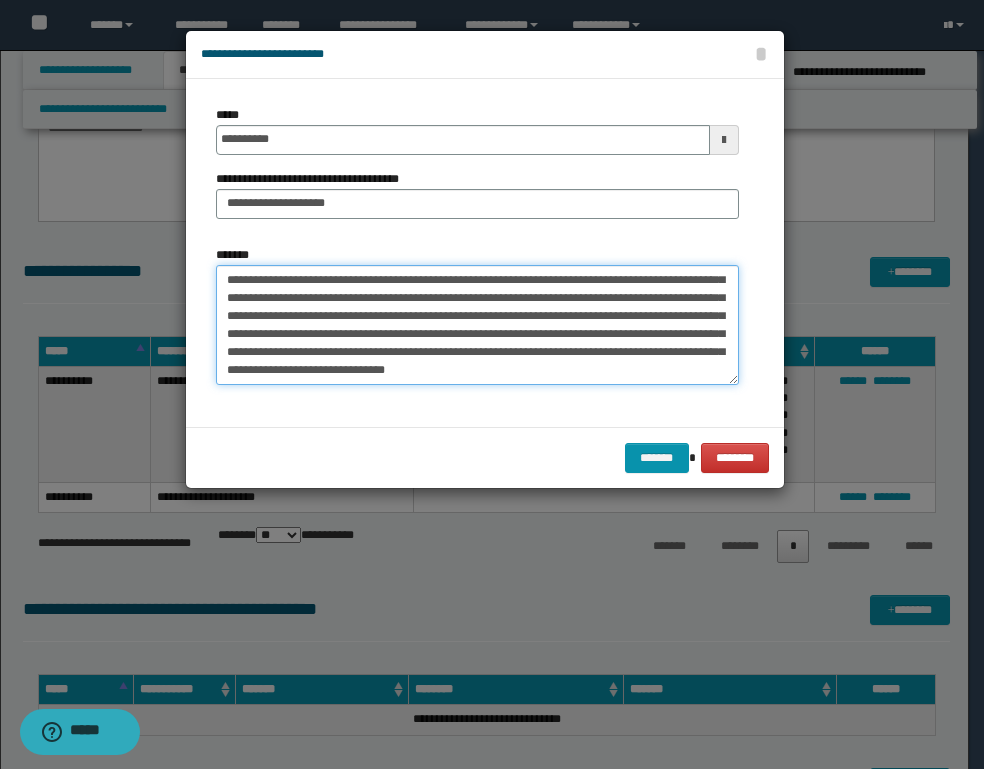 click on "*******" at bounding box center (477, 325) 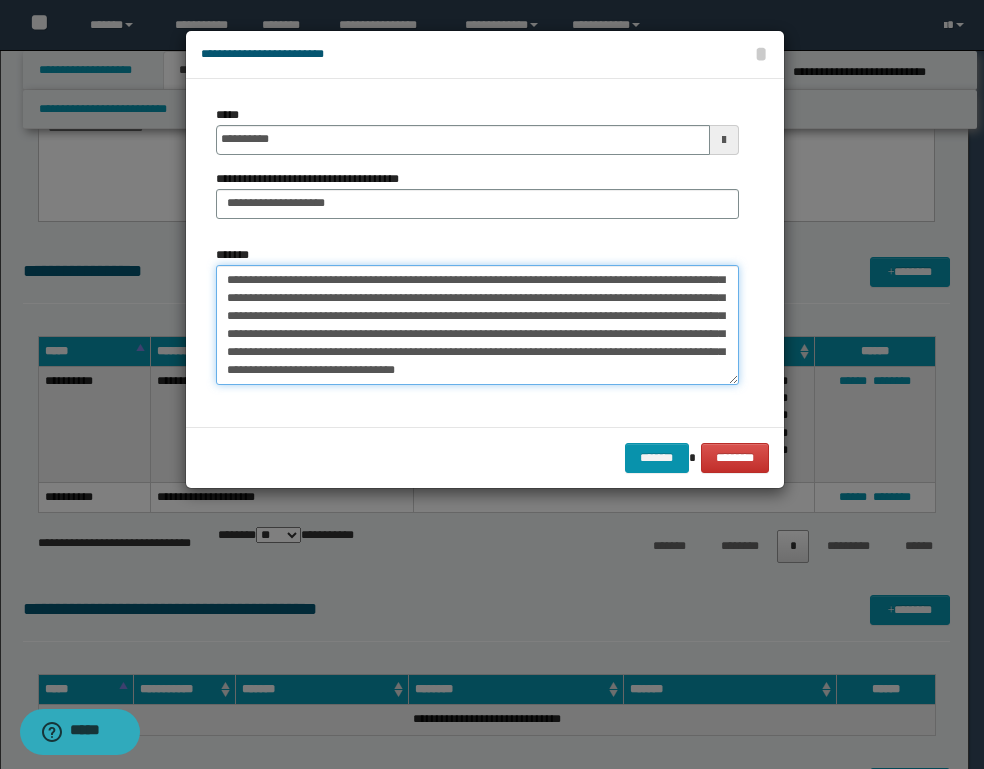 click on "*******" at bounding box center (477, 325) 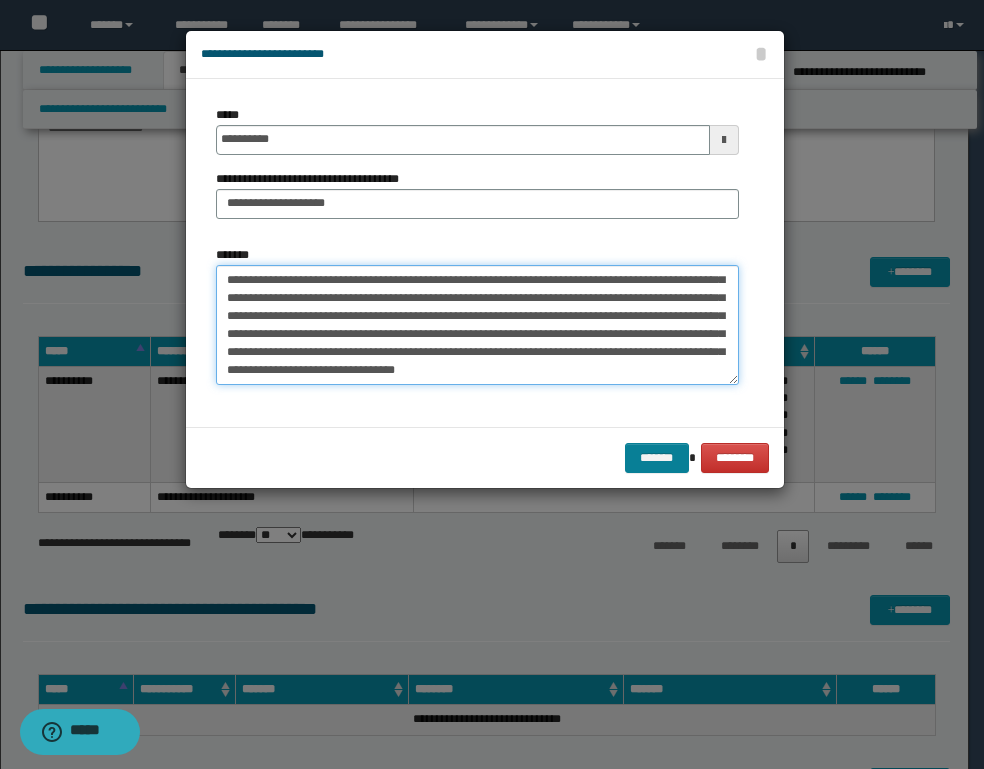 type on "**********" 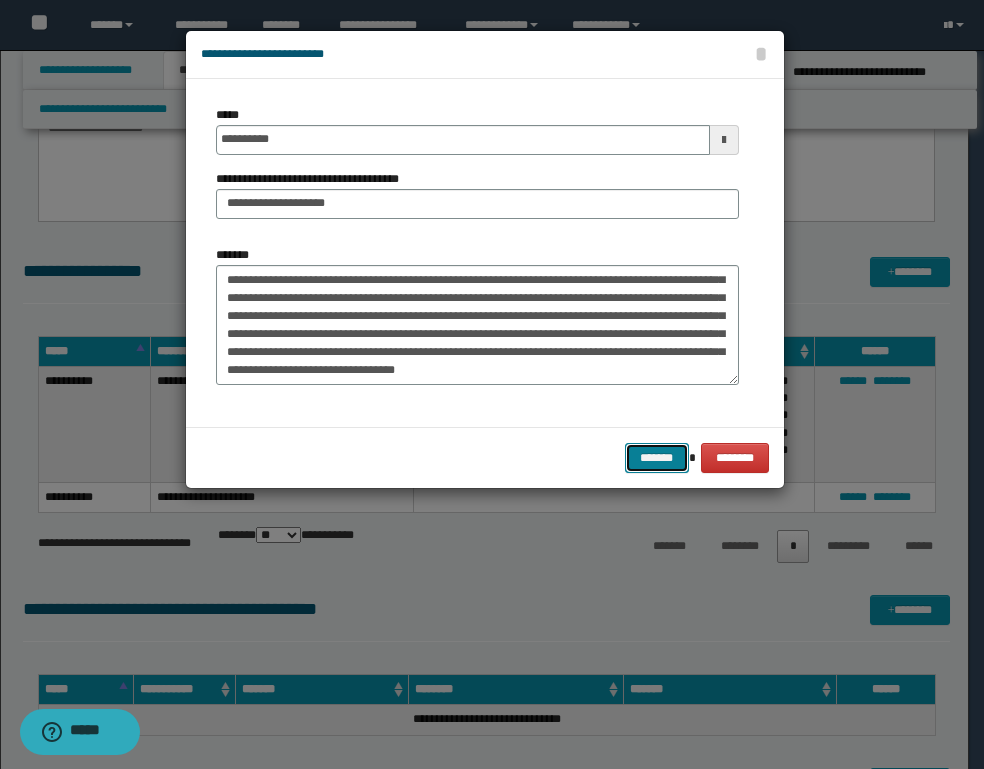 click on "*******" at bounding box center [657, 458] 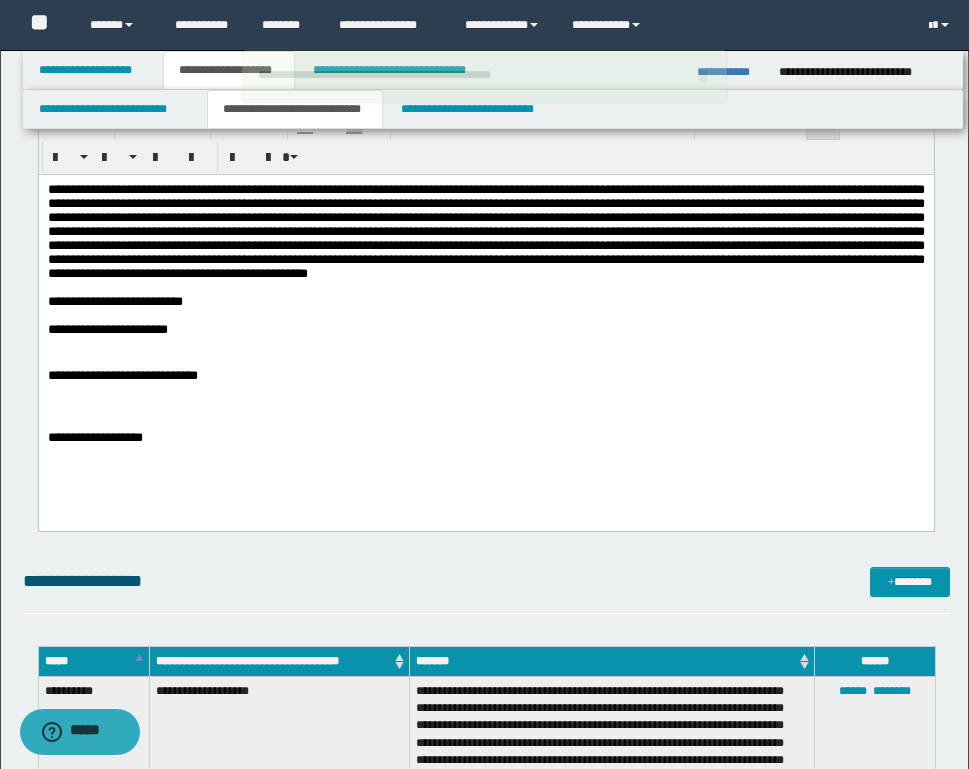 scroll, scrollTop: 196, scrollLeft: 0, axis: vertical 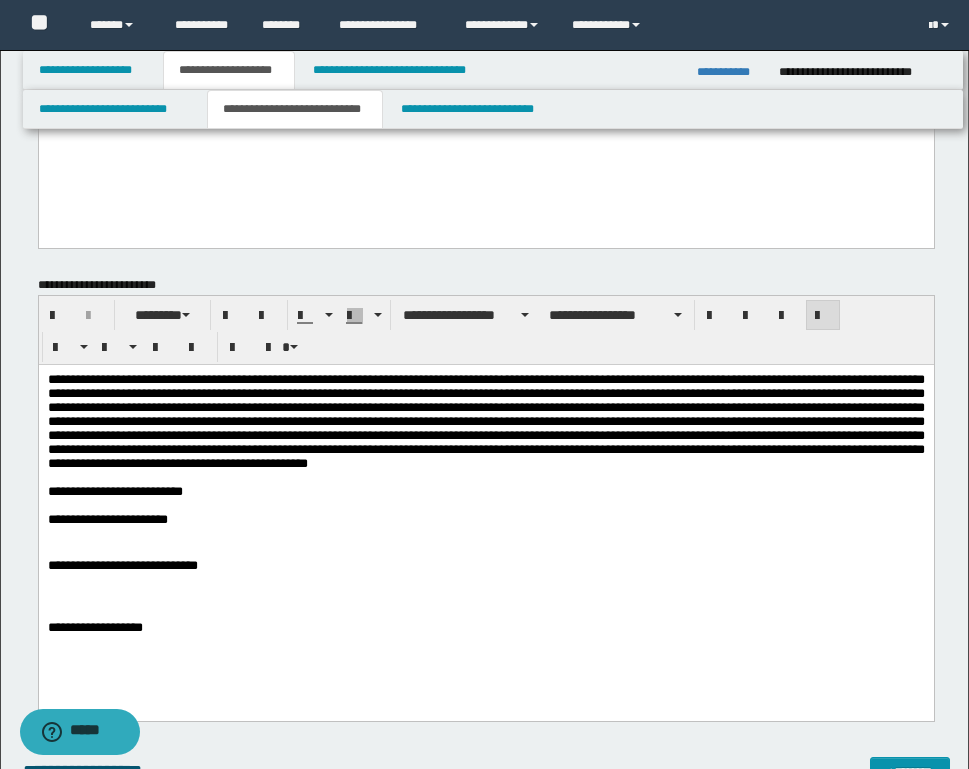 click at bounding box center [485, 420] 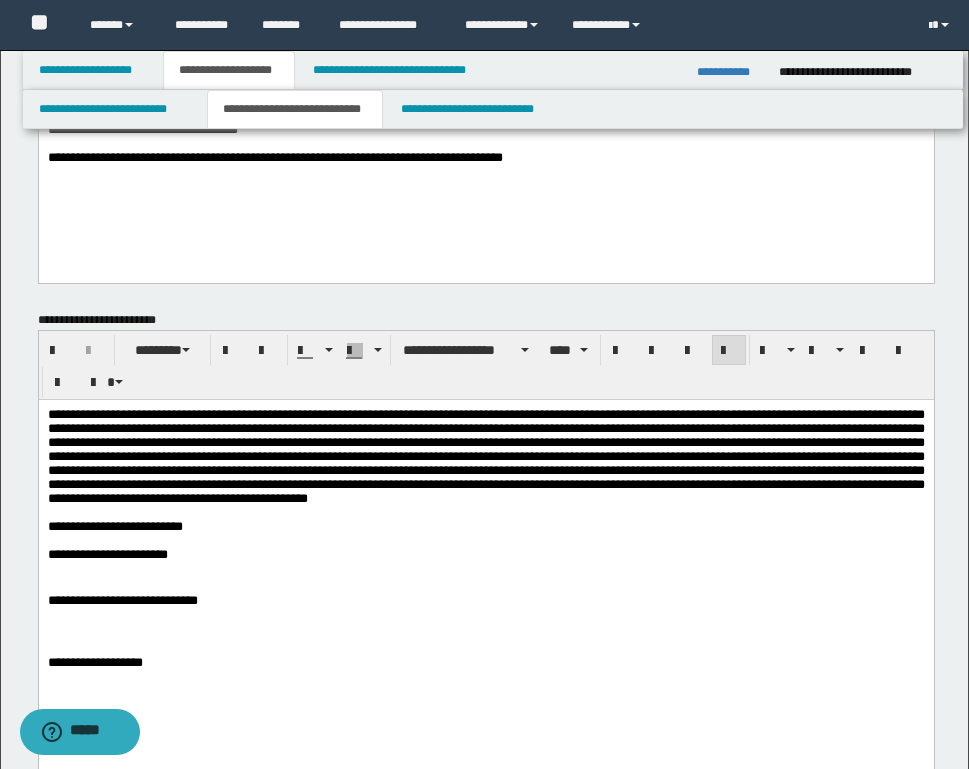 scroll, scrollTop: 196, scrollLeft: 0, axis: vertical 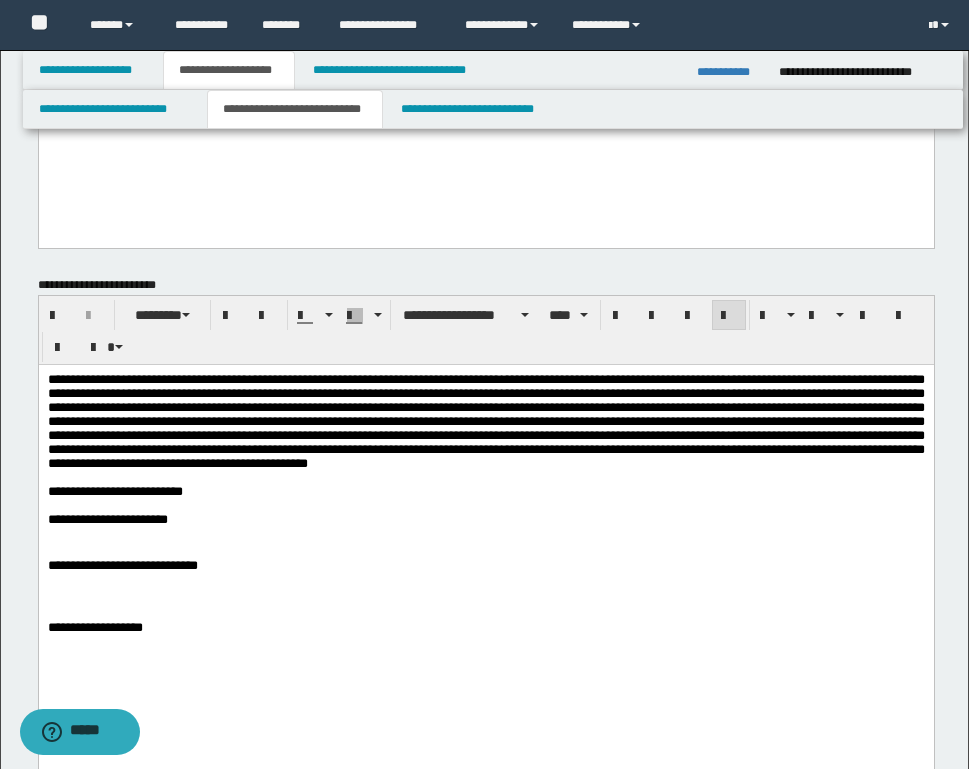 click at bounding box center [485, 420] 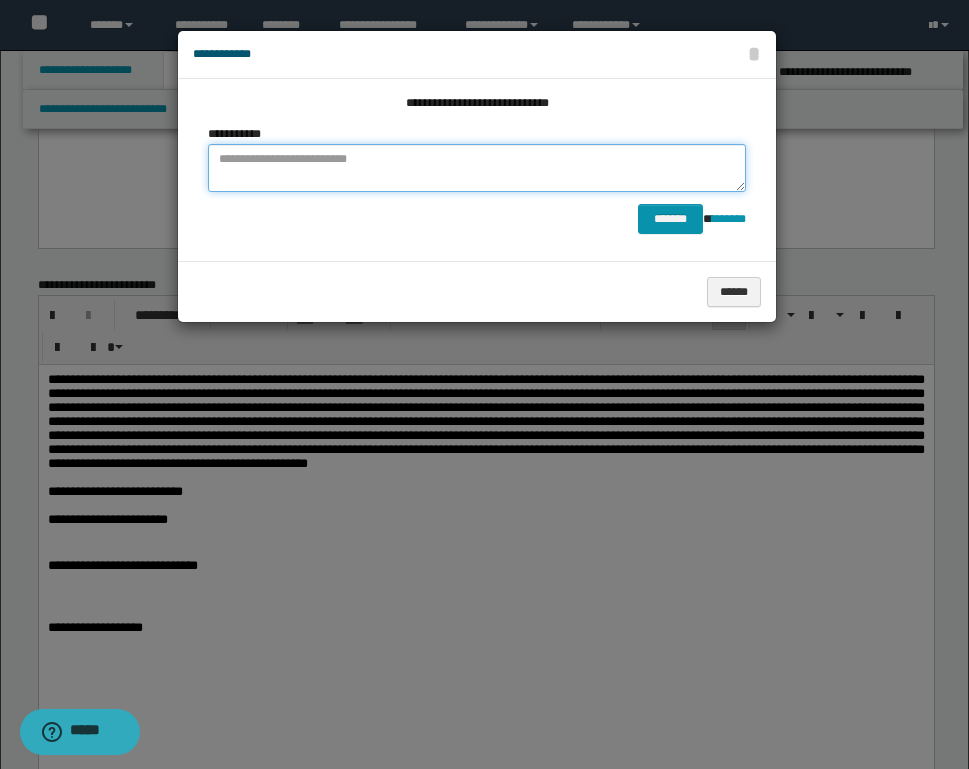 click at bounding box center [477, 168] 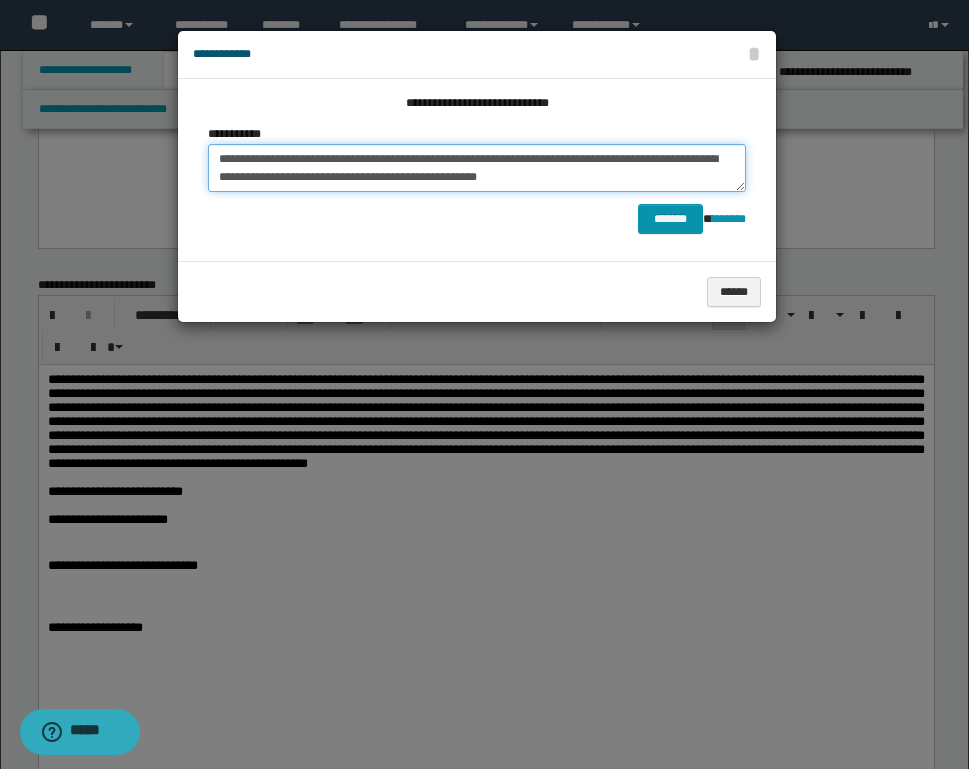 scroll, scrollTop: 12, scrollLeft: 0, axis: vertical 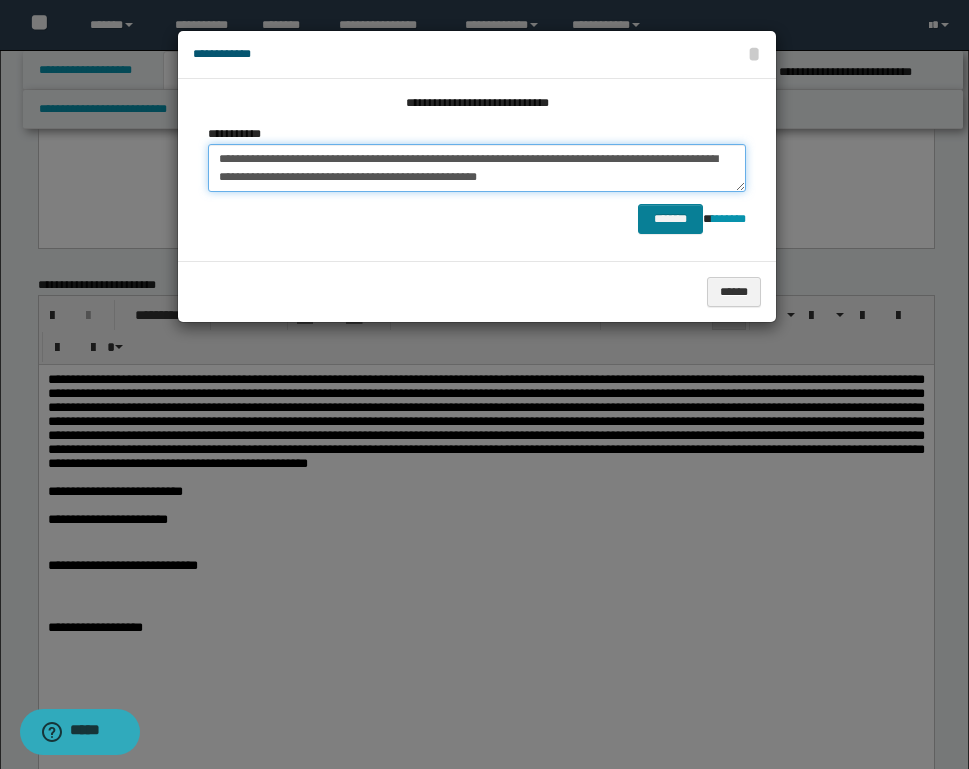type on "**********" 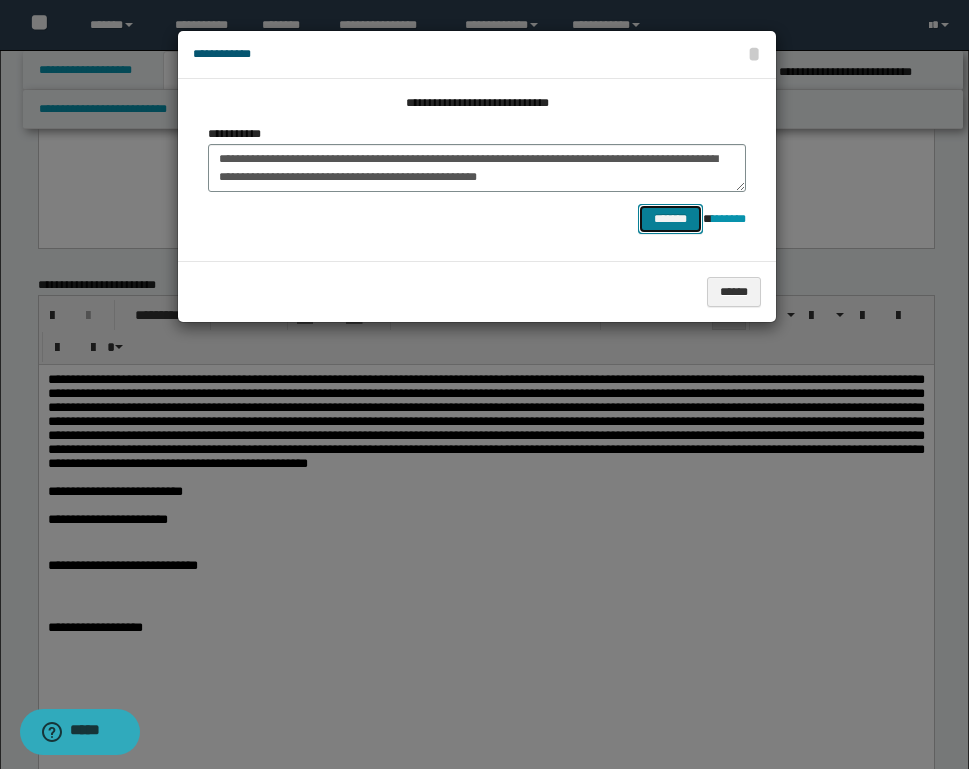 click on "*******" at bounding box center [670, 219] 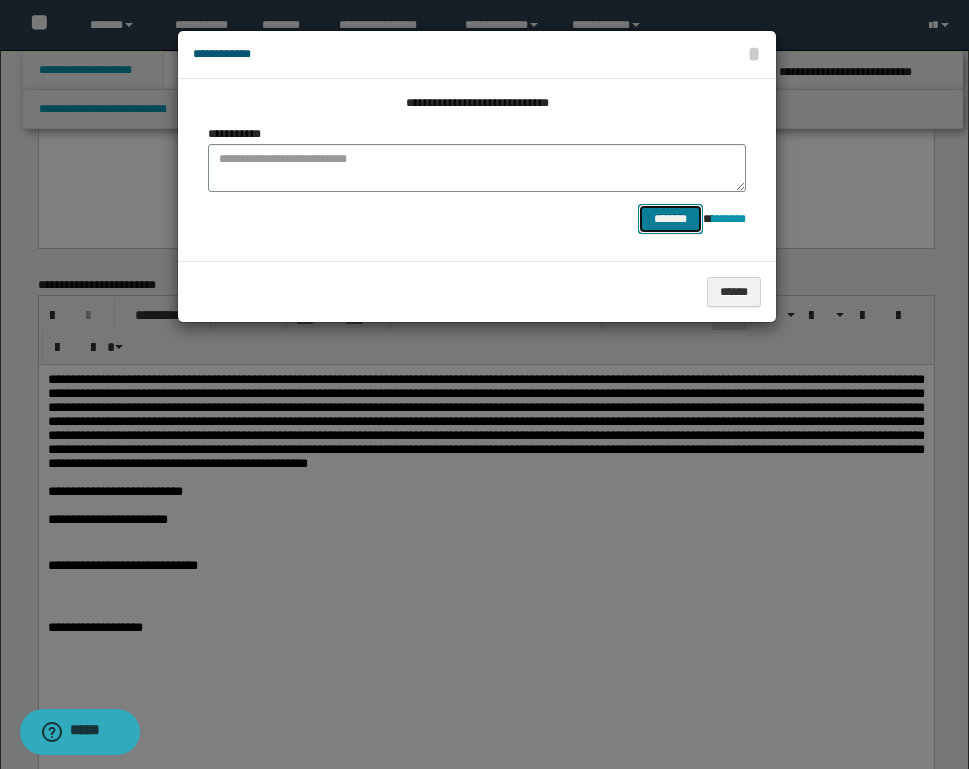 scroll, scrollTop: 0, scrollLeft: 0, axis: both 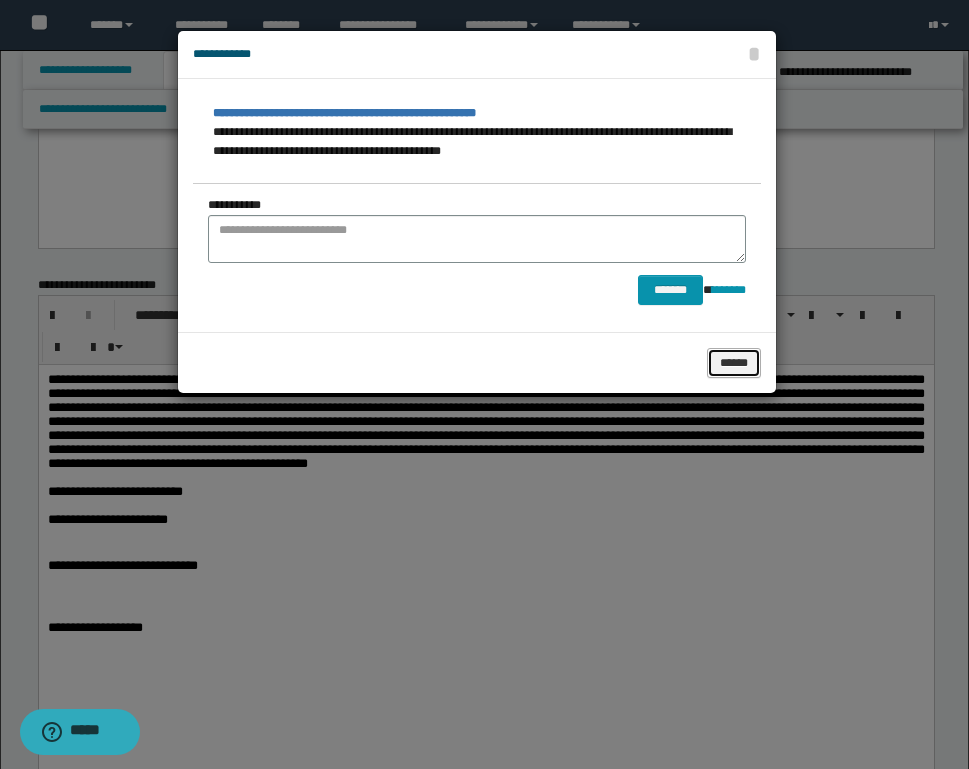 click on "******" at bounding box center [734, 363] 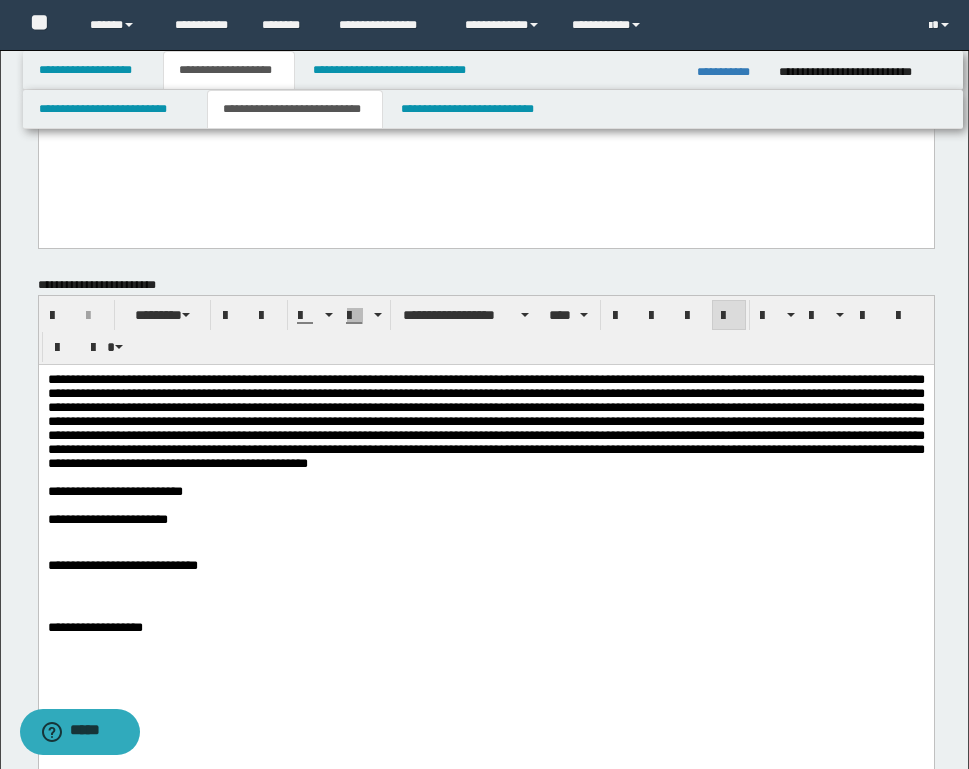 scroll, scrollTop: 0, scrollLeft: 0, axis: both 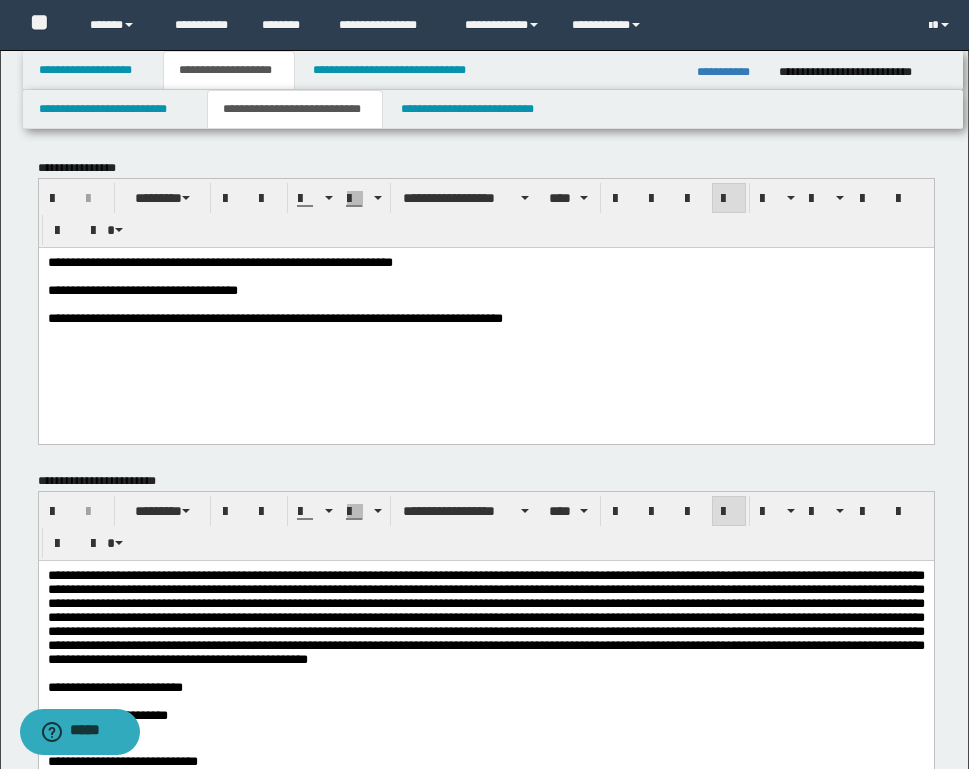 click on "**********" at bounding box center (485, 262) 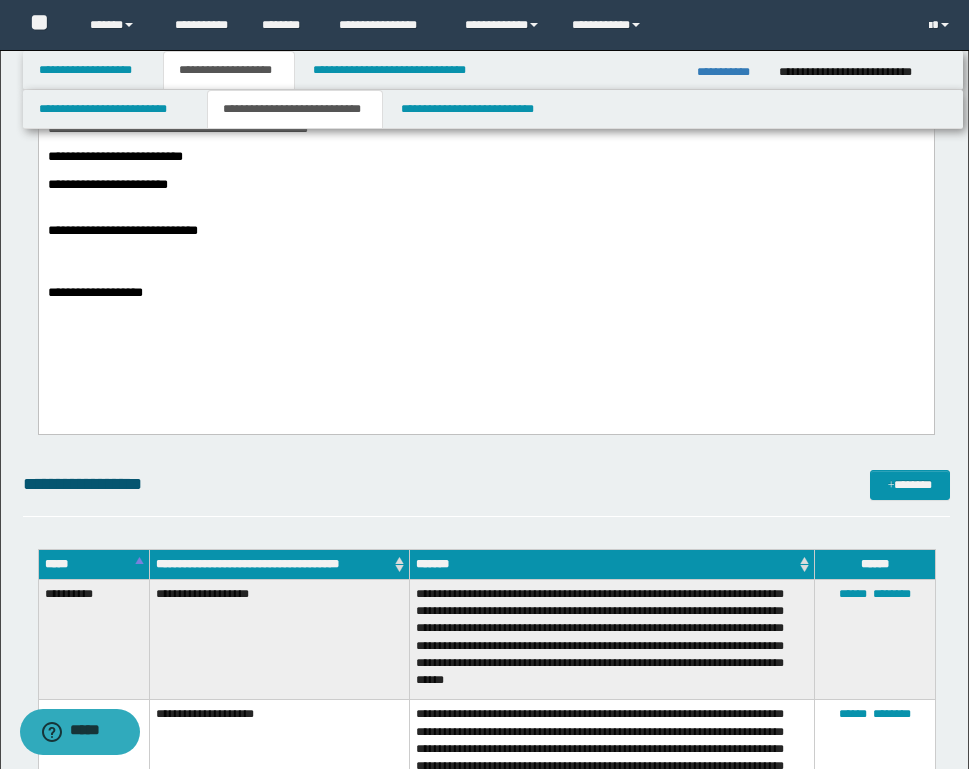 scroll, scrollTop: 600, scrollLeft: 0, axis: vertical 